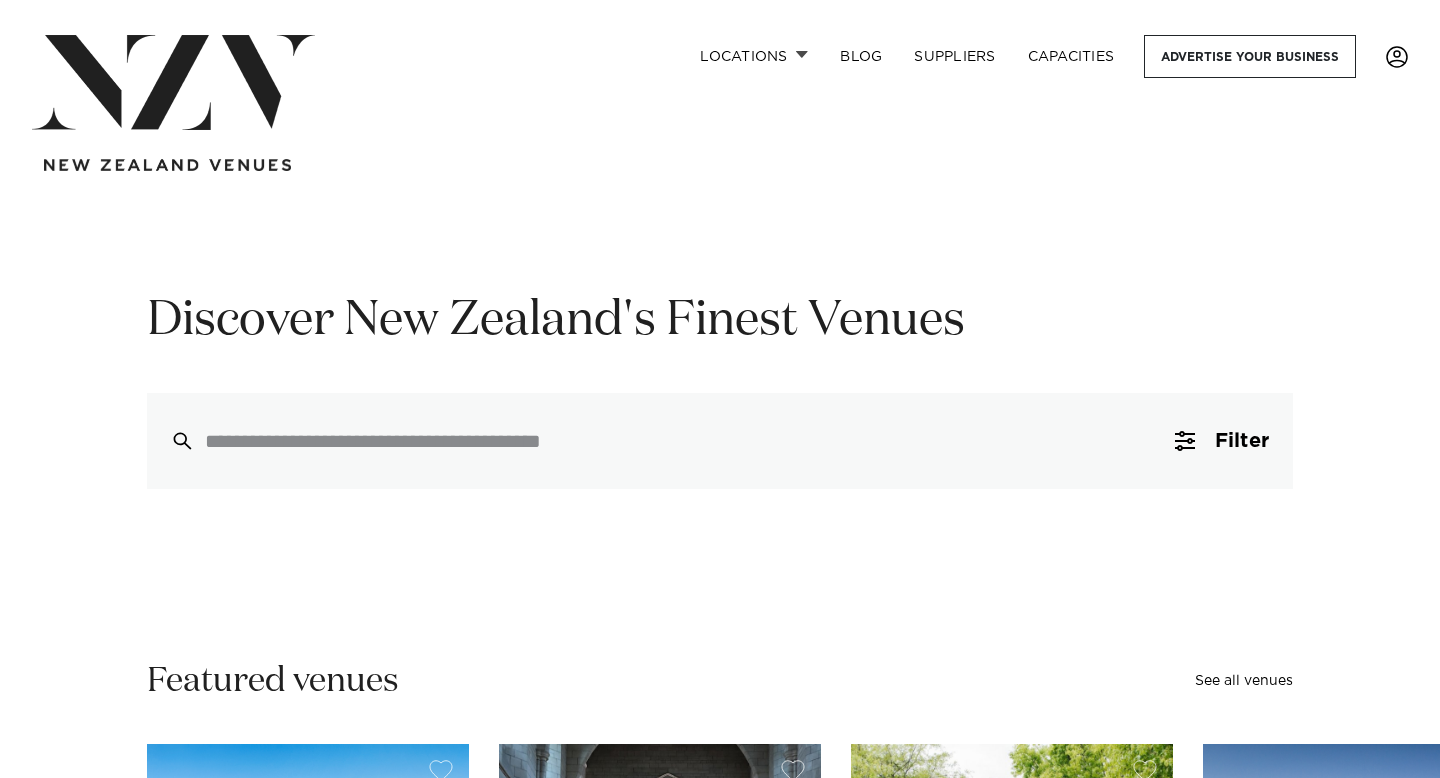 scroll, scrollTop: 0, scrollLeft: 0, axis: both 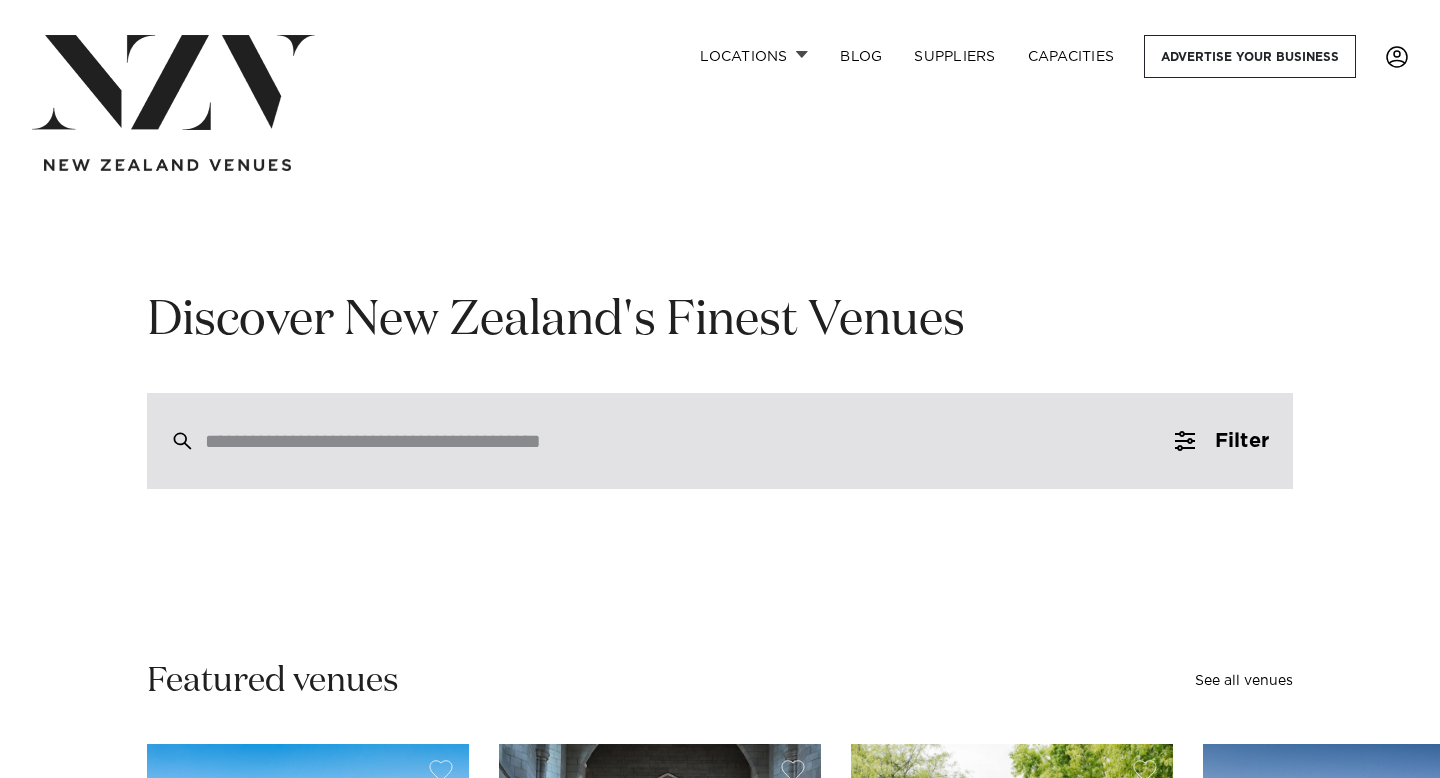 click at bounding box center [720, 441] 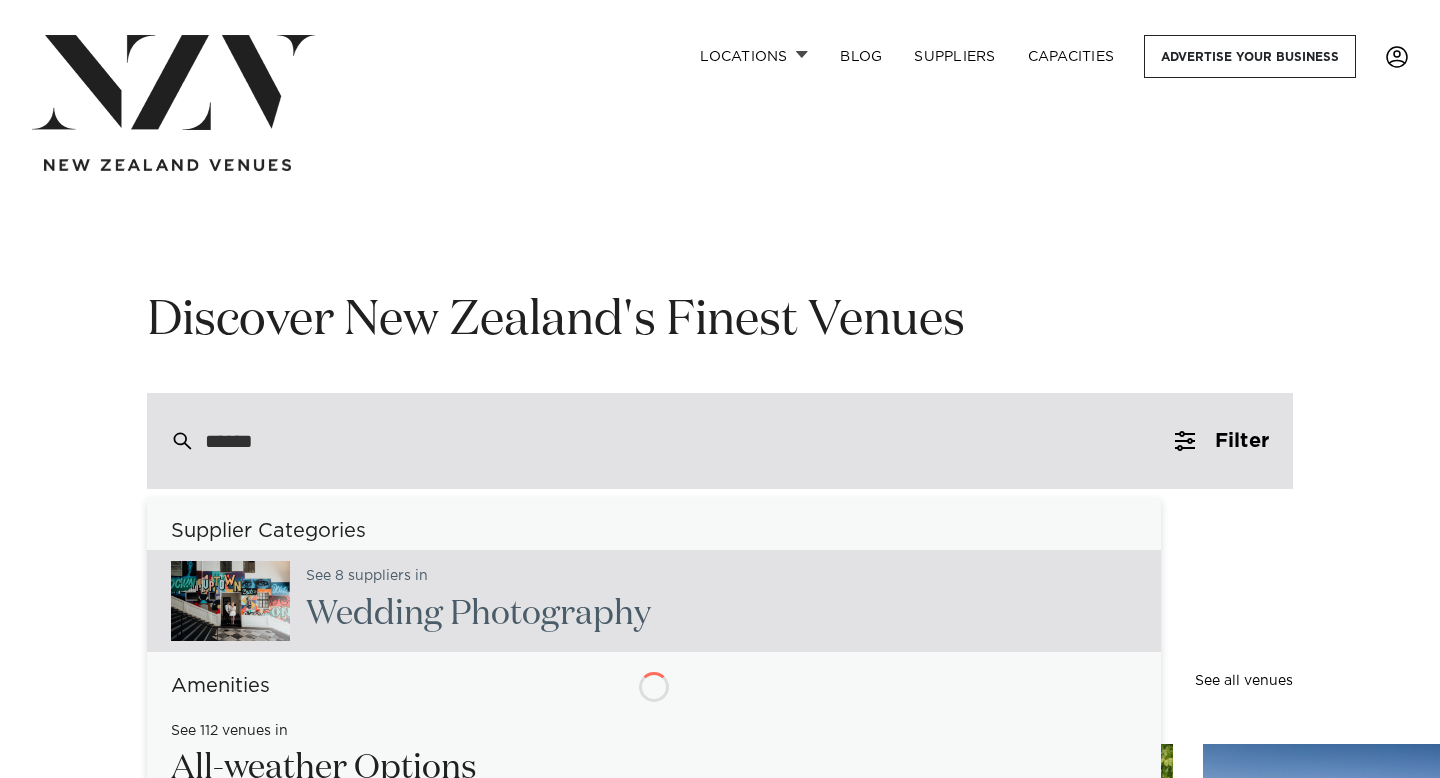 type on "*******" 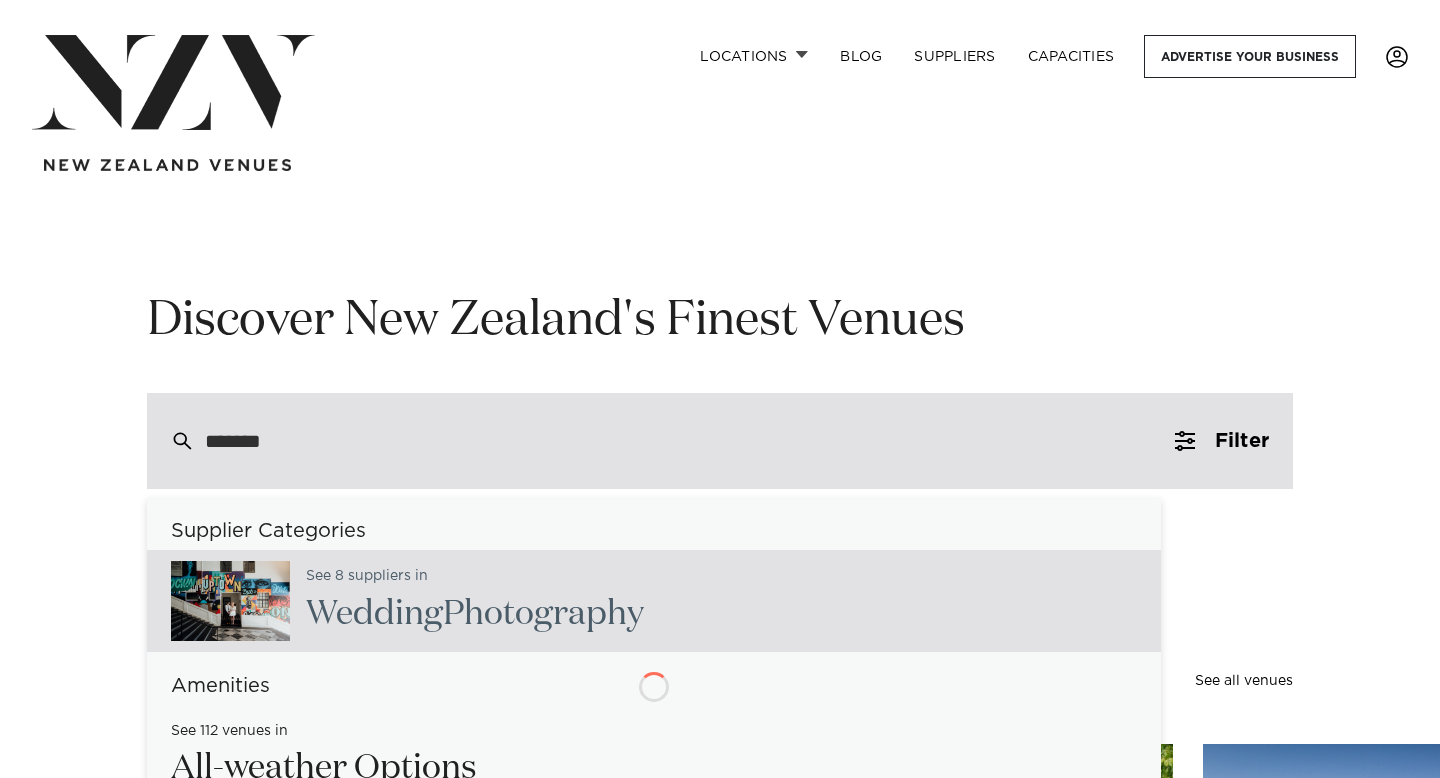 type on "**********" 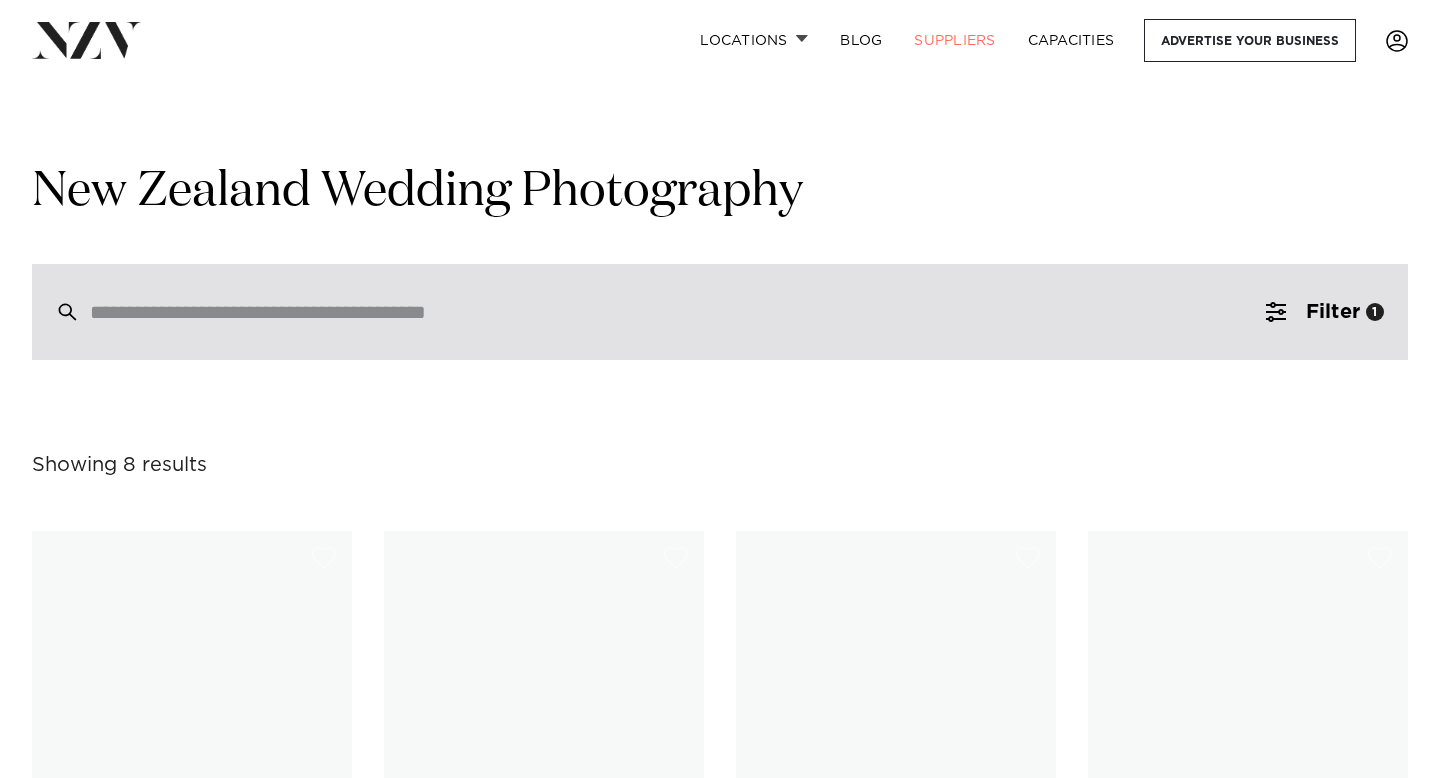scroll, scrollTop: 0, scrollLeft: 0, axis: both 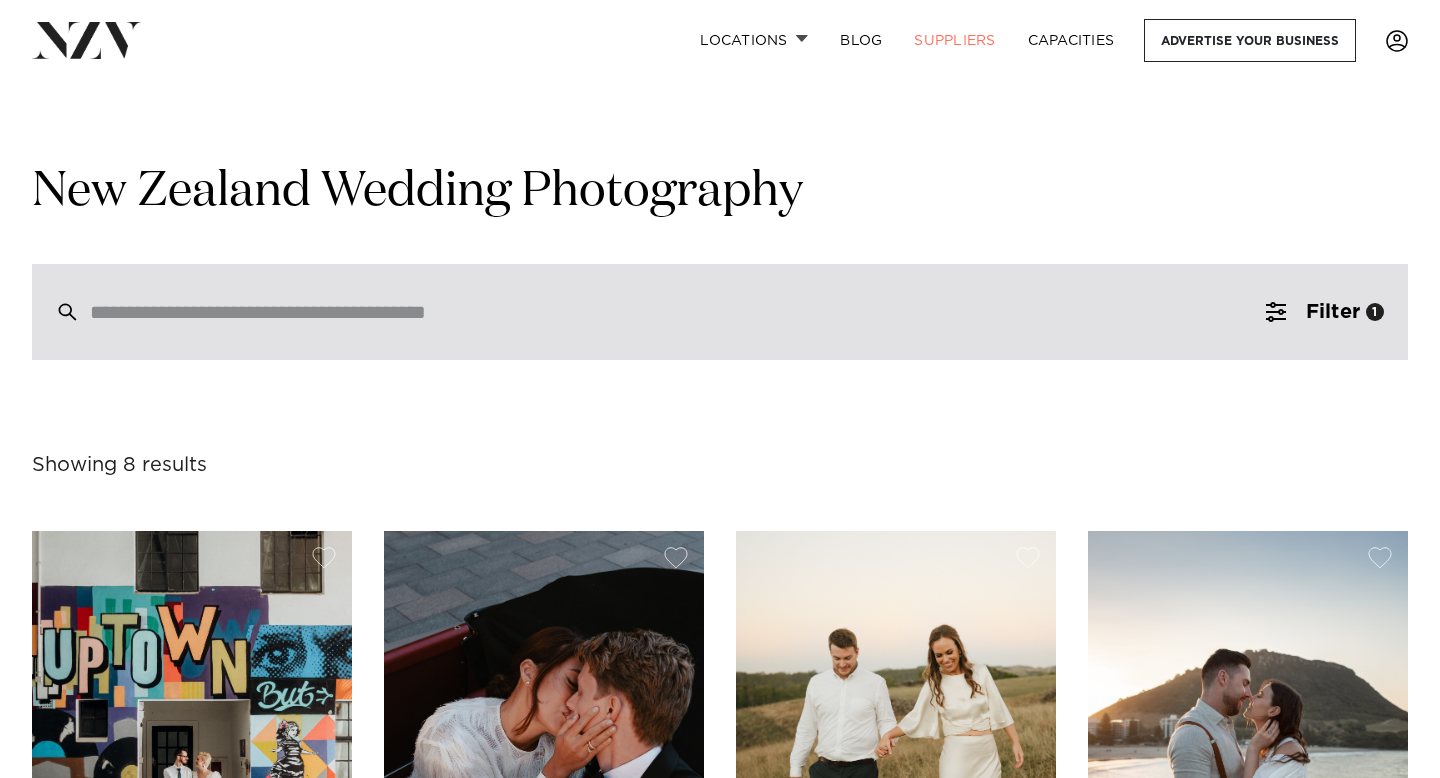 click at bounding box center (720, 312) 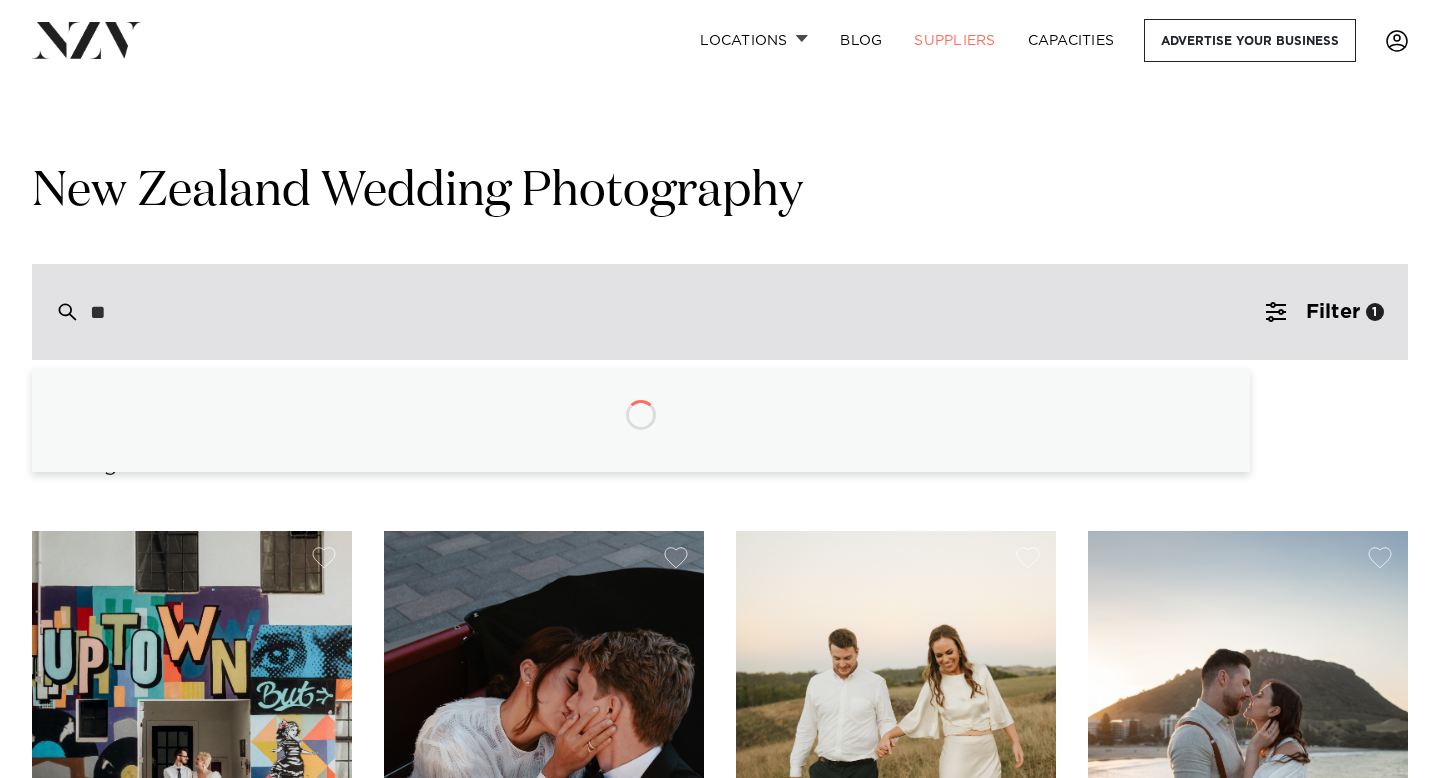 type on "*" 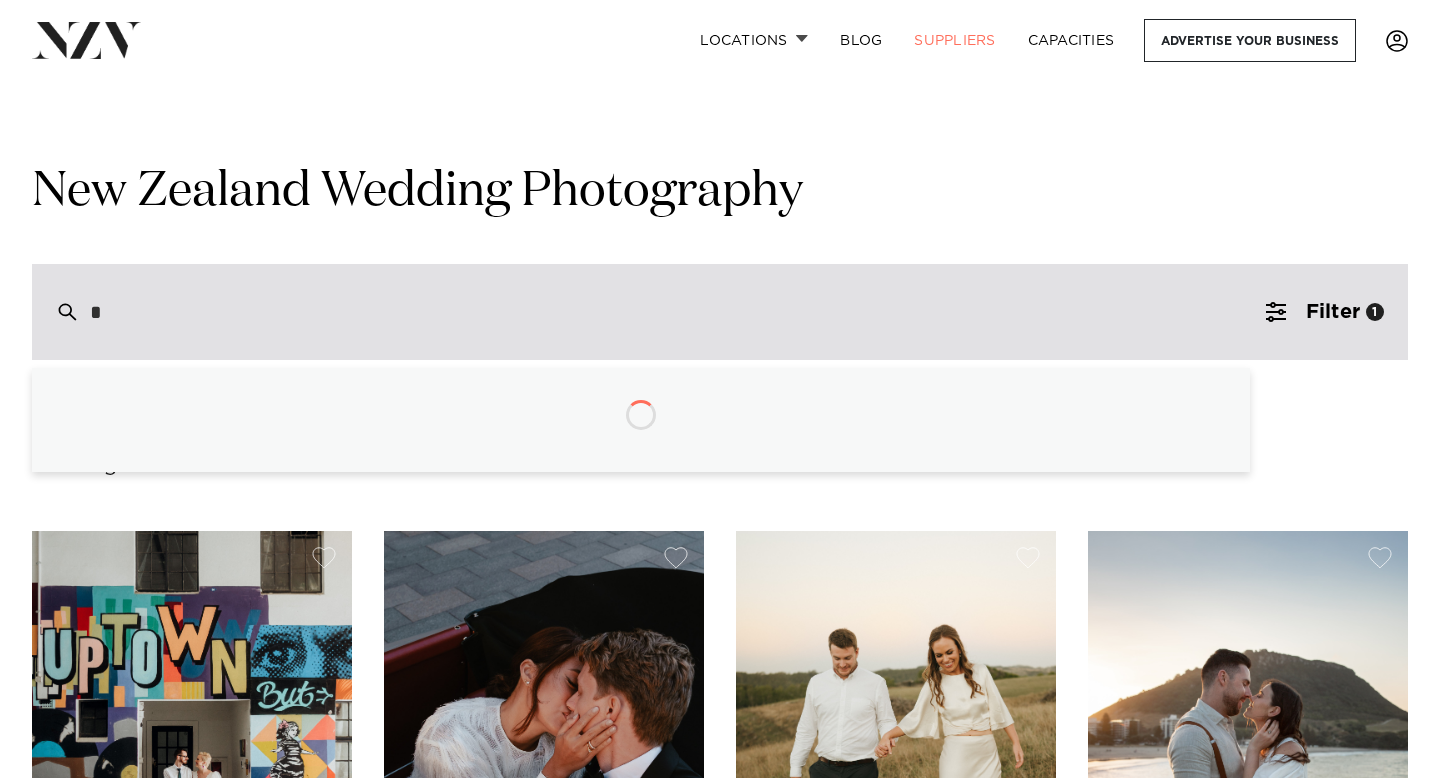 type 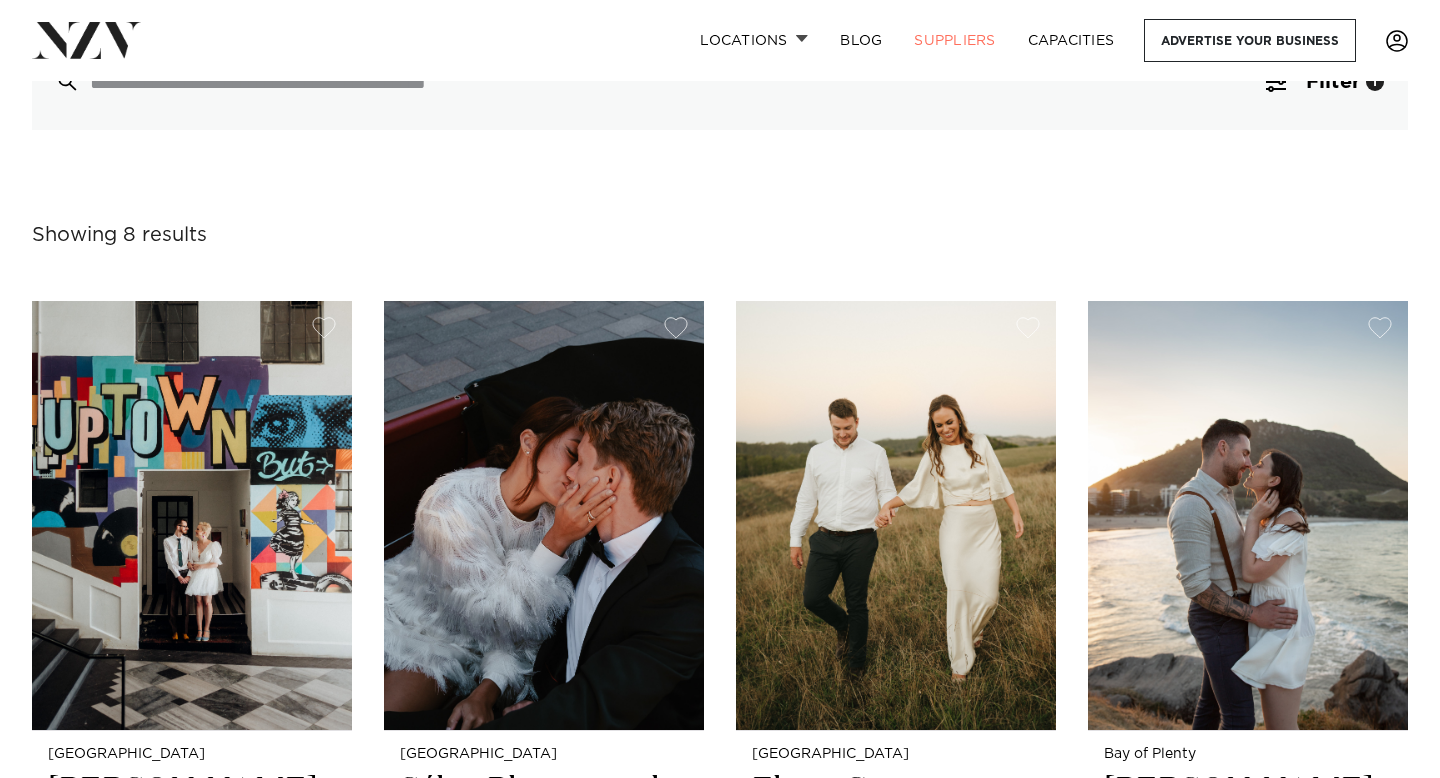 scroll, scrollTop: 227, scrollLeft: 0, axis: vertical 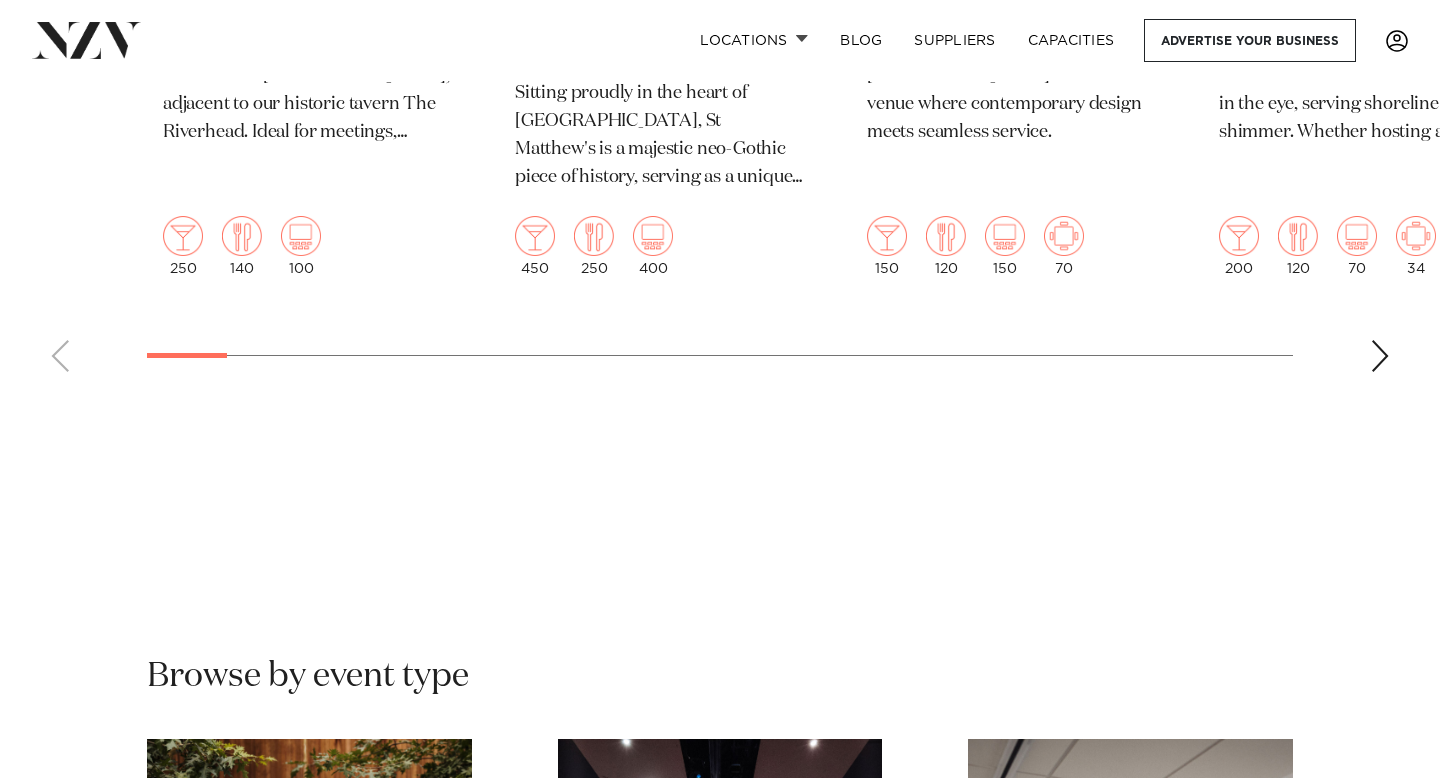 click at bounding box center (1380, 356) 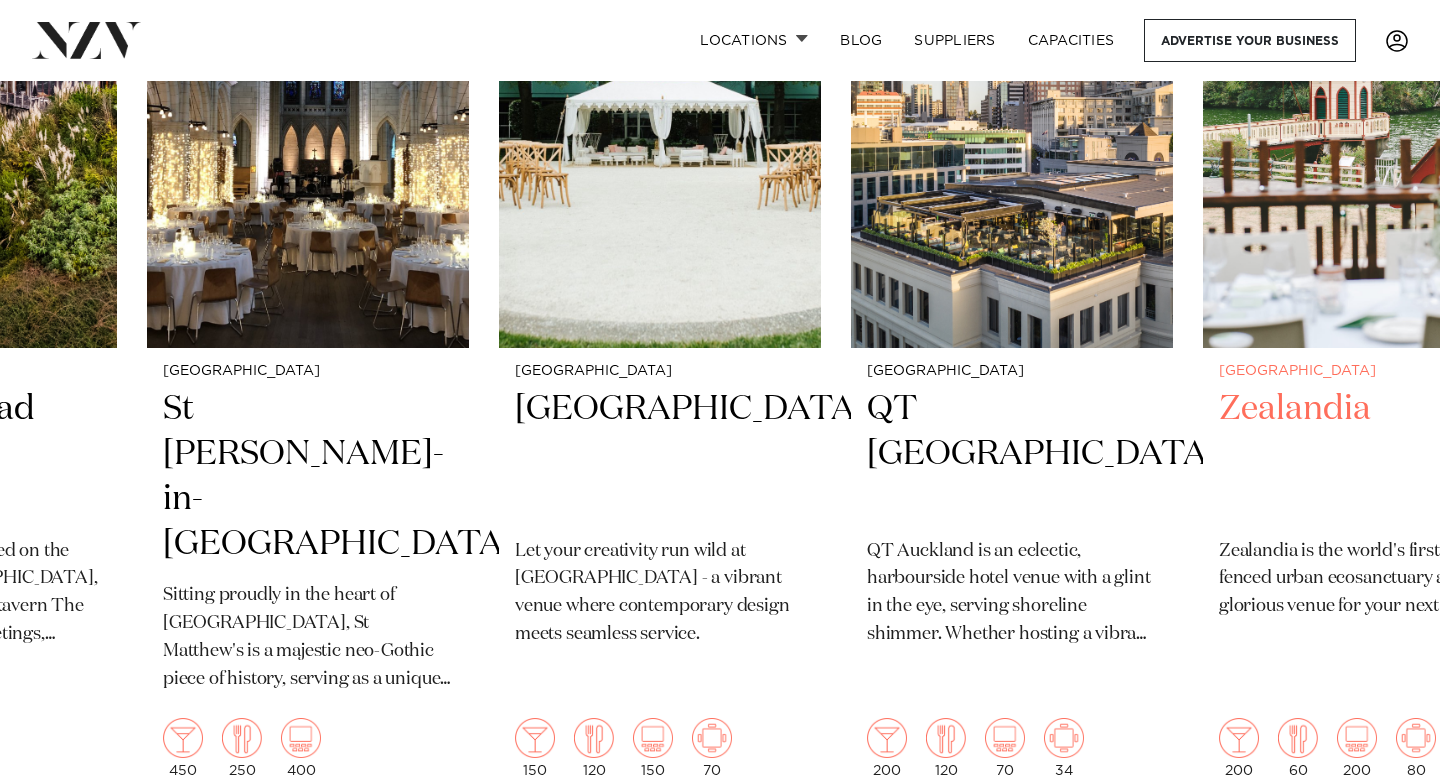 scroll, scrollTop: 950, scrollLeft: 0, axis: vertical 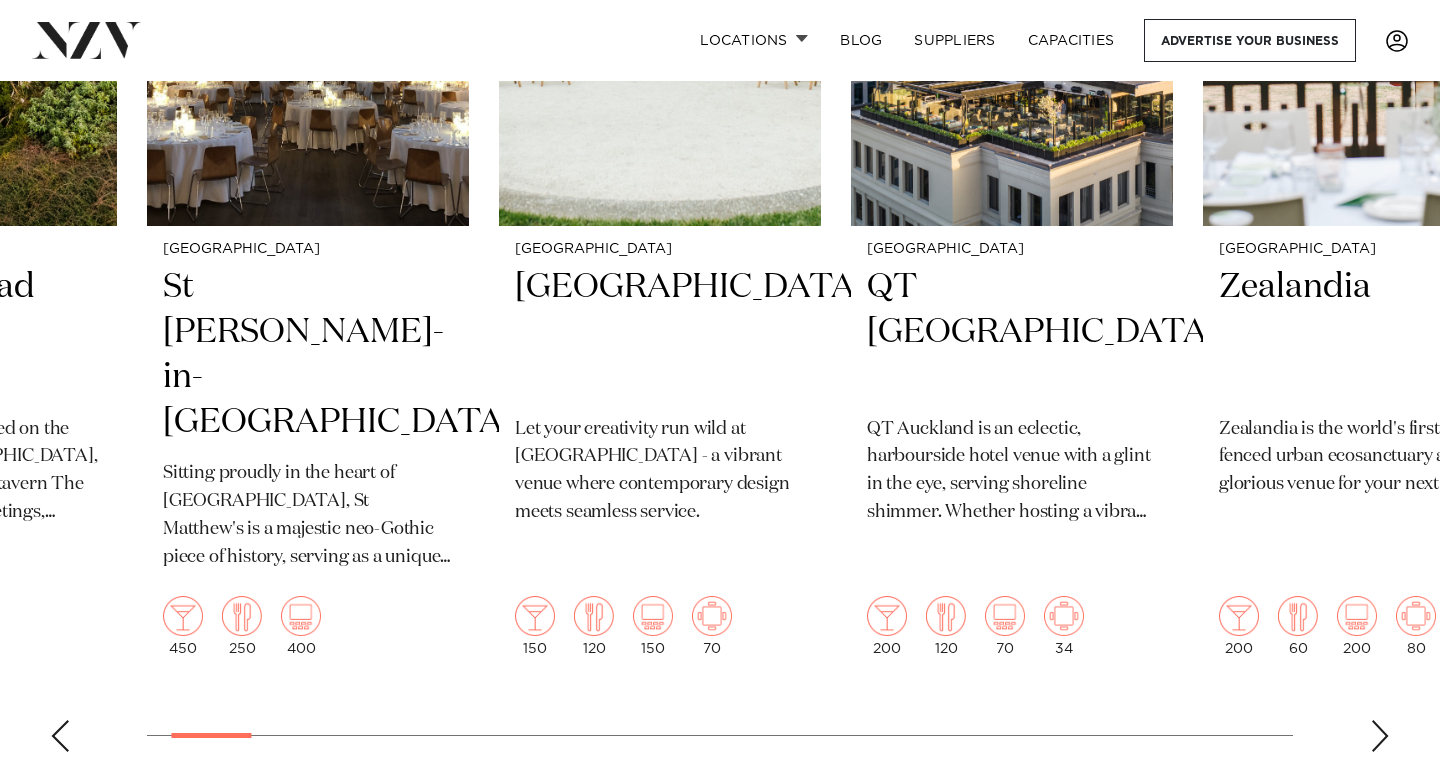 click at bounding box center [1380, 736] 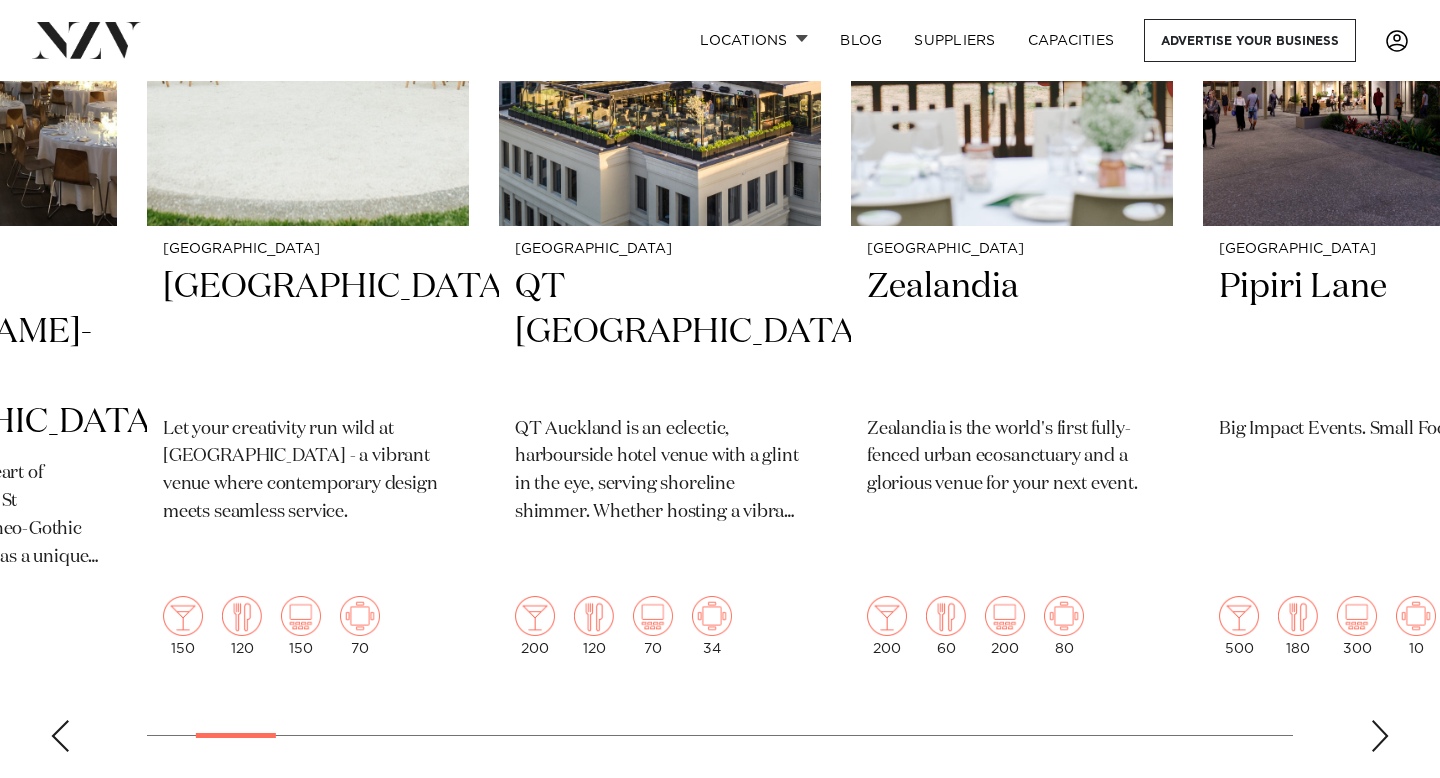 click at bounding box center (1380, 736) 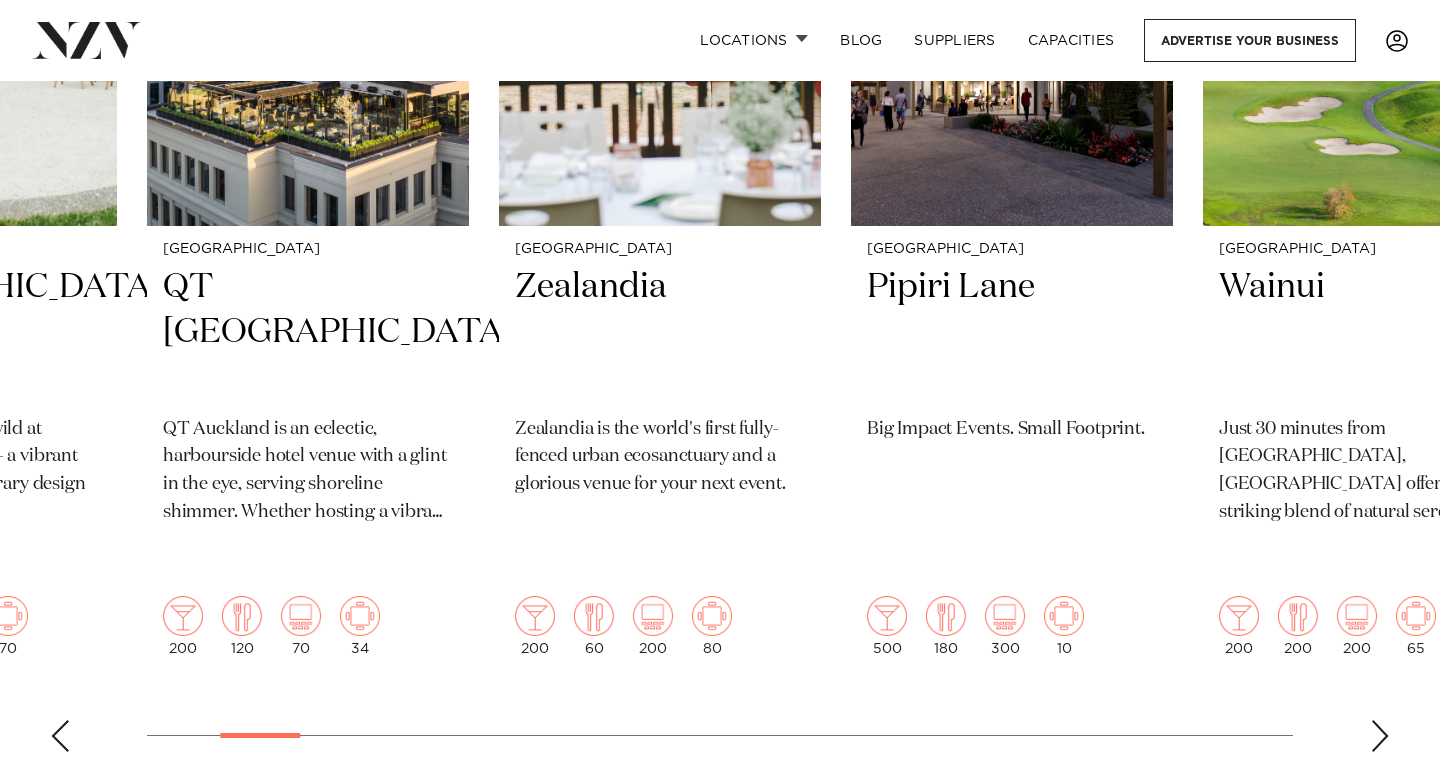 click on "Auckland
The Riverhead
The Boat House is nestled on the banks of the upper Waitemata Harbour, adjacent to our historic tavern The Riverhead. Ideal for meetings, weddings and private functions.
Enjoy FREE venue hire for weekday functions booked through 31 August 2025.
250
140
100
Auckland
St Matthew-in-the-City" at bounding box center [720, 281] 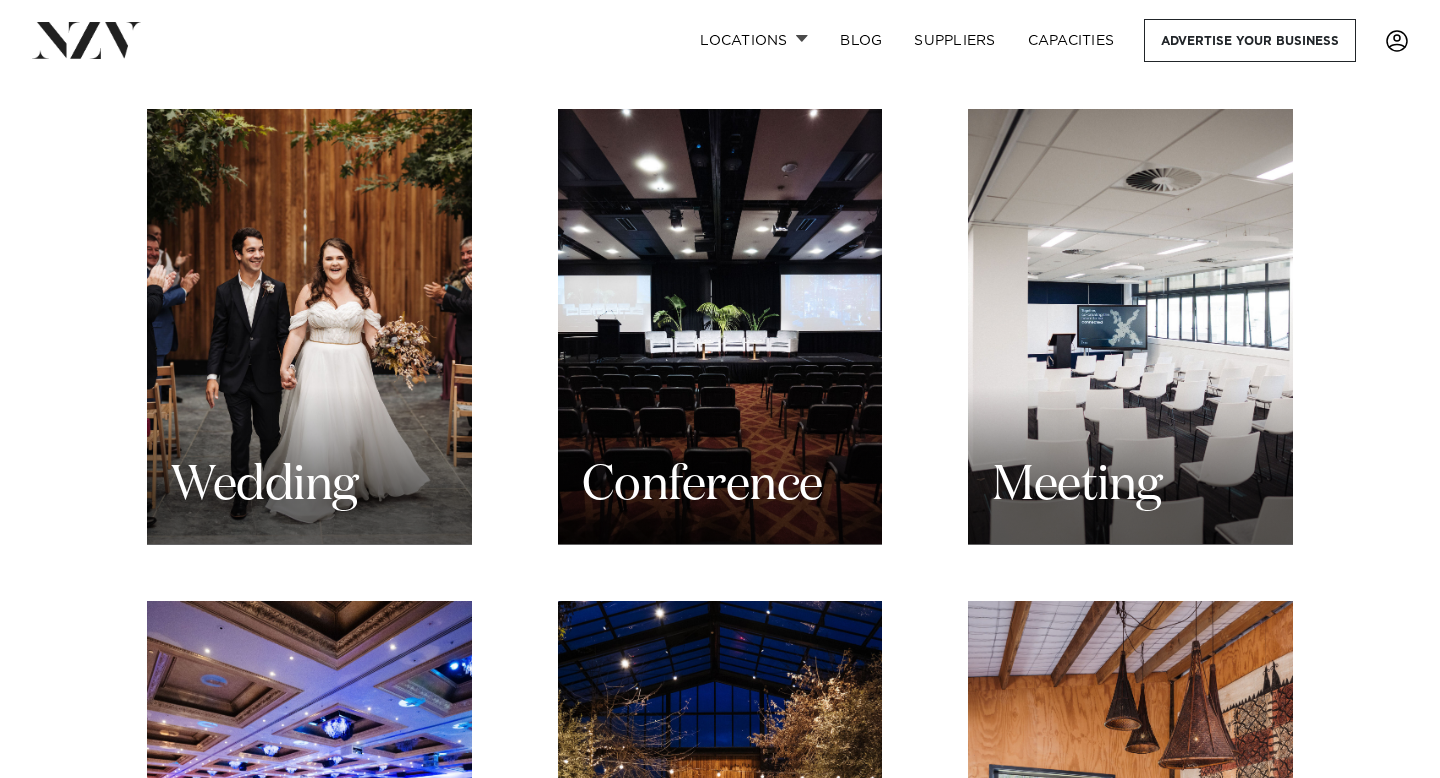 scroll, scrollTop: 1965, scrollLeft: 0, axis: vertical 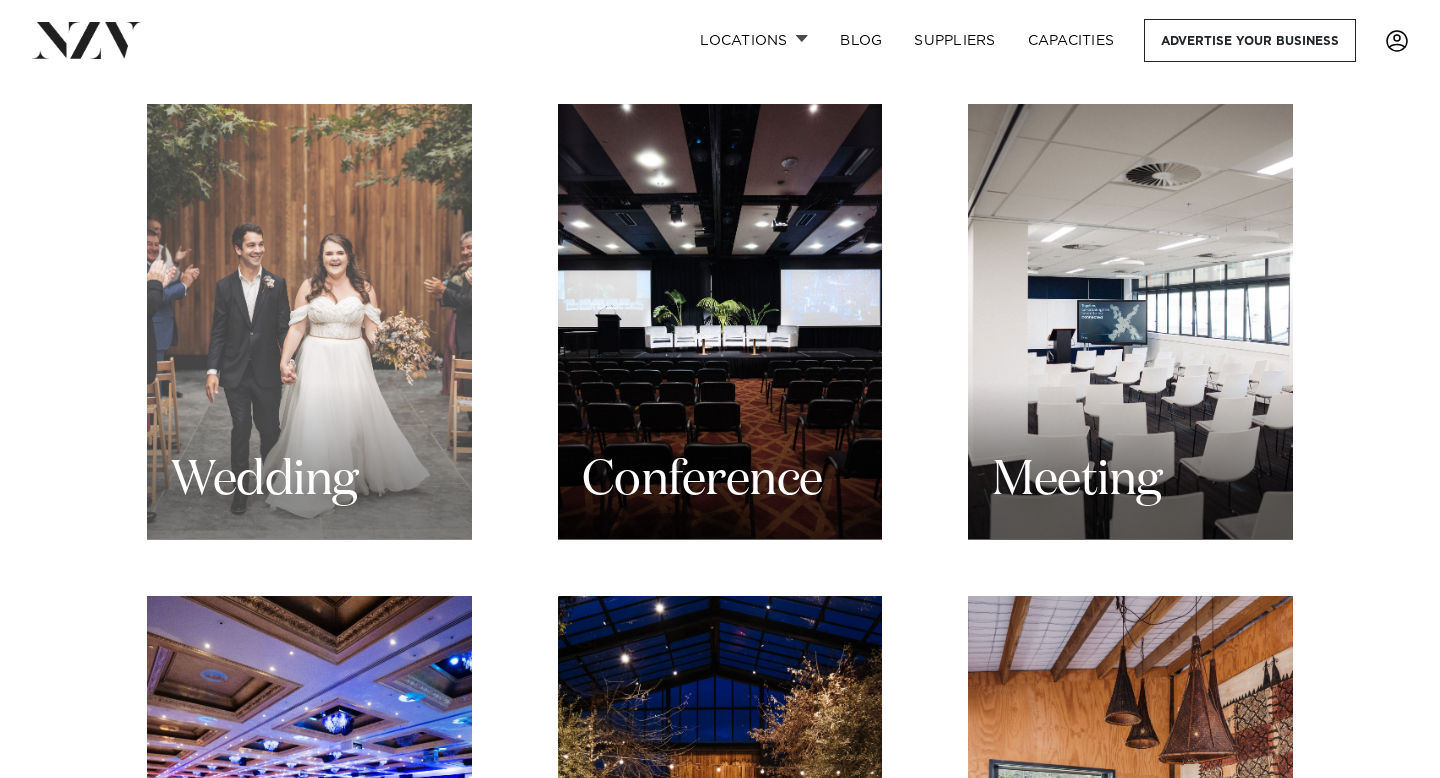 click on "Wedding" at bounding box center (264, 481) 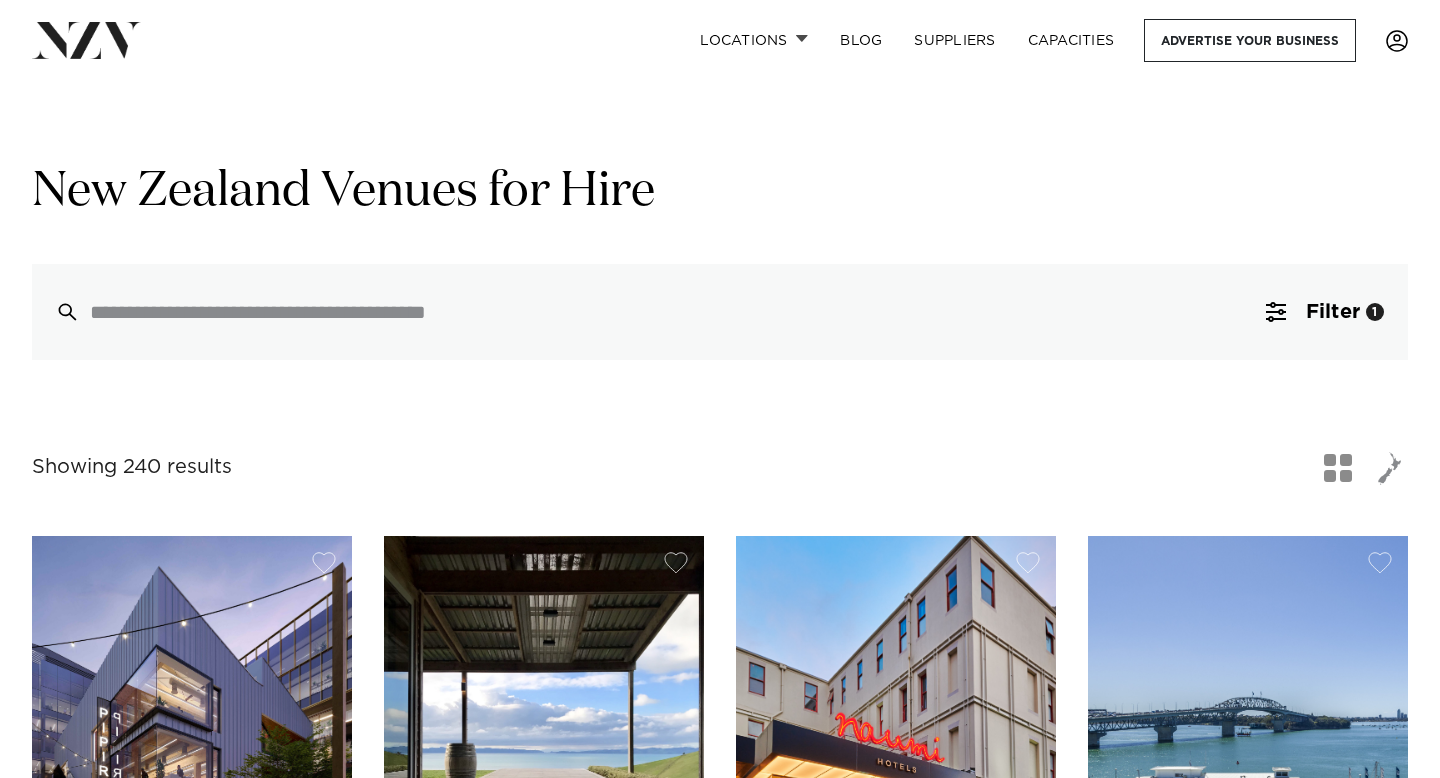 scroll, scrollTop: 0, scrollLeft: 0, axis: both 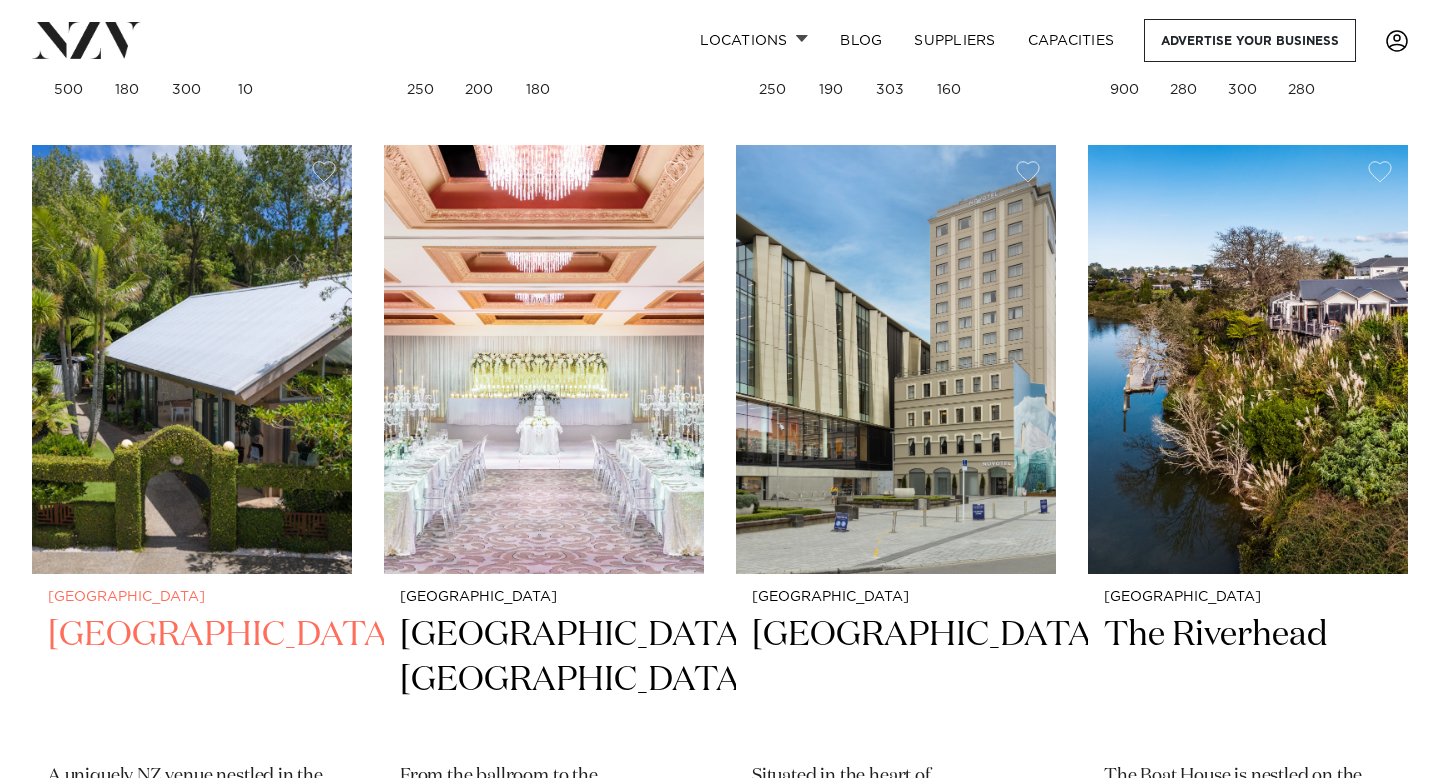 click at bounding box center [192, 359] 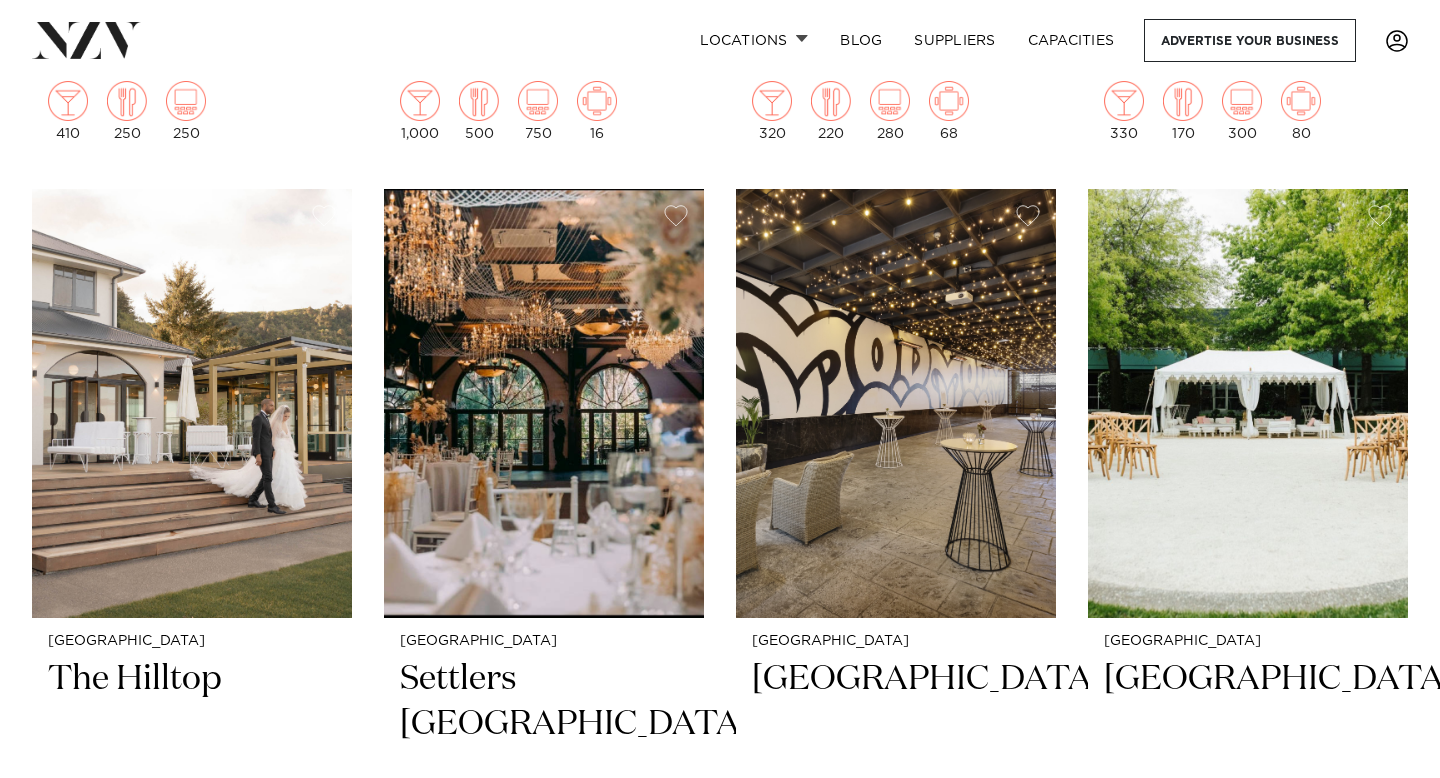 scroll, scrollTop: 2937, scrollLeft: 0, axis: vertical 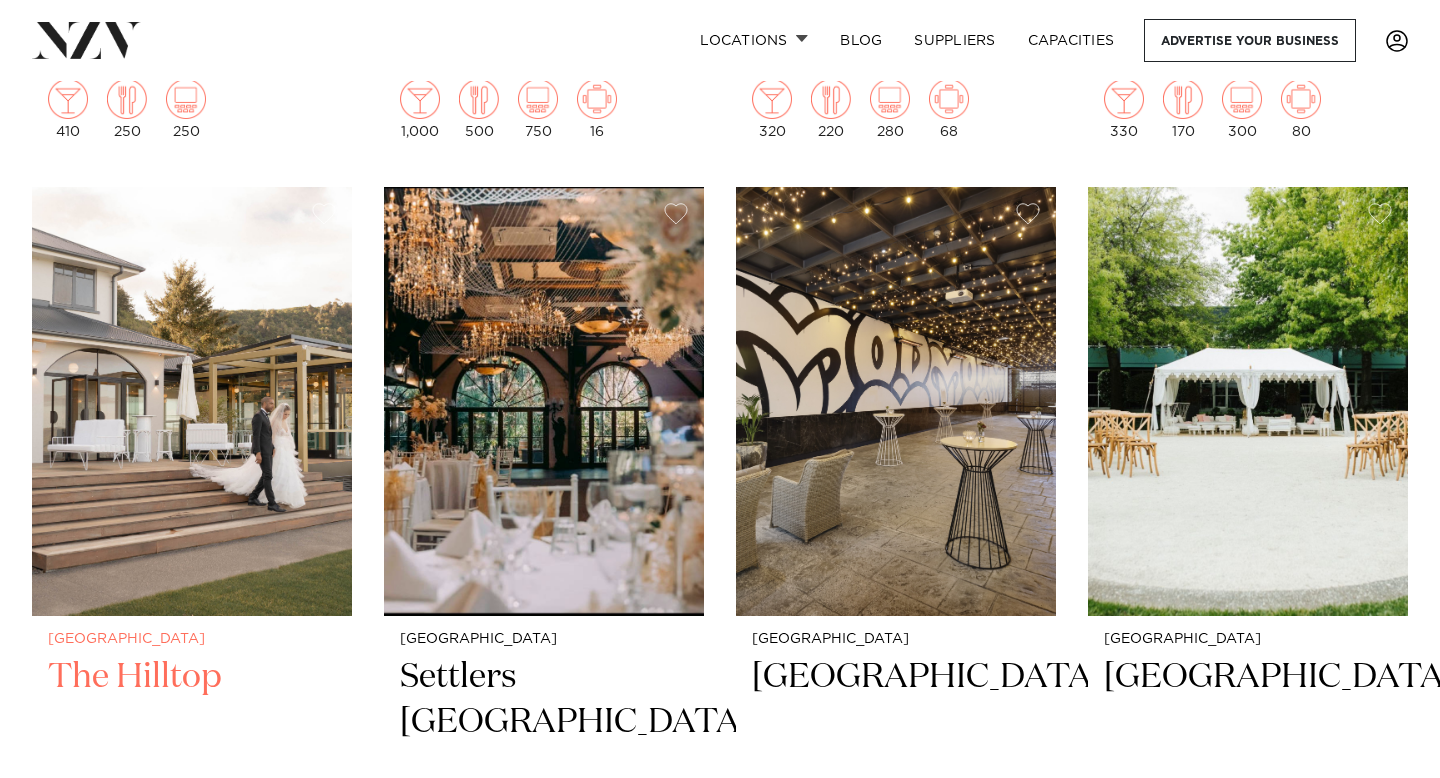 click on "The Hilltop" at bounding box center [192, 722] 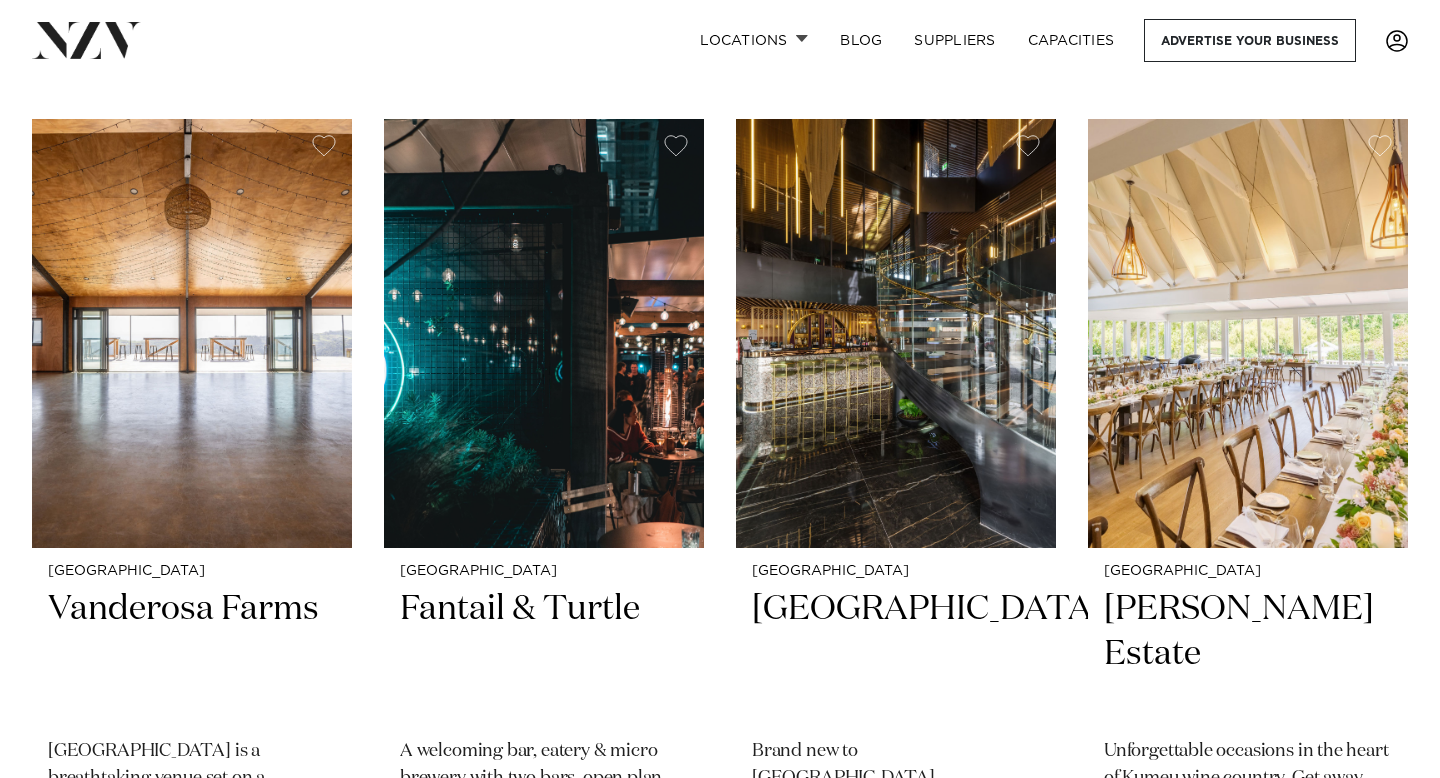 scroll, scrollTop: 4731, scrollLeft: 0, axis: vertical 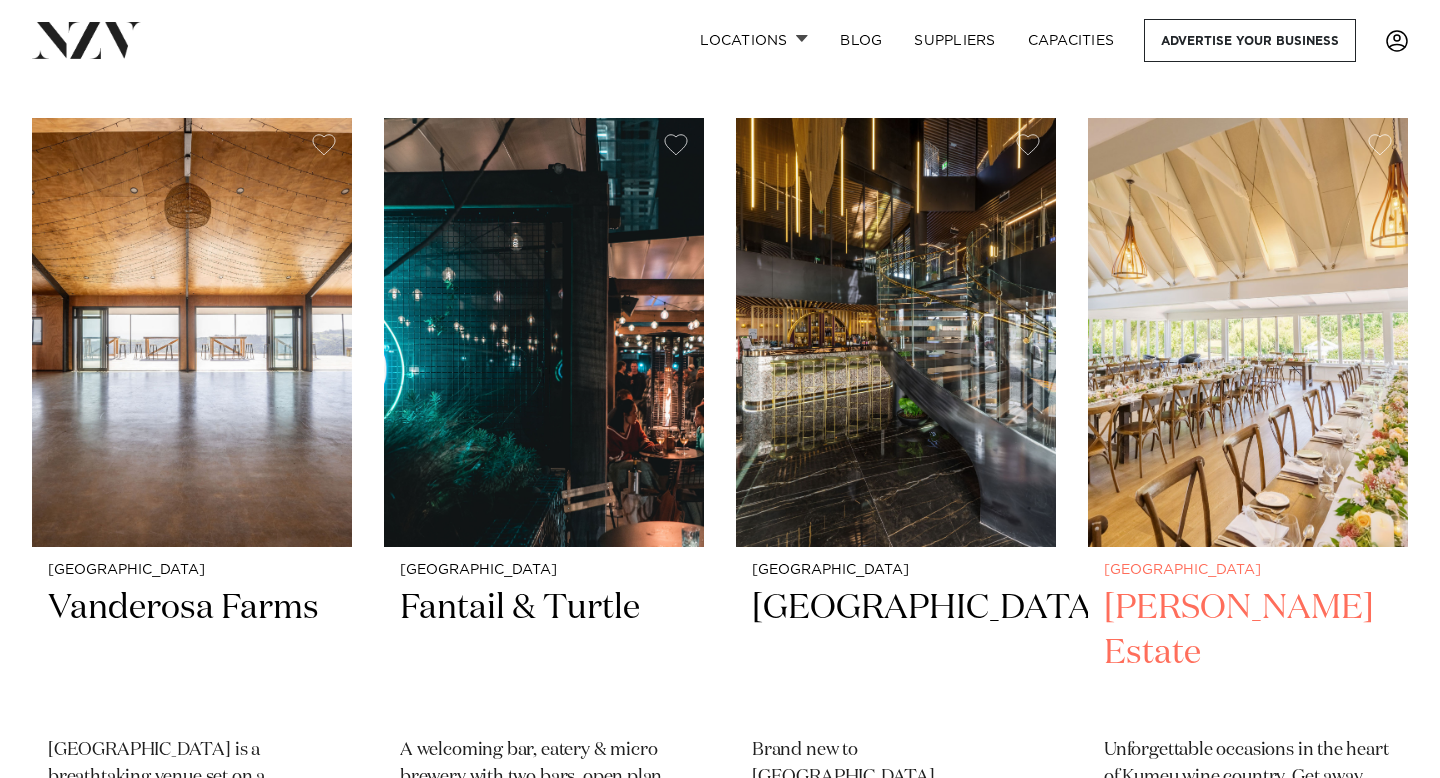 click on "[PERSON_NAME] Estate" at bounding box center (1248, 653) 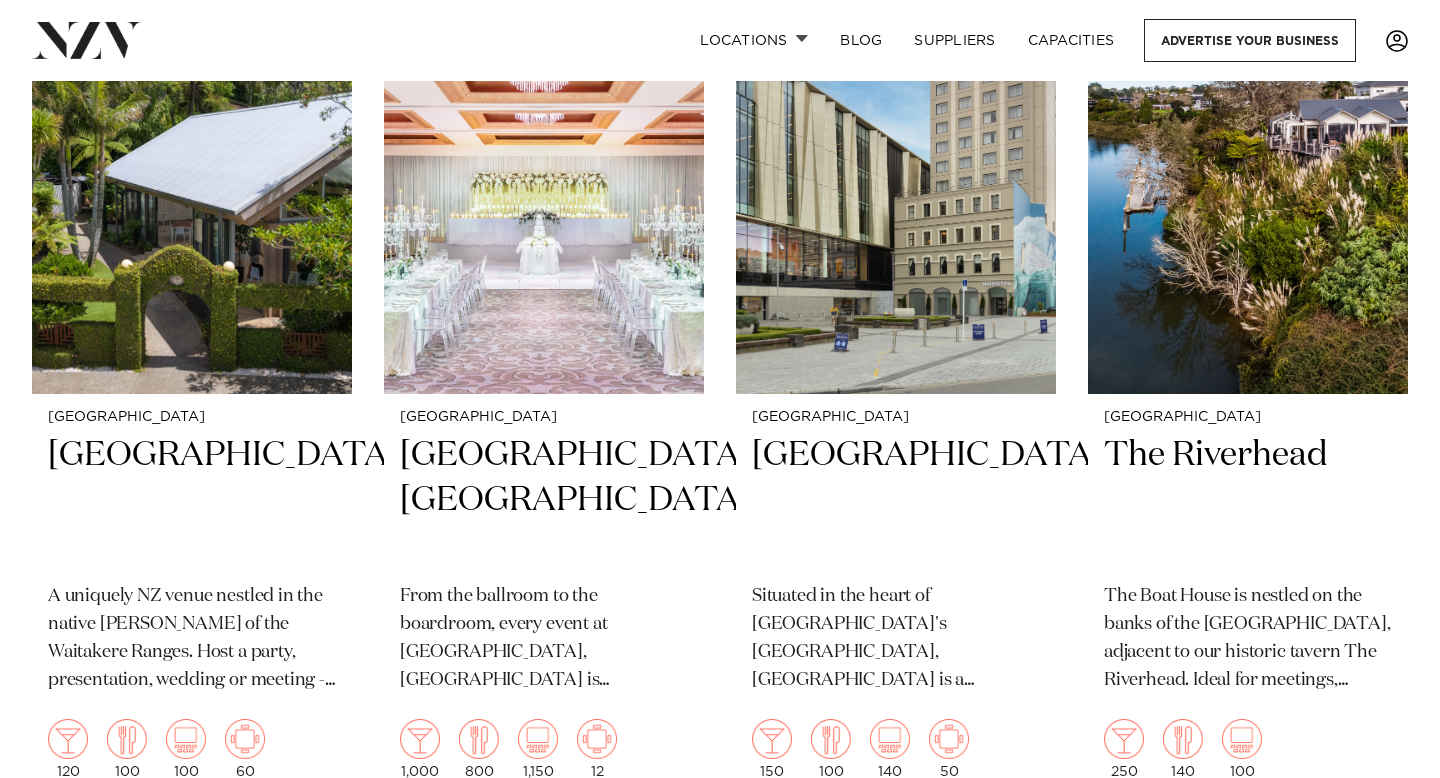 scroll, scrollTop: 0, scrollLeft: 0, axis: both 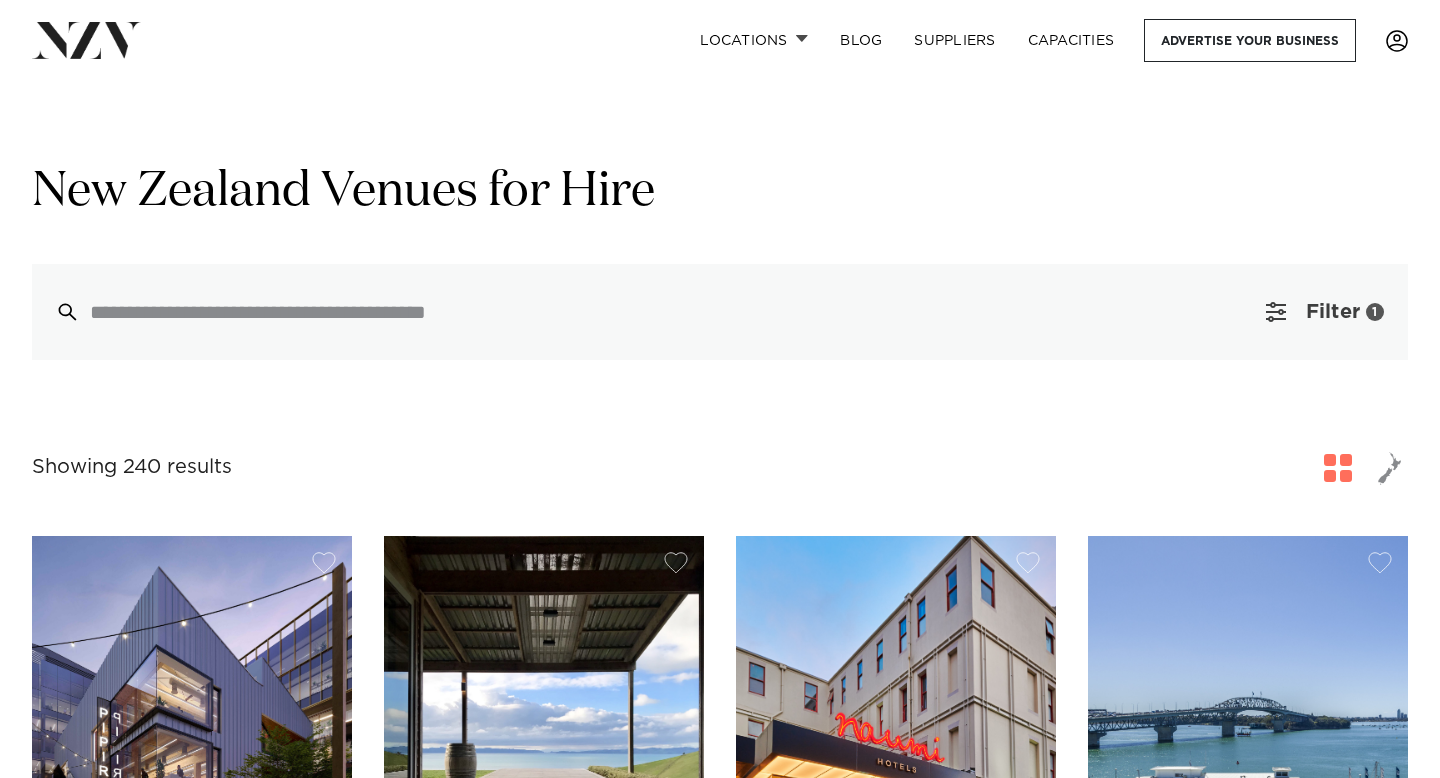 click on "Filter" at bounding box center [1333, 312] 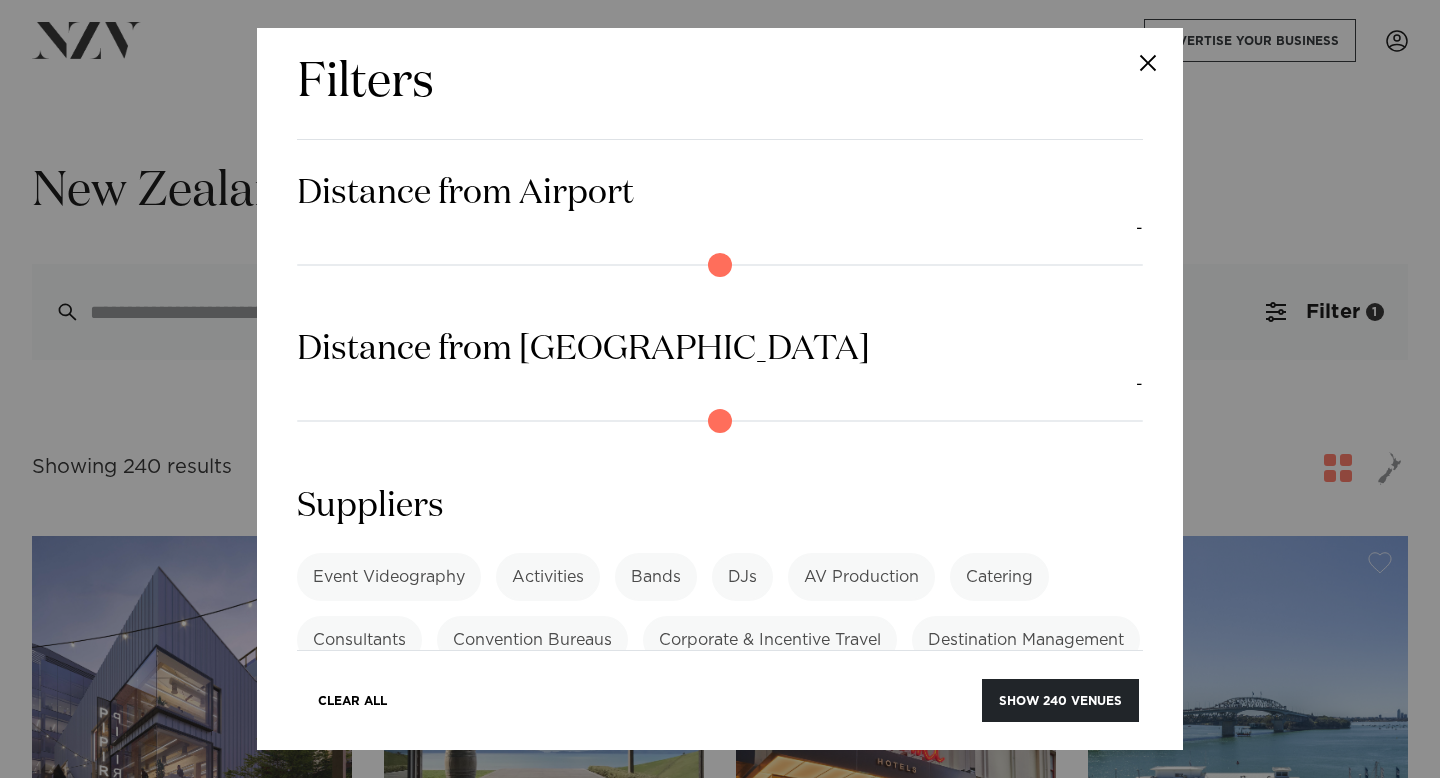 scroll, scrollTop: 1447, scrollLeft: 0, axis: vertical 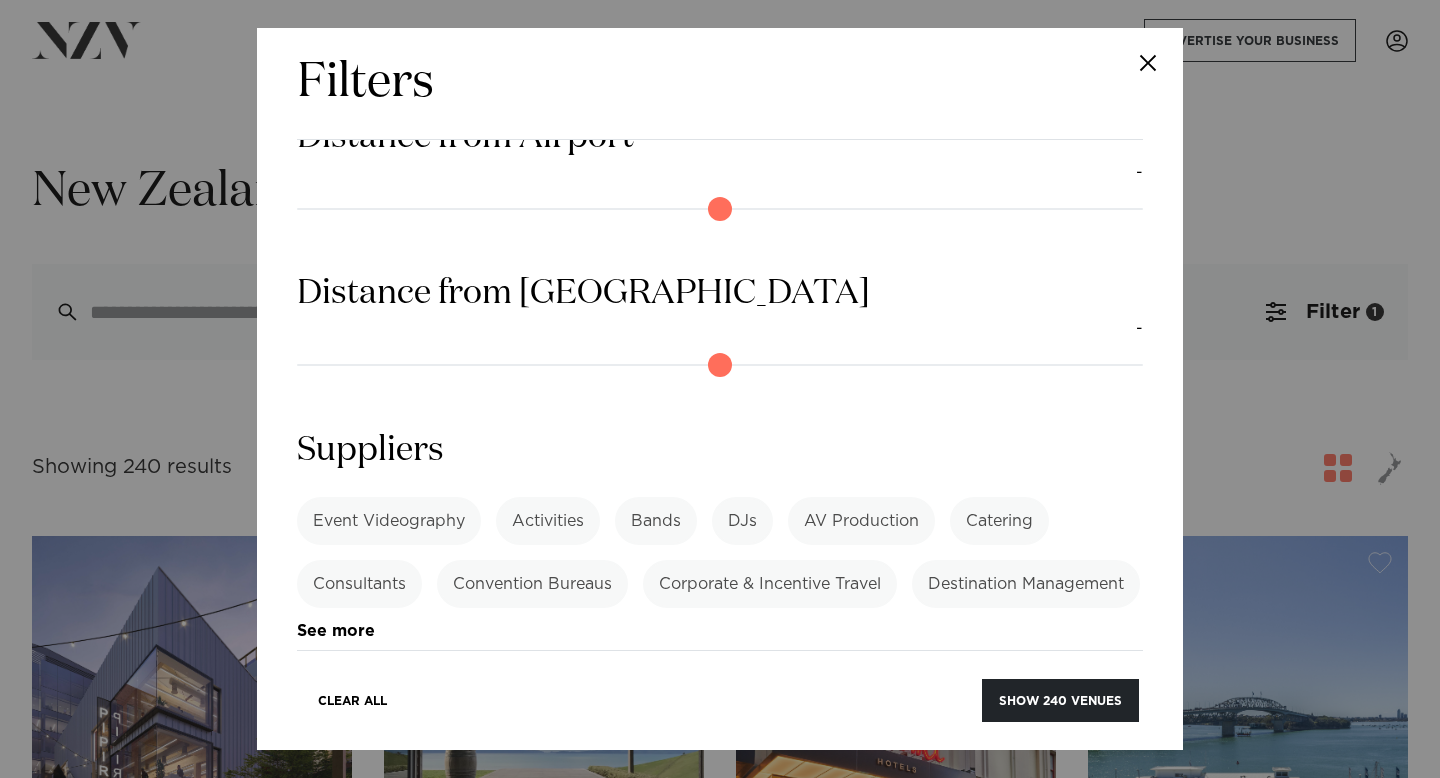 click at bounding box center (1148, 63) 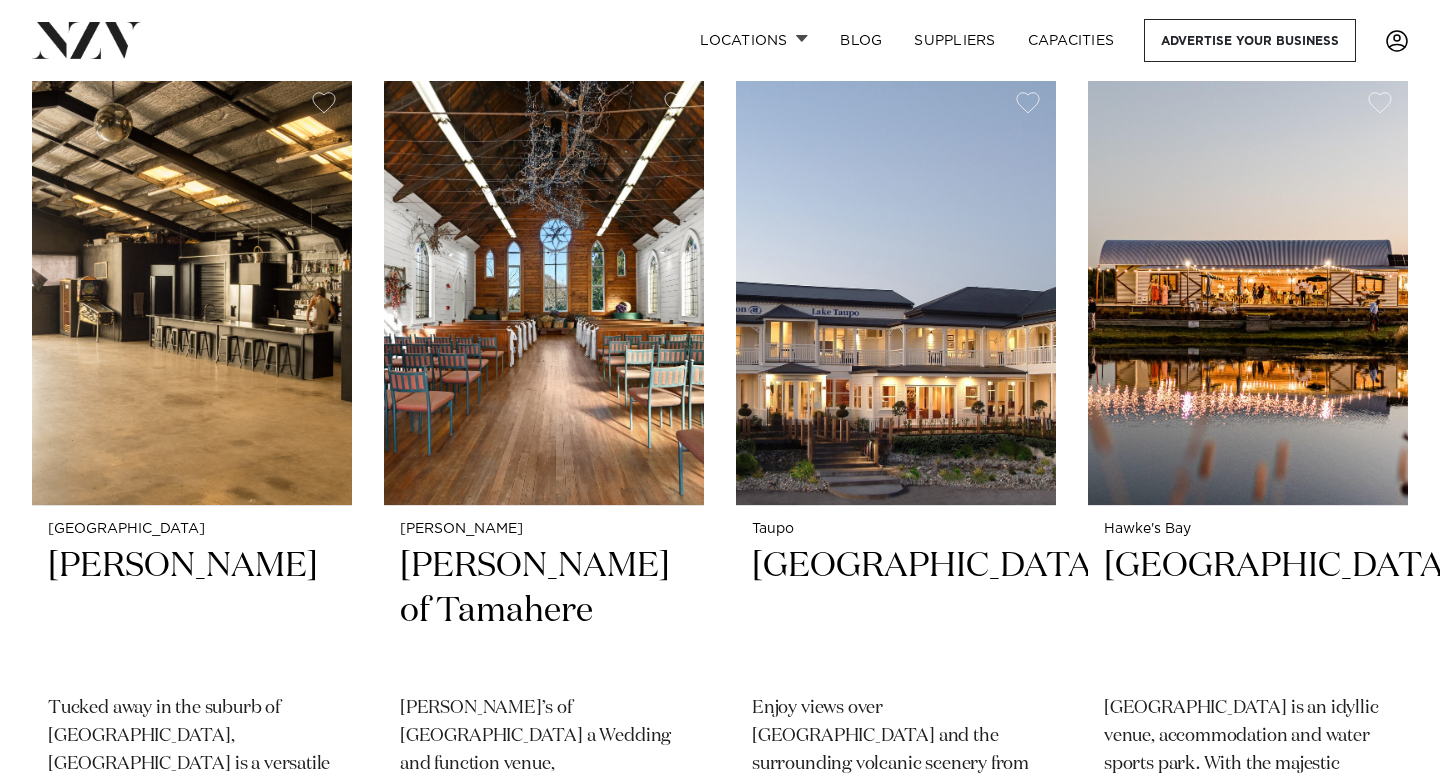 scroll, scrollTop: 12581, scrollLeft: 0, axis: vertical 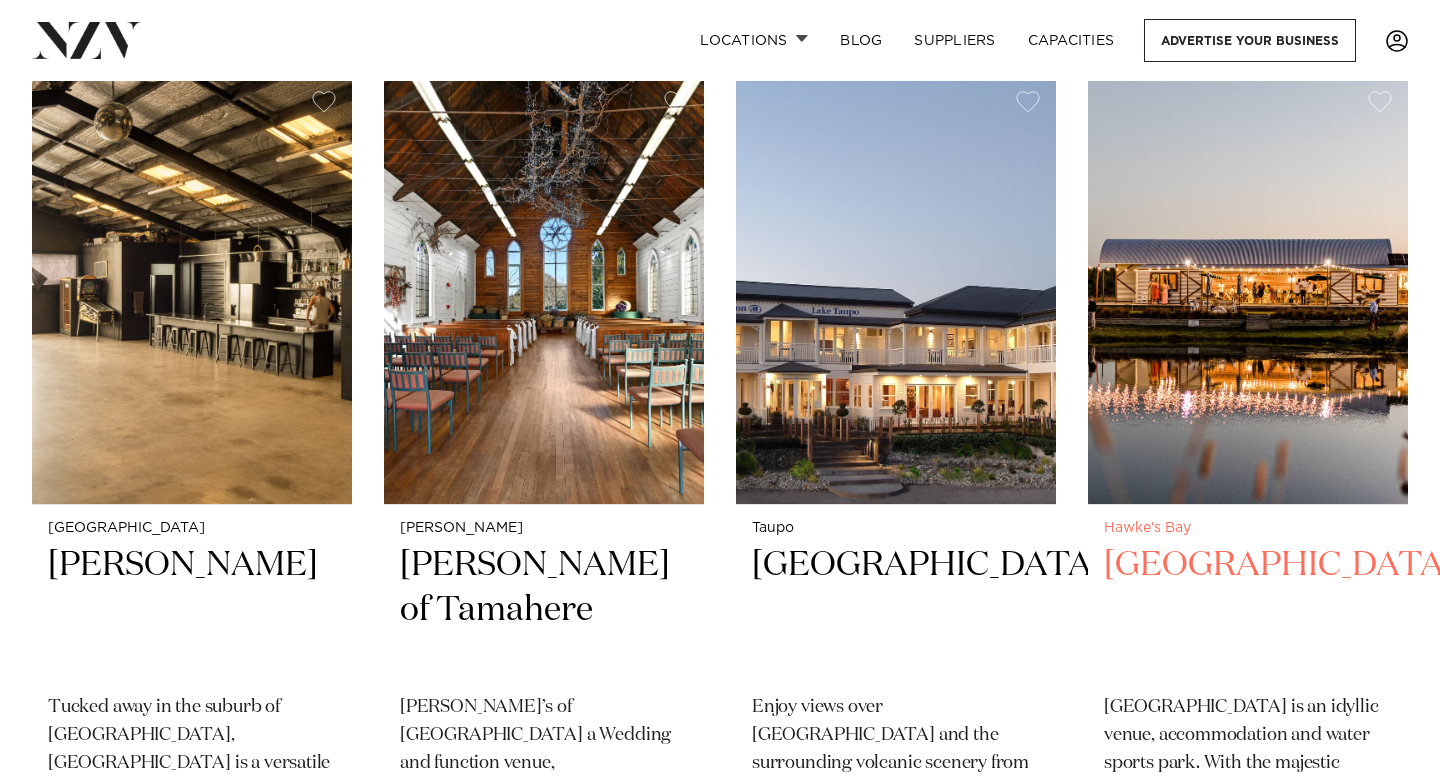 click on "Backpaddock Lakes" at bounding box center (1248, 610) 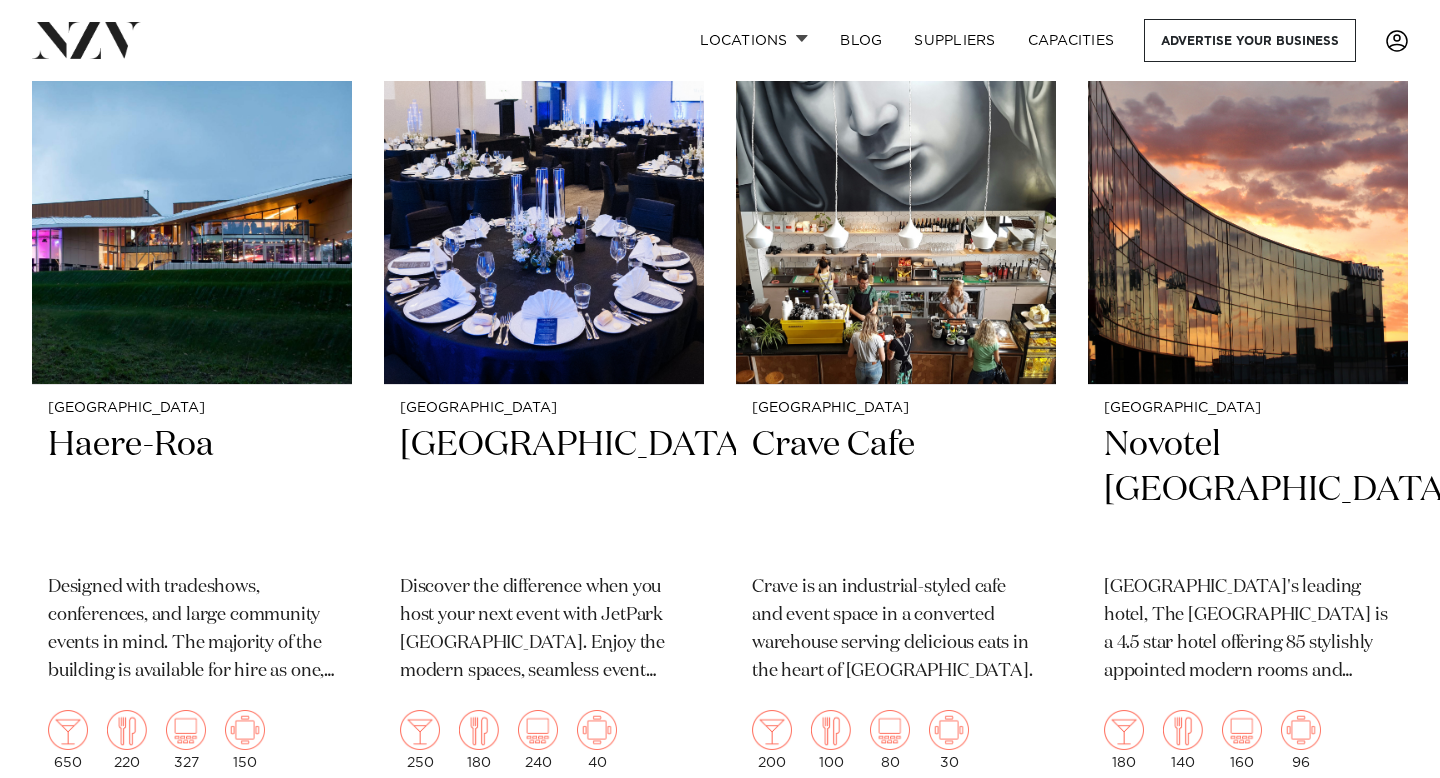scroll, scrollTop: 16125, scrollLeft: 0, axis: vertical 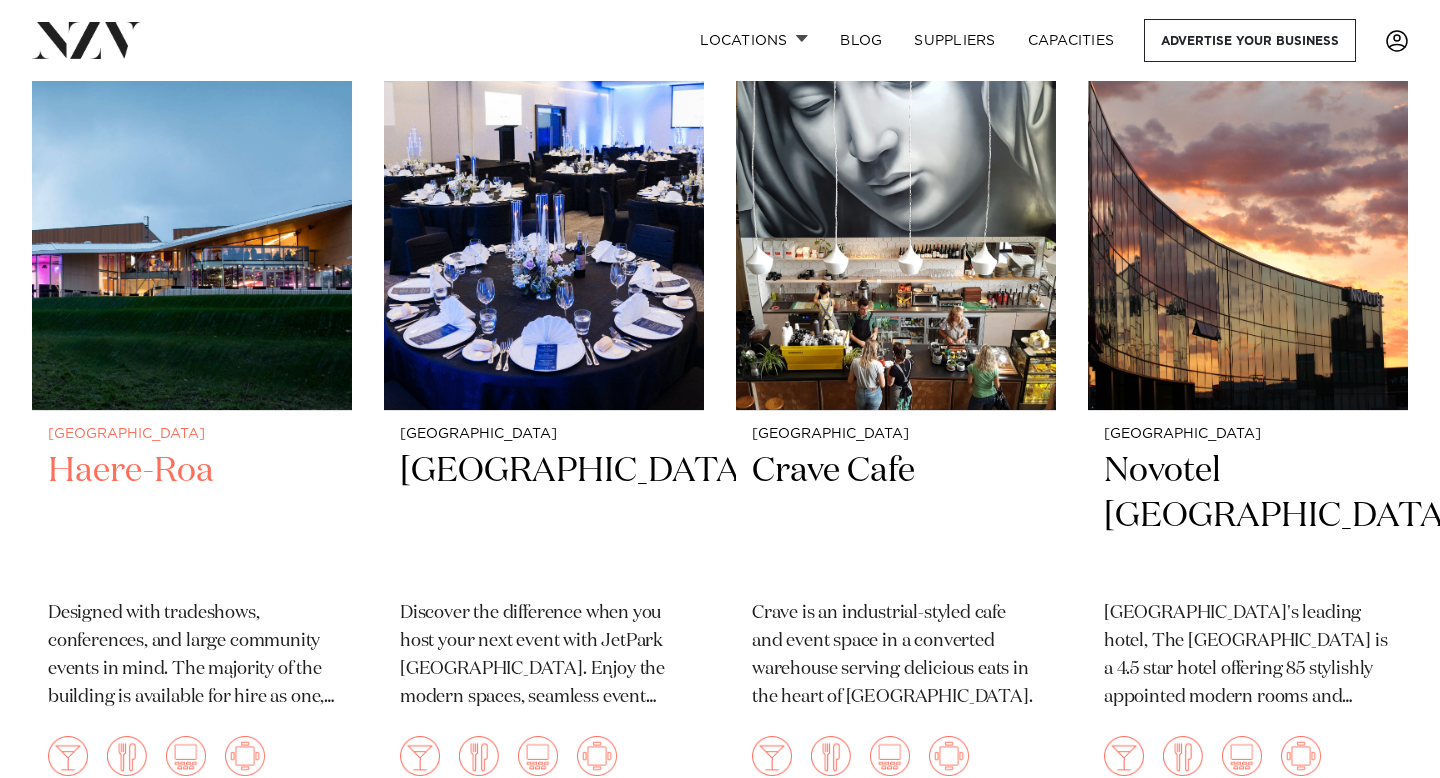 click on "Haere-Roa" at bounding box center (192, 516) 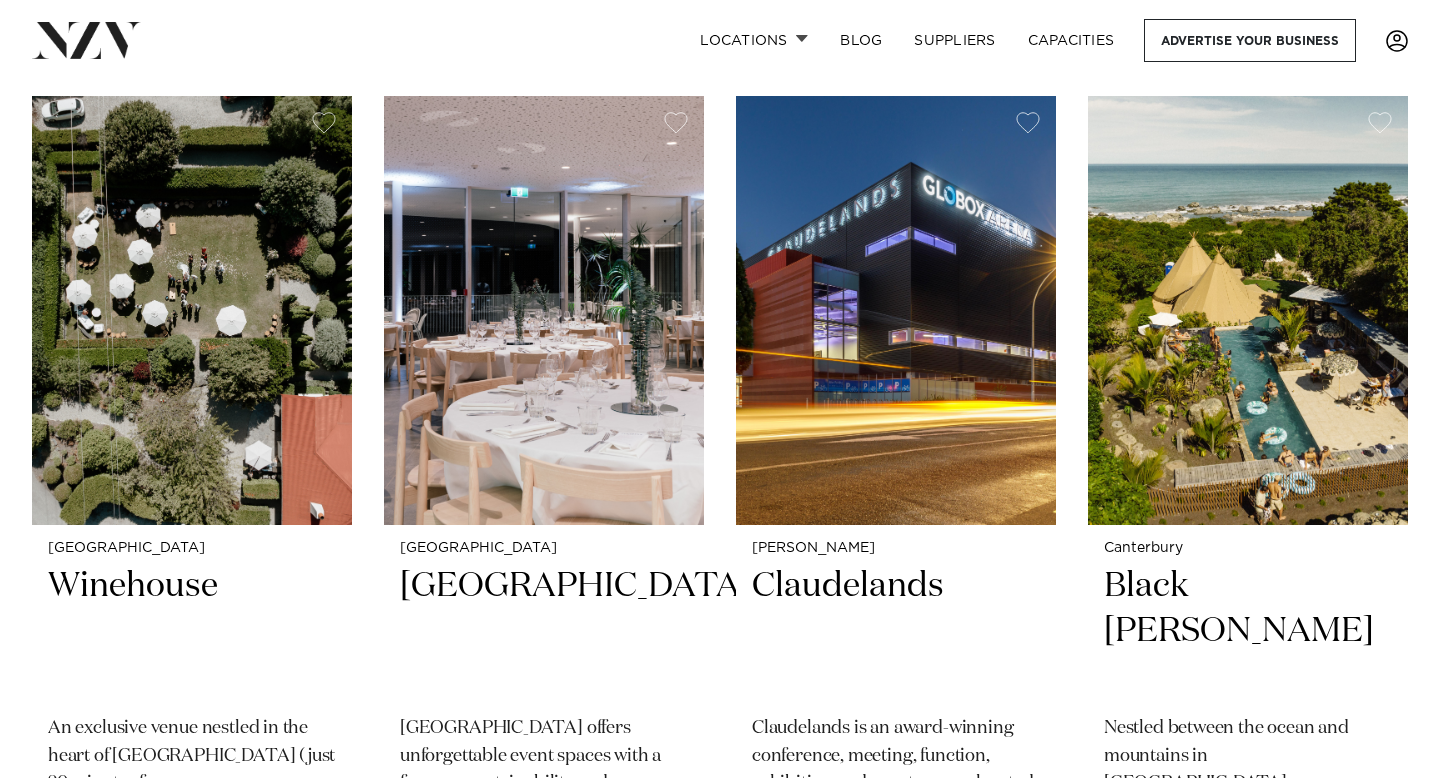 scroll, scrollTop: 16863, scrollLeft: 0, axis: vertical 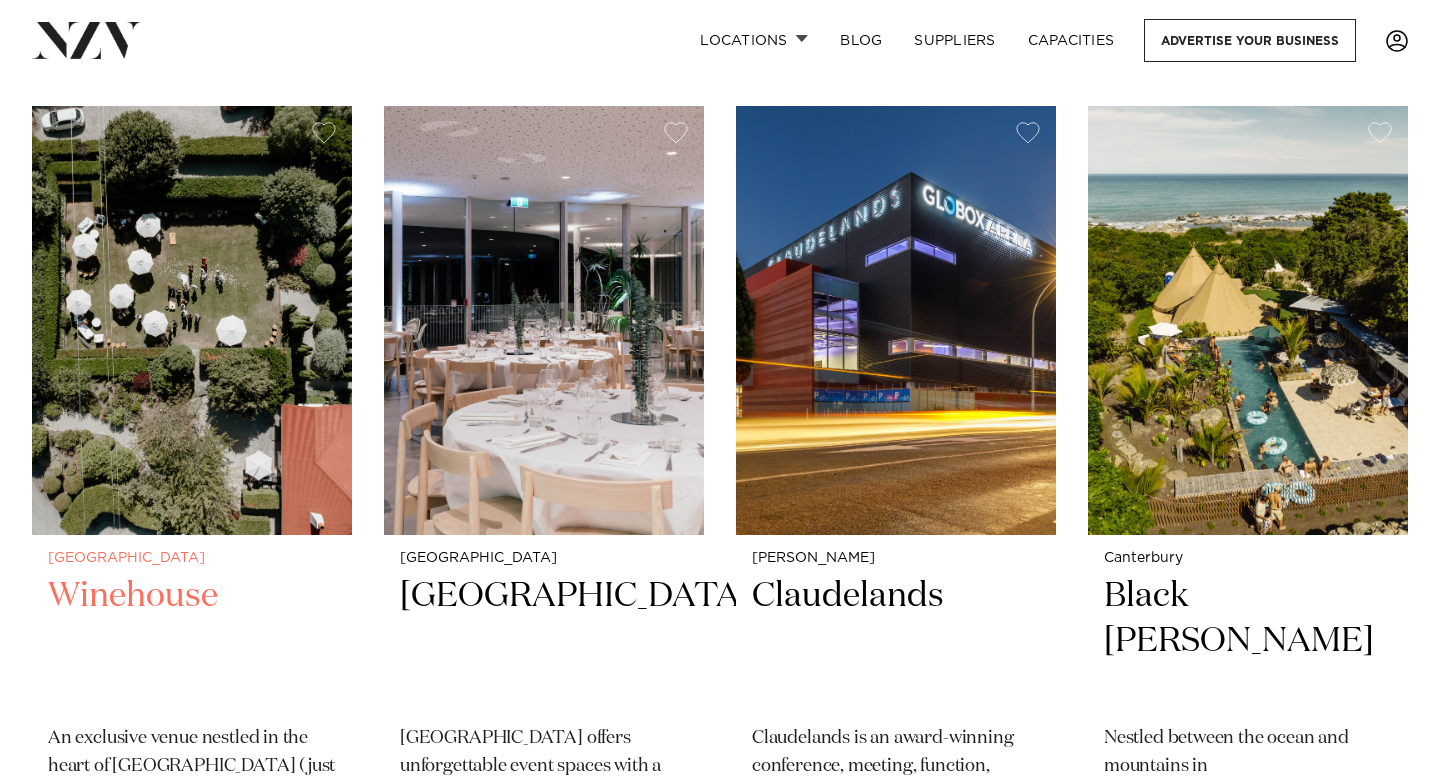 click on "Winehouse" at bounding box center [192, 641] 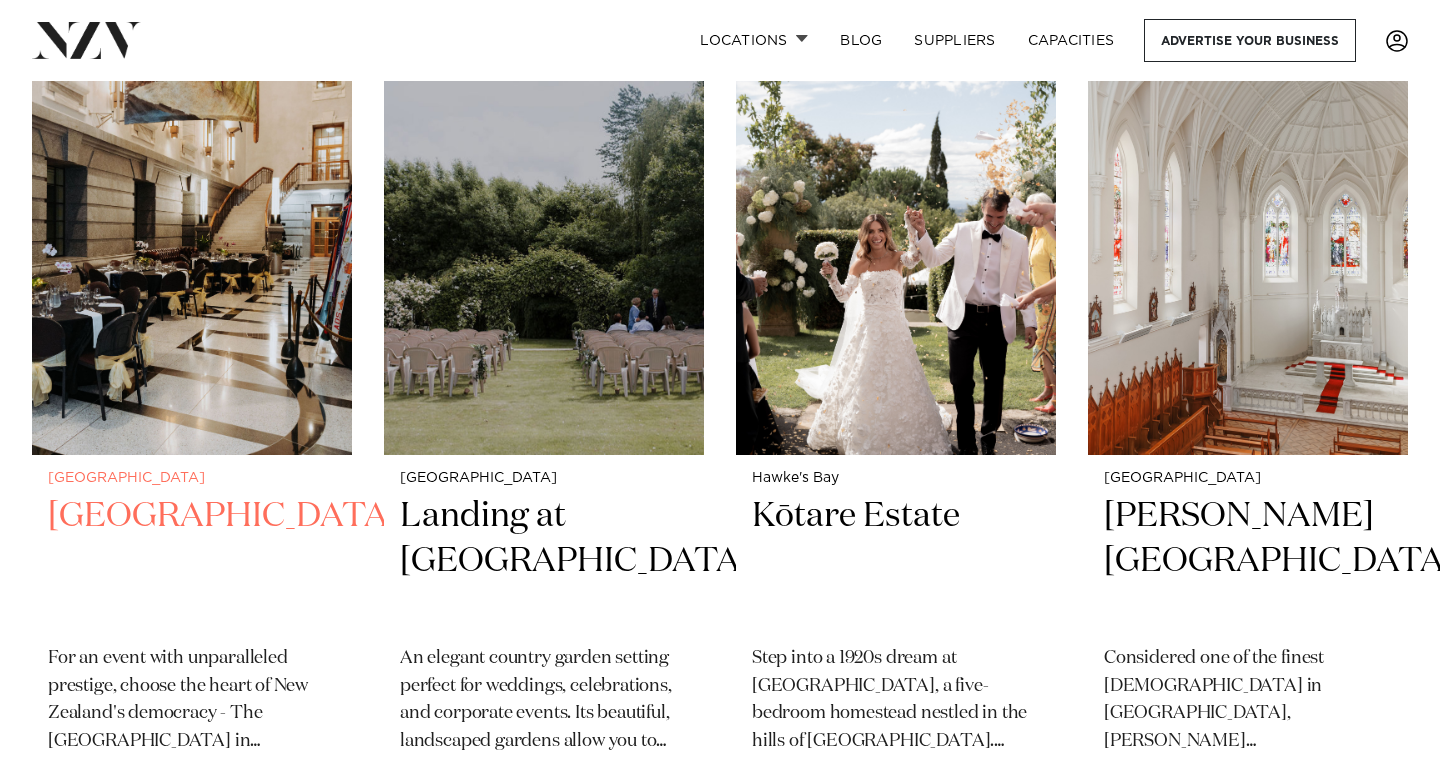 scroll, scrollTop: 20340, scrollLeft: 0, axis: vertical 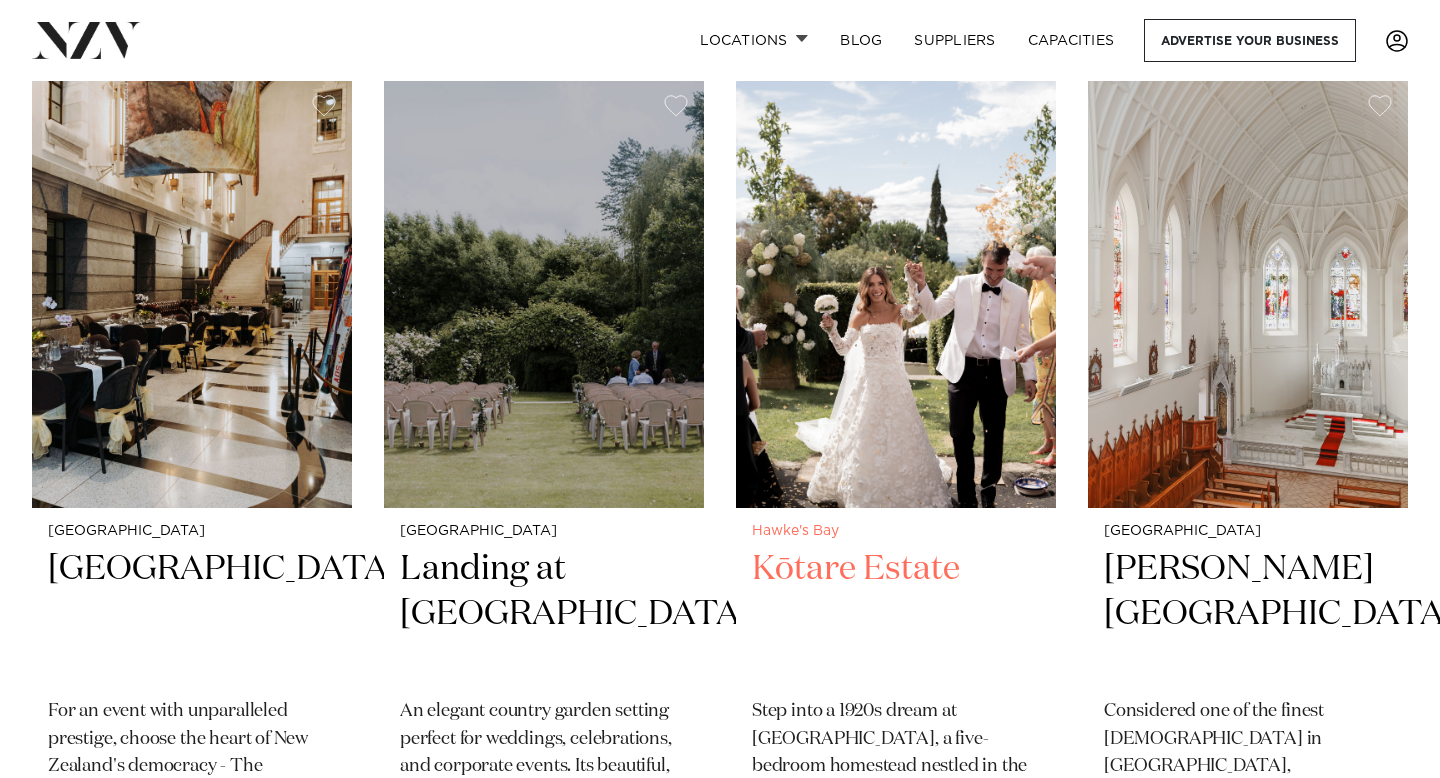 click on "Kōtare Estate" at bounding box center (896, 614) 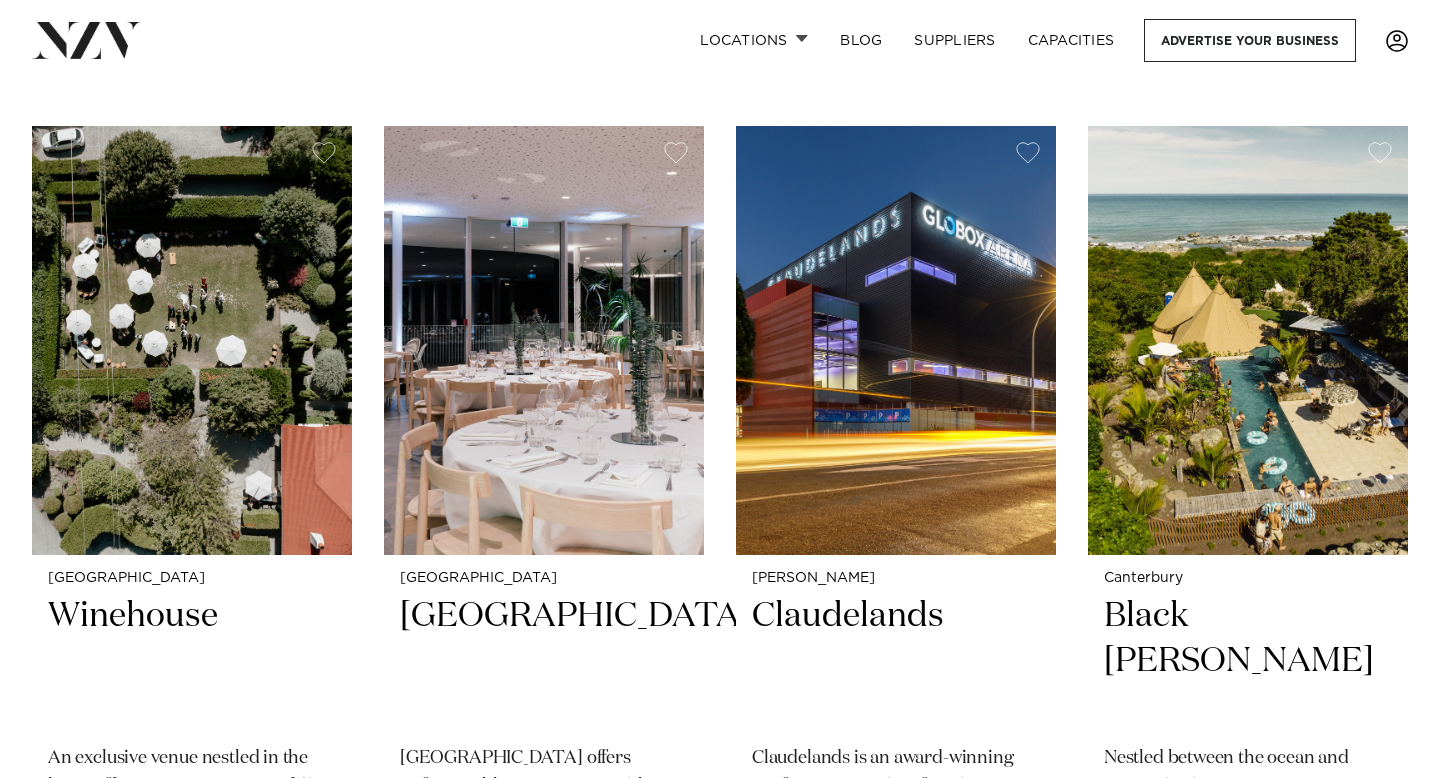 scroll, scrollTop: 16862, scrollLeft: 0, axis: vertical 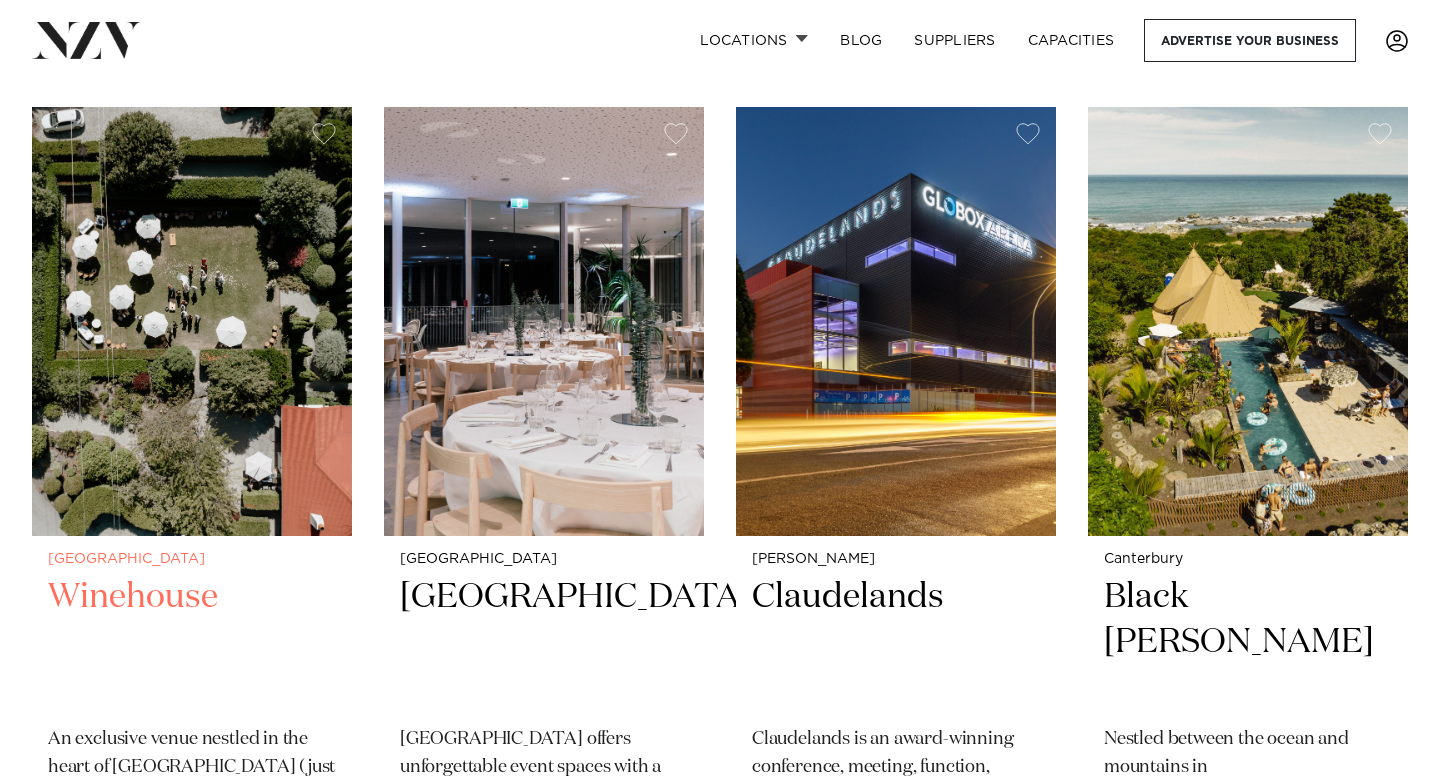 click on "Winehouse" at bounding box center [192, 642] 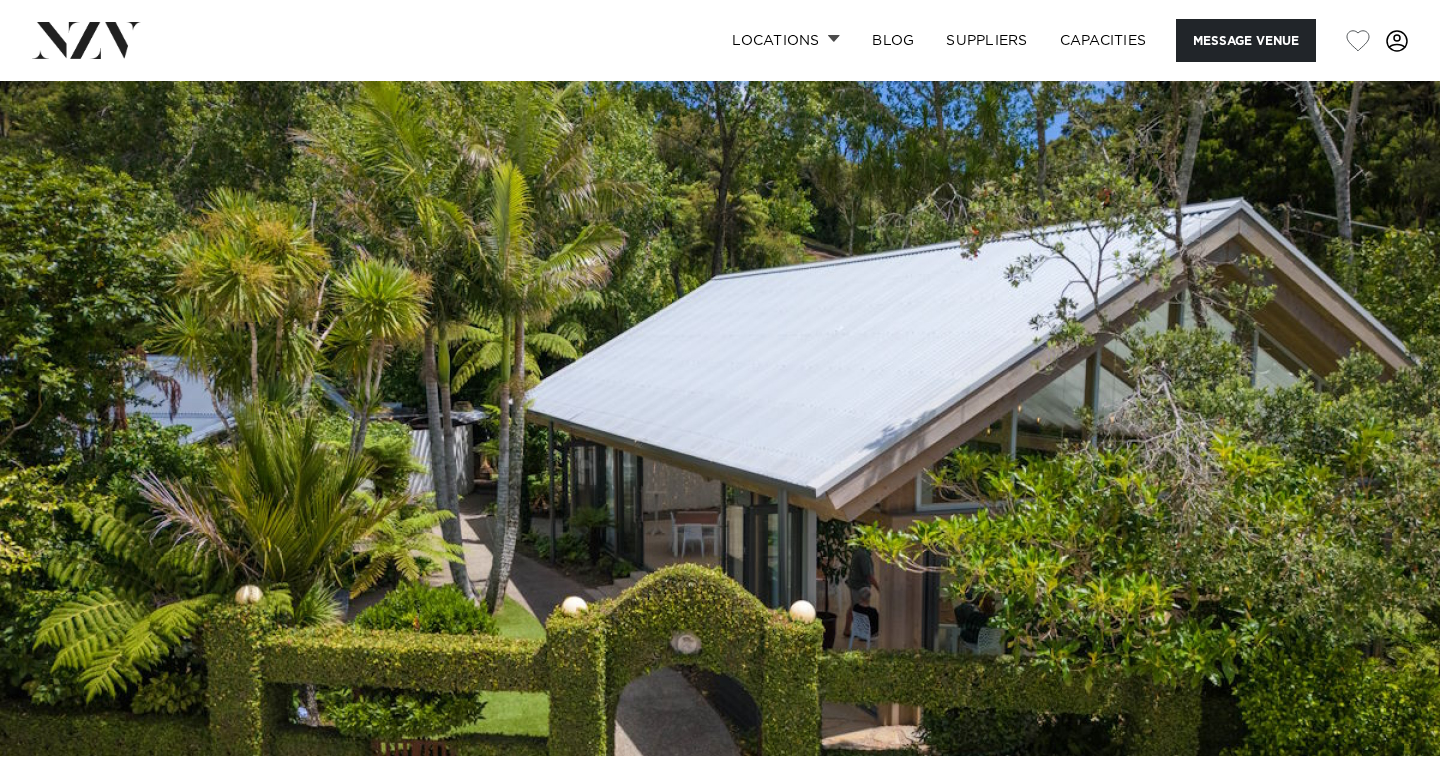scroll, scrollTop: 0, scrollLeft: 0, axis: both 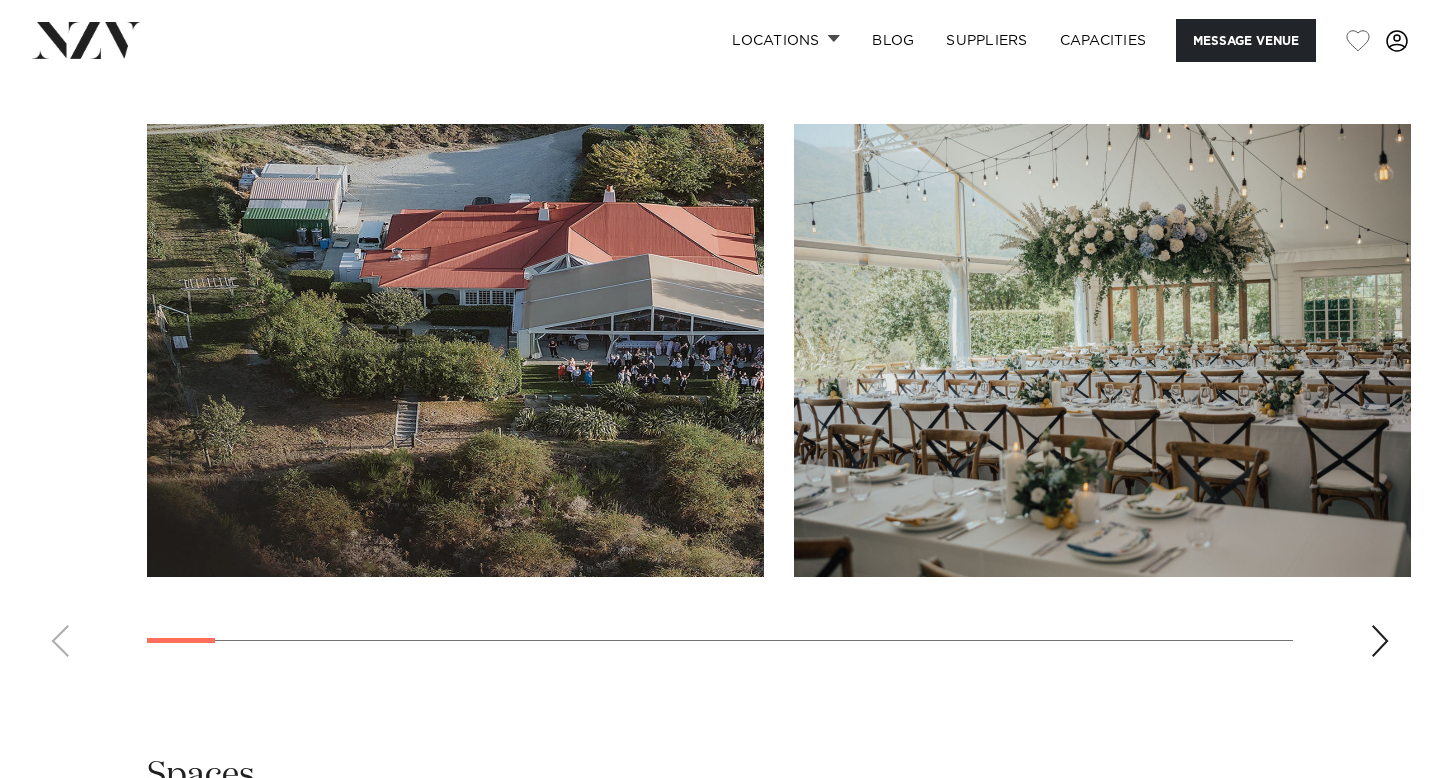 click at bounding box center (1380, 641) 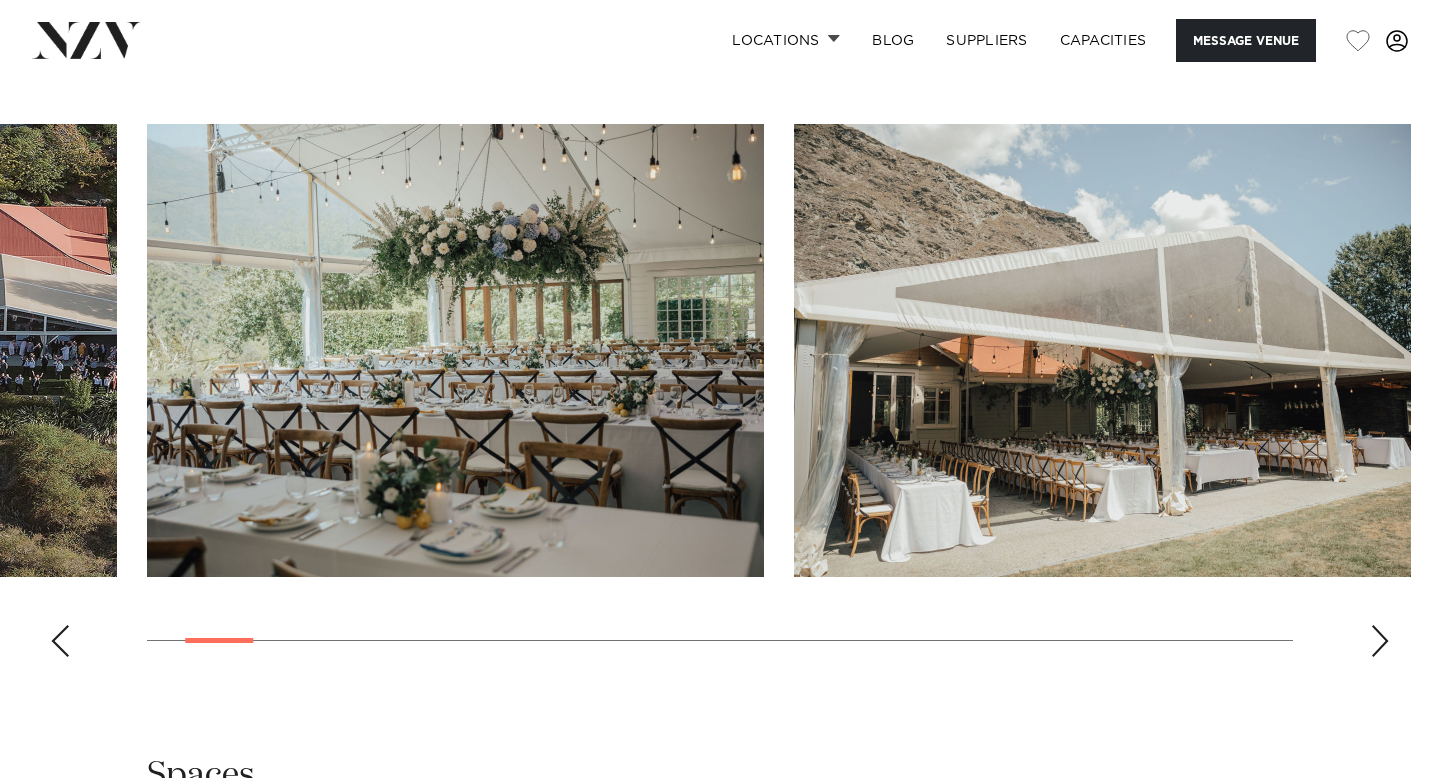 click at bounding box center [1380, 641] 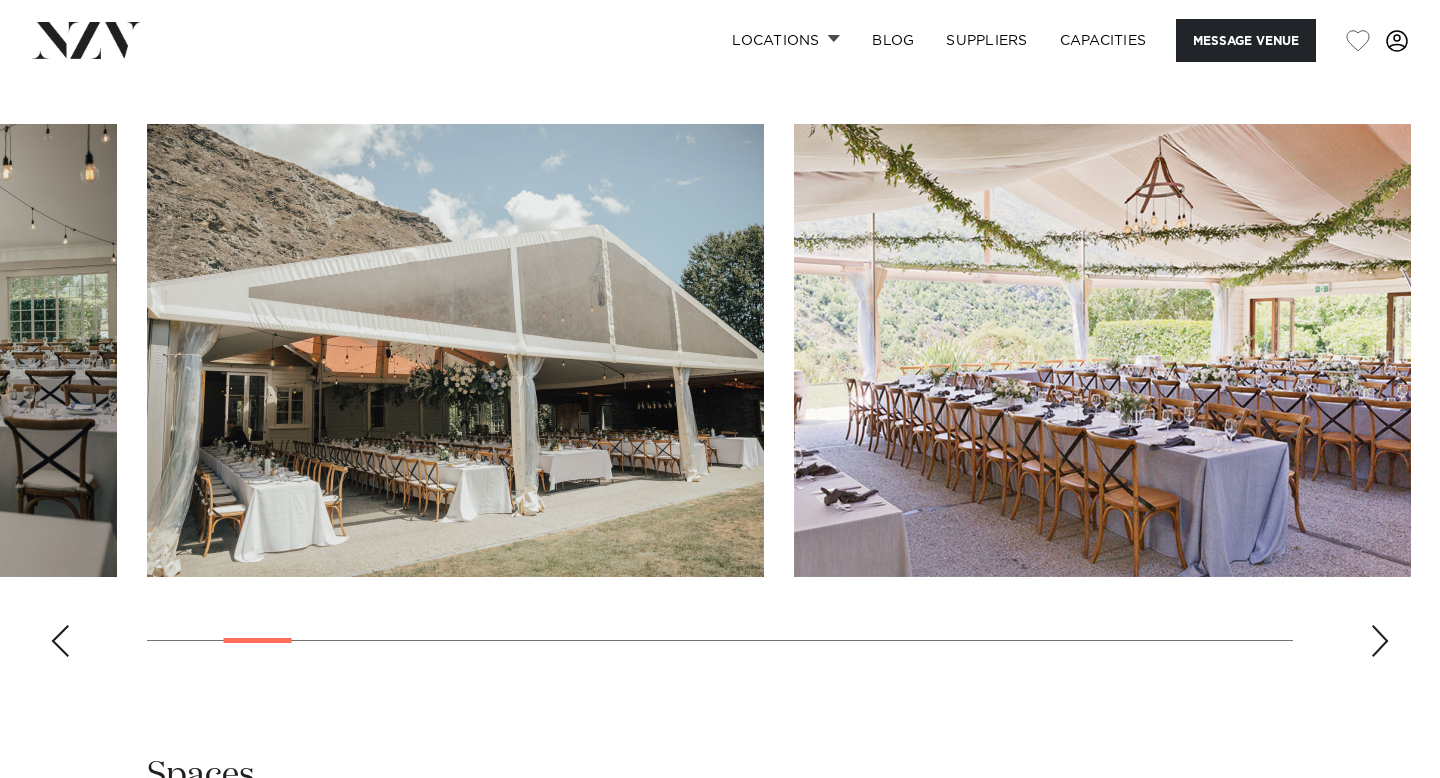 click at bounding box center [1380, 641] 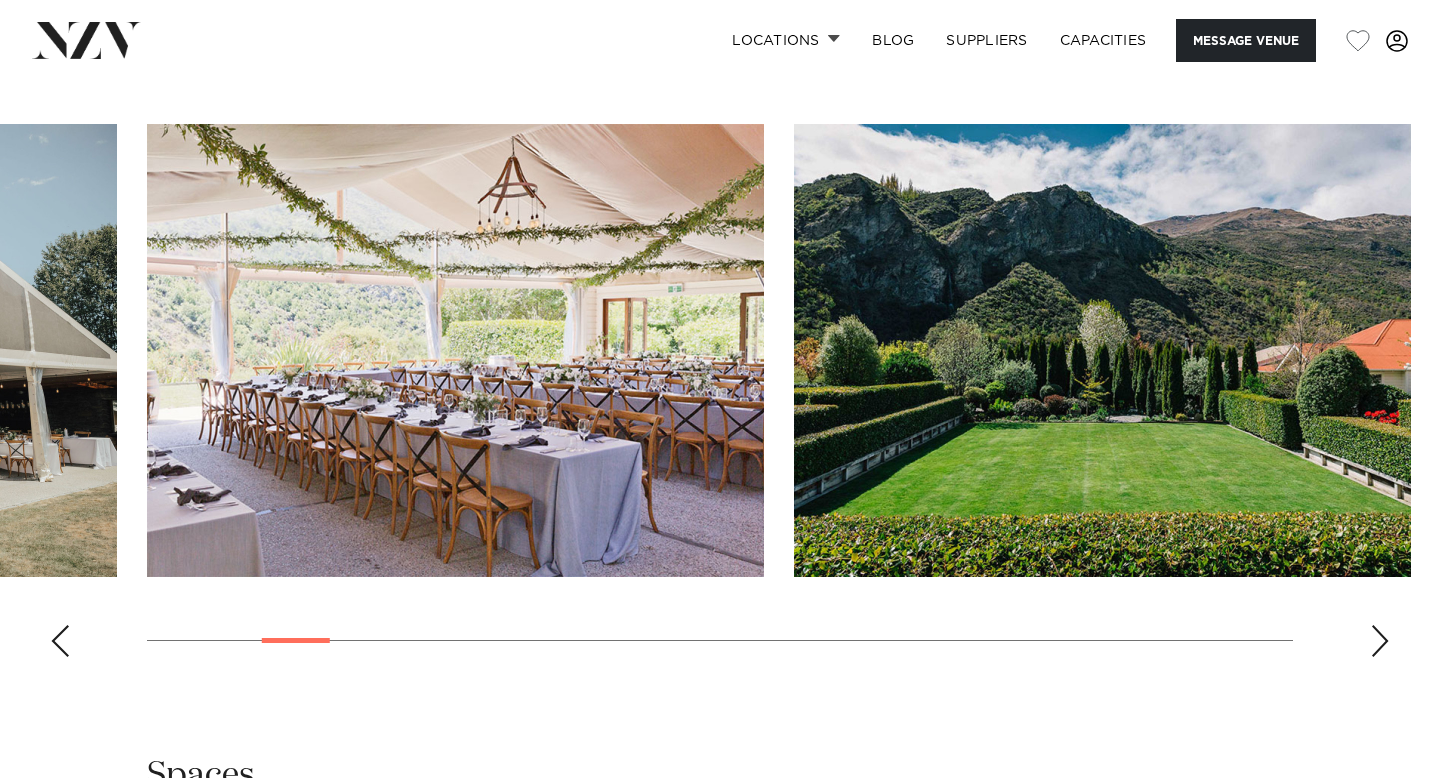 click at bounding box center (1380, 641) 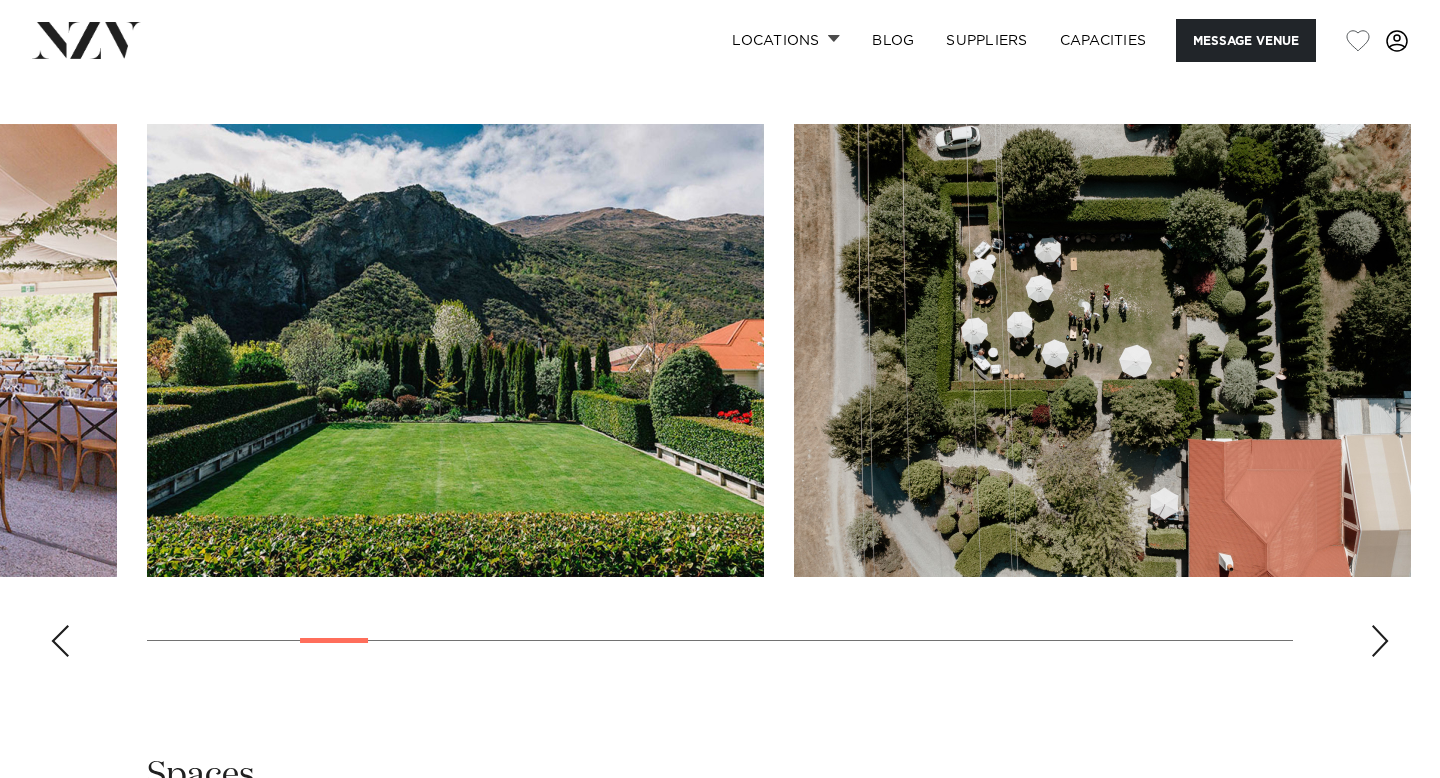 click at bounding box center [1380, 641] 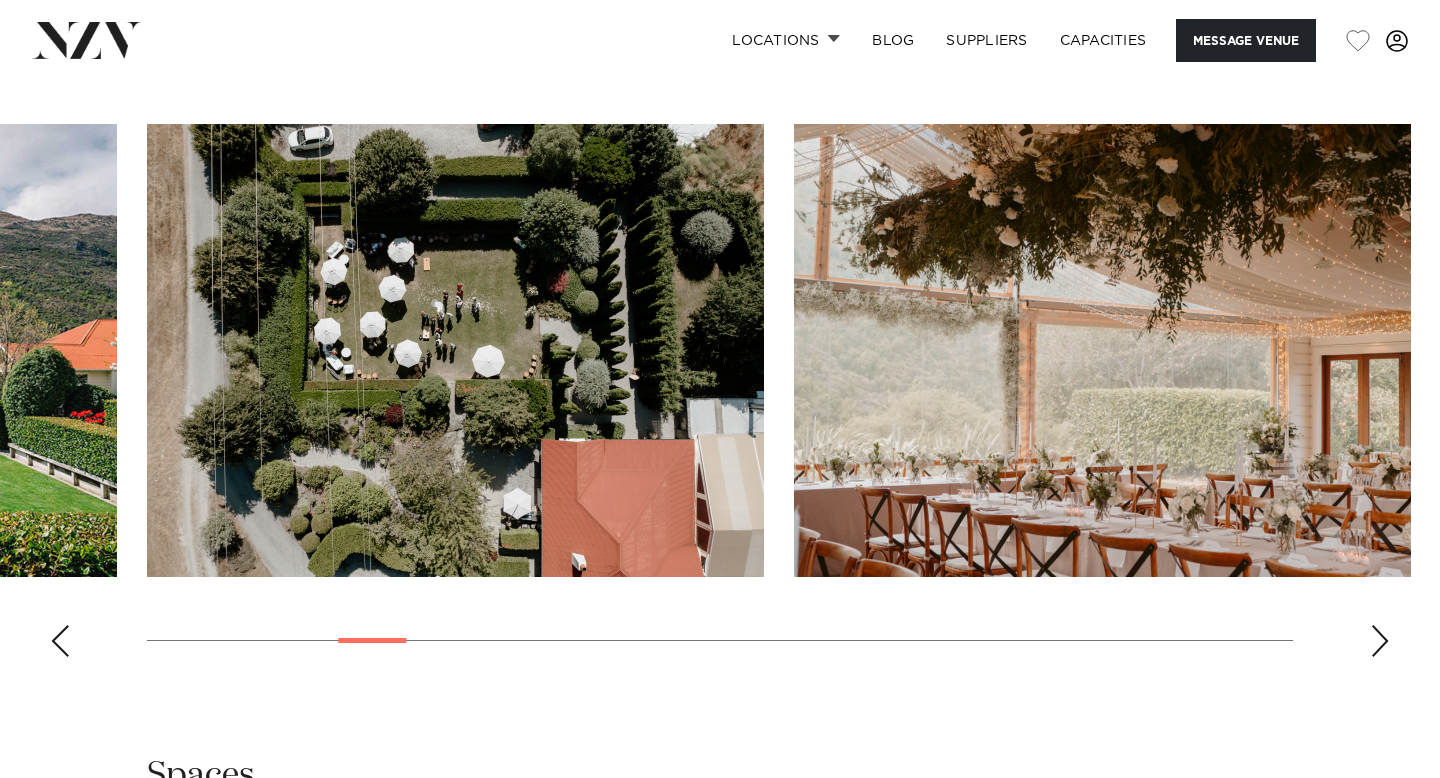 click at bounding box center [1380, 641] 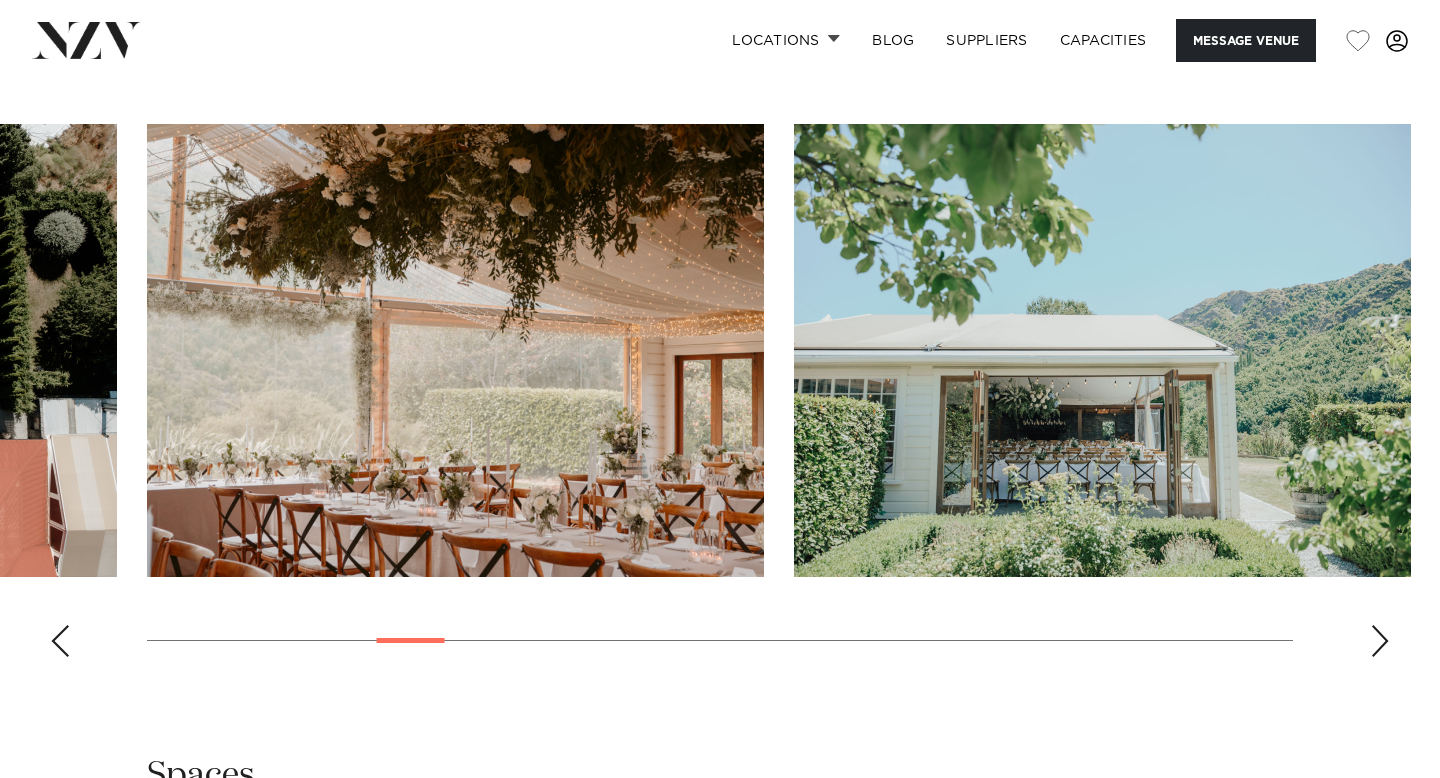 click at bounding box center (1380, 641) 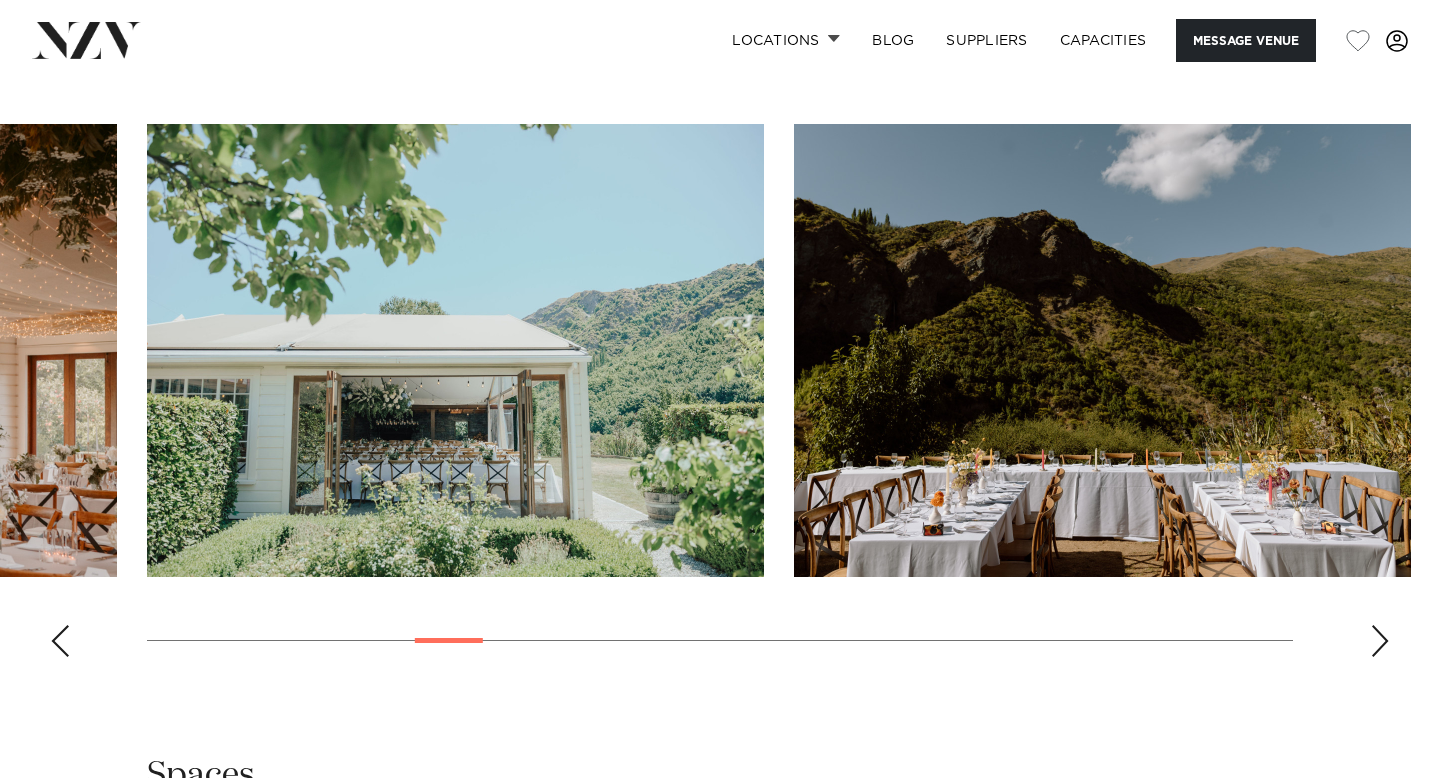 click at bounding box center (1380, 641) 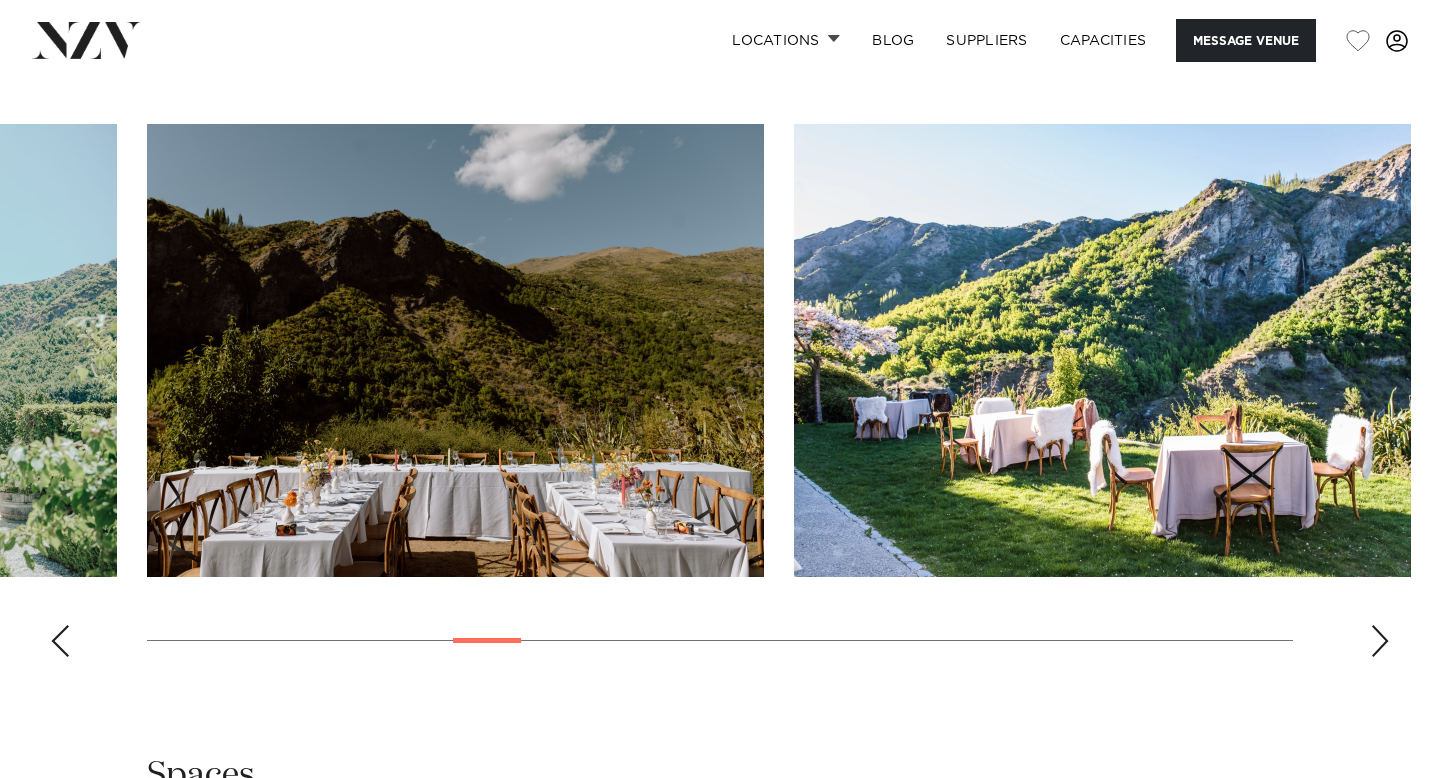 click at bounding box center [1380, 641] 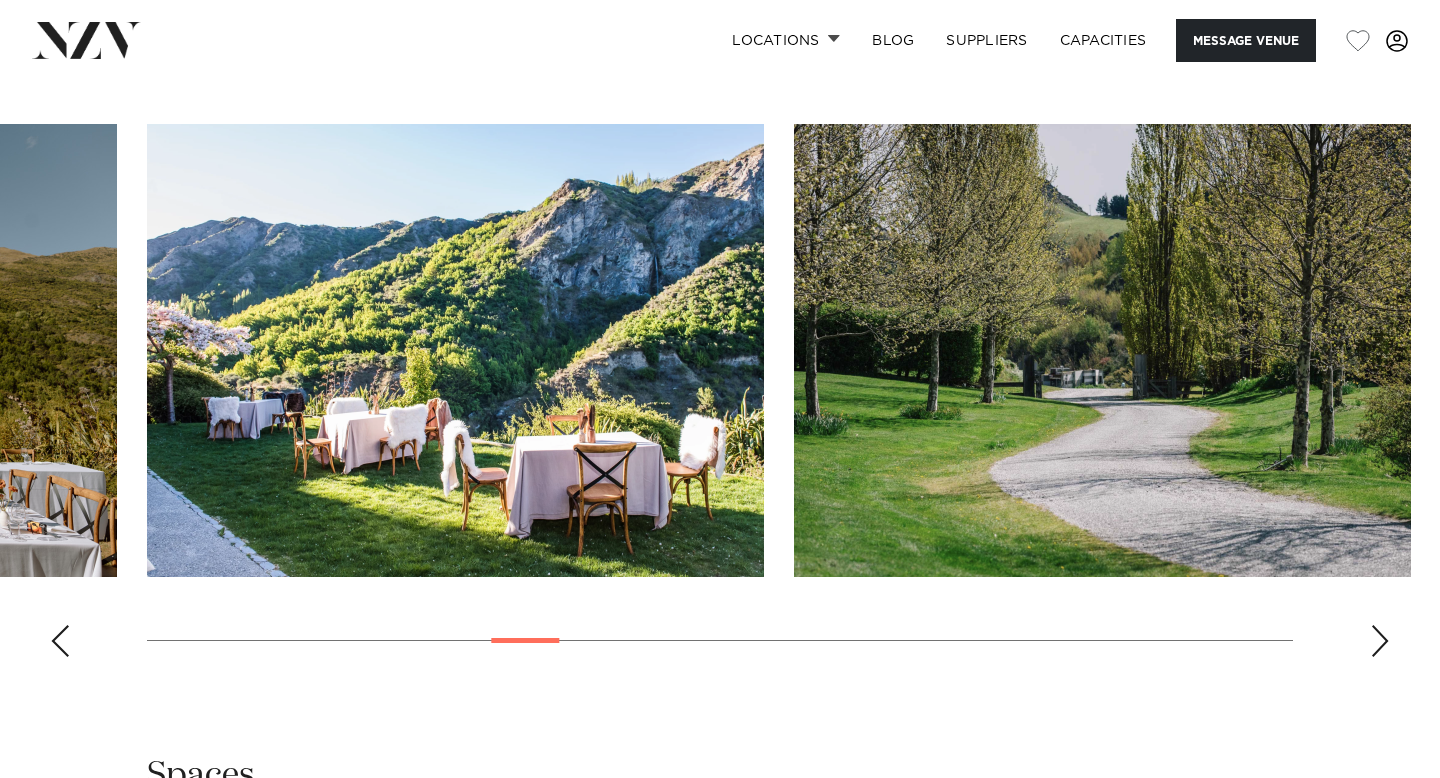 click at bounding box center [1380, 641] 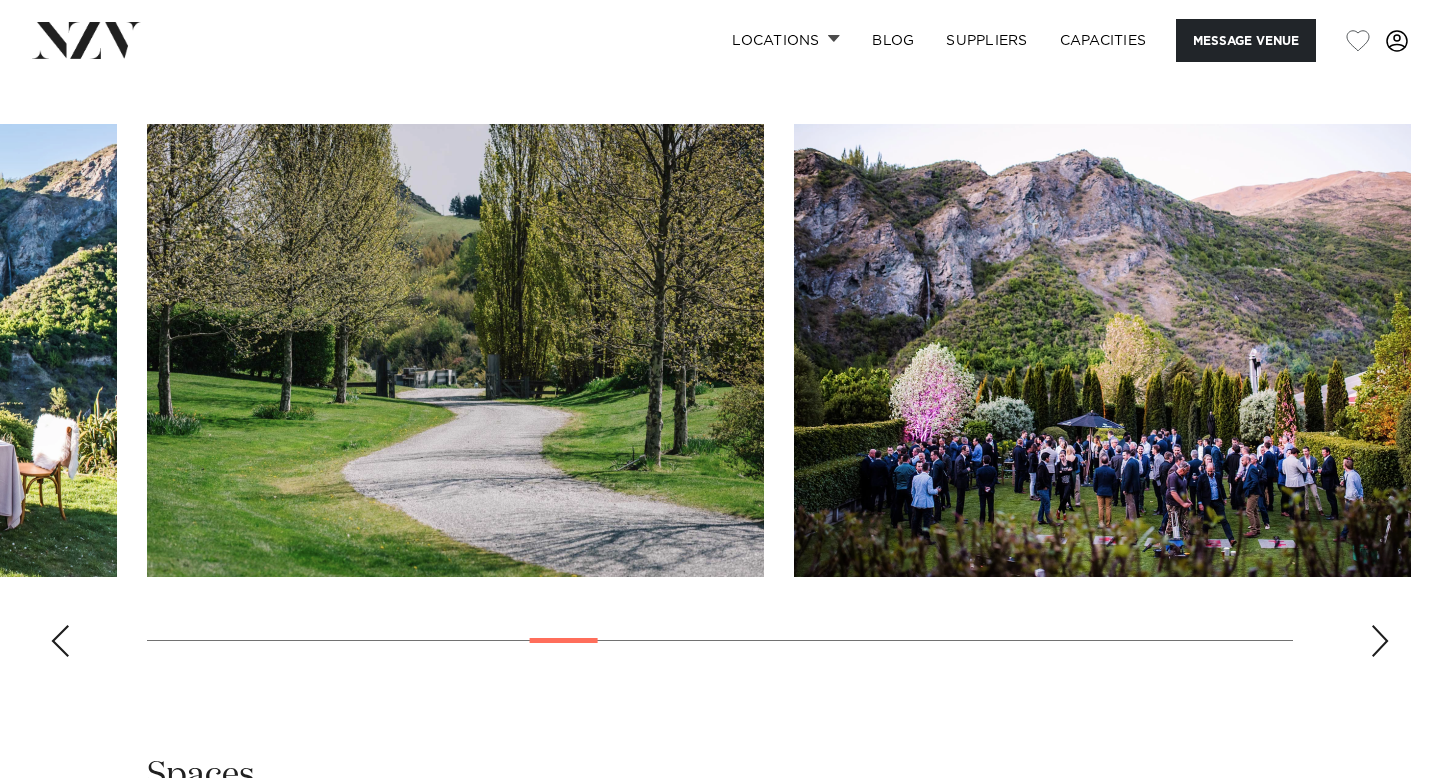 click at bounding box center [1380, 641] 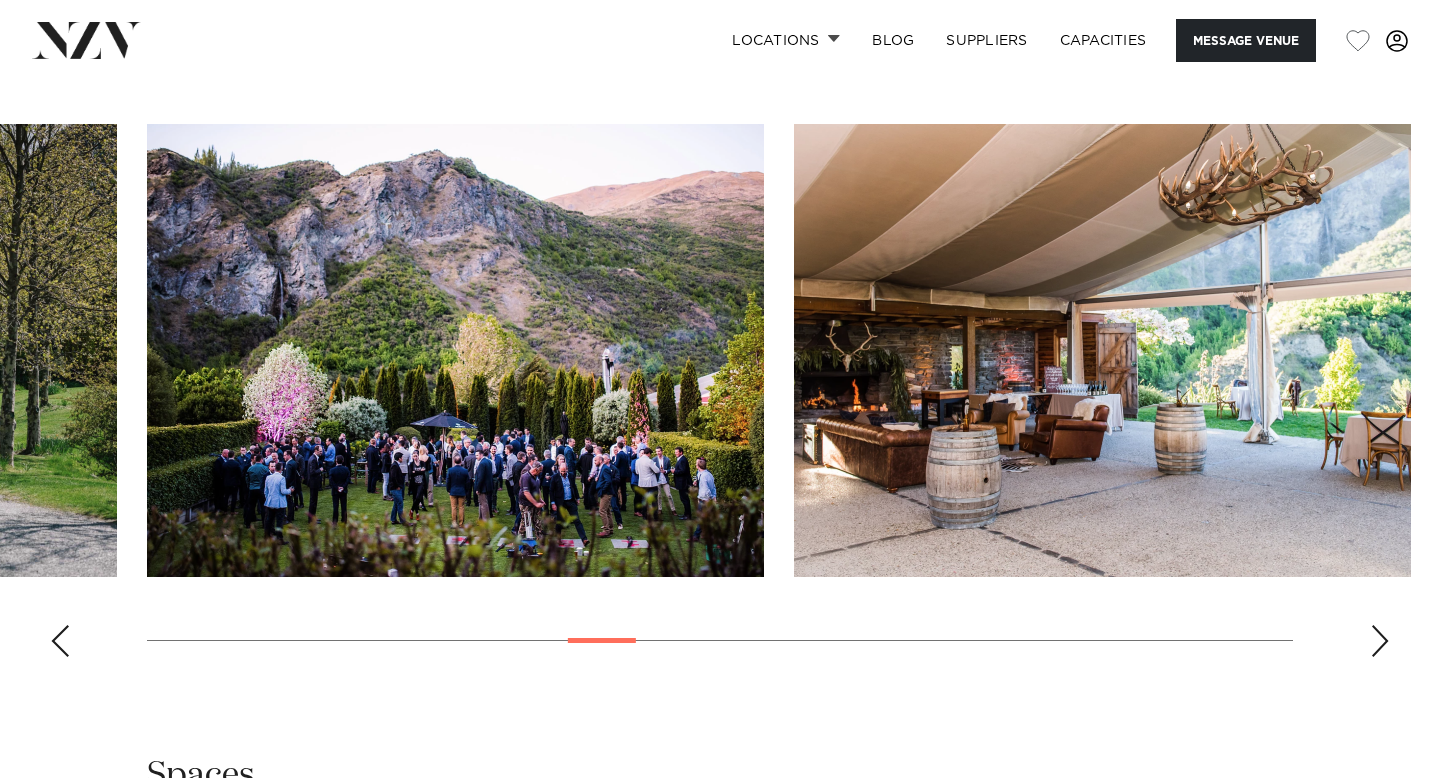 click at bounding box center [1380, 641] 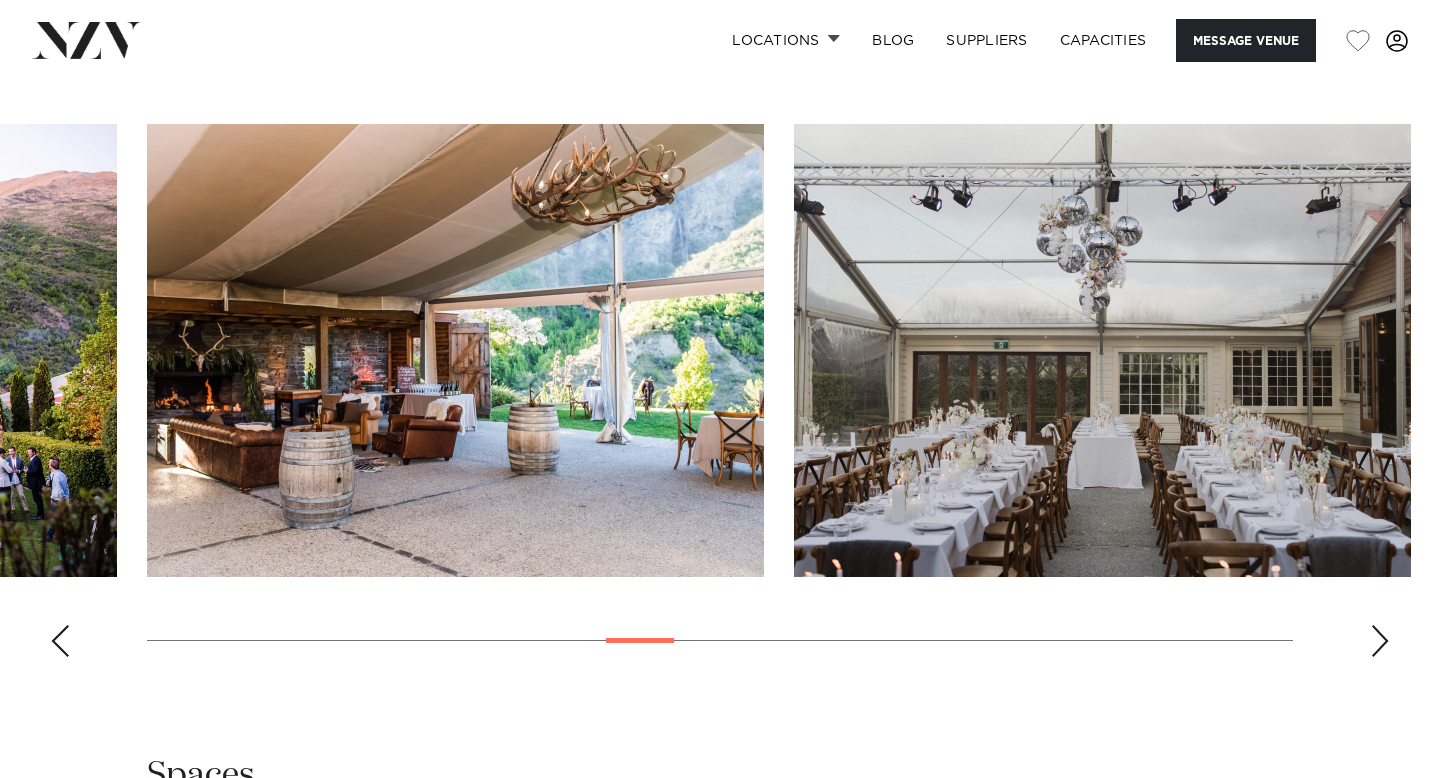 click at bounding box center [1380, 641] 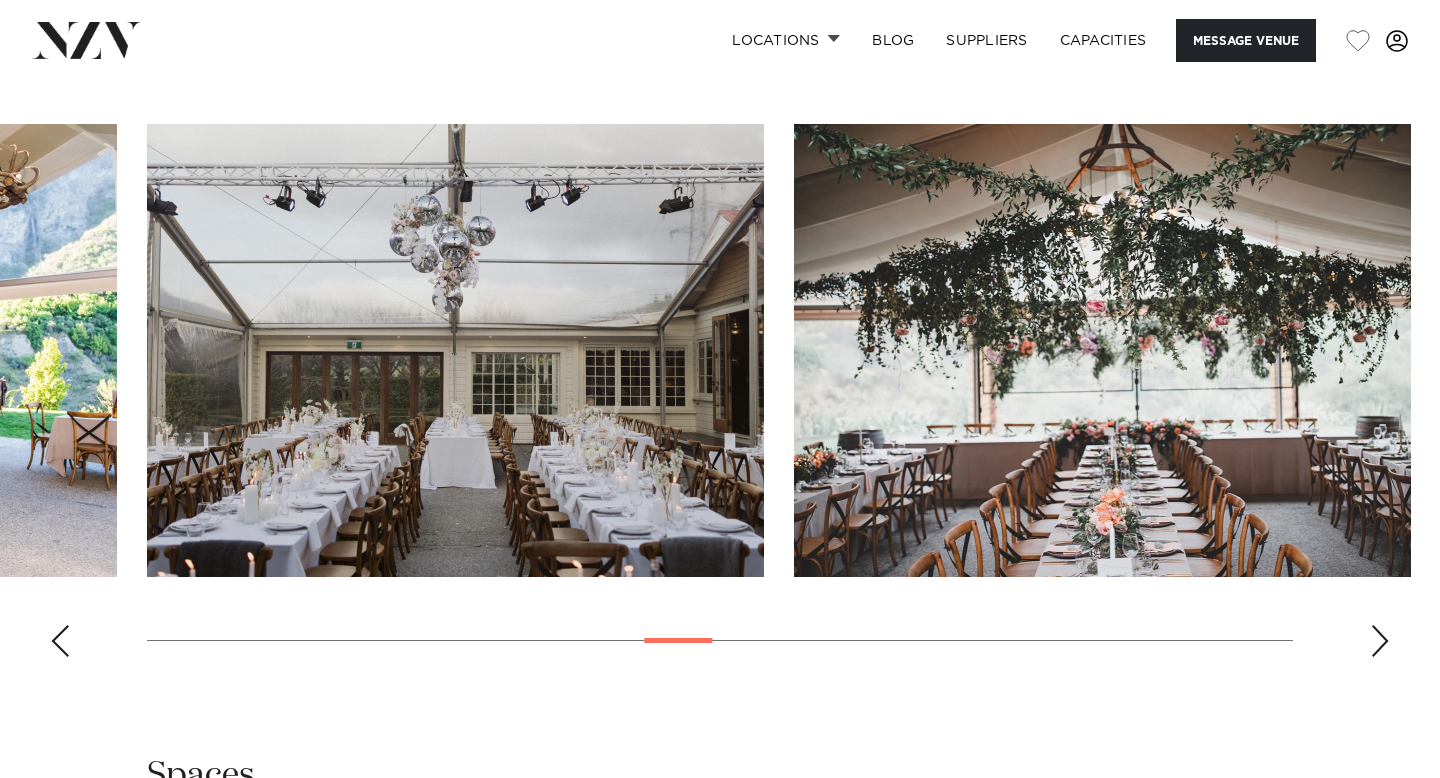 click at bounding box center [1380, 641] 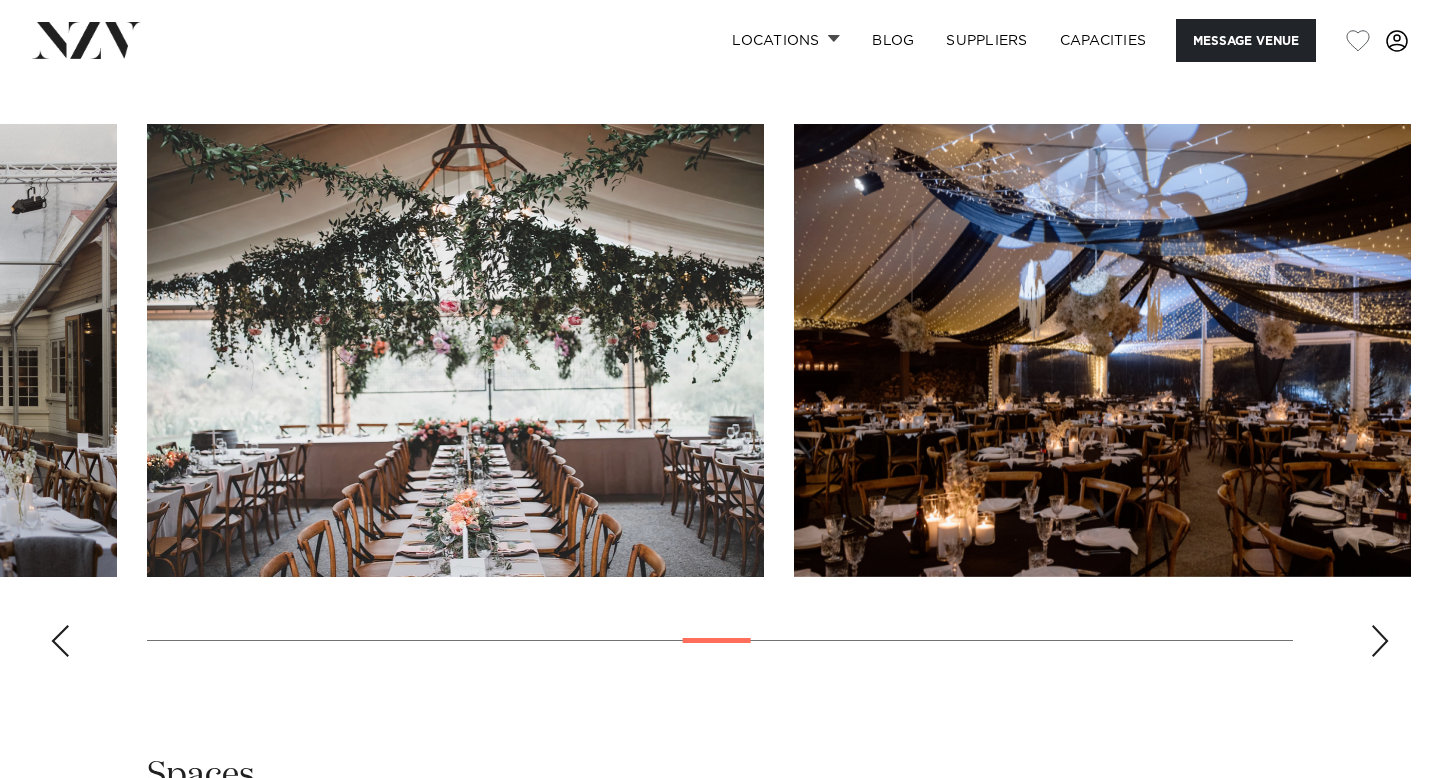 click at bounding box center [1380, 641] 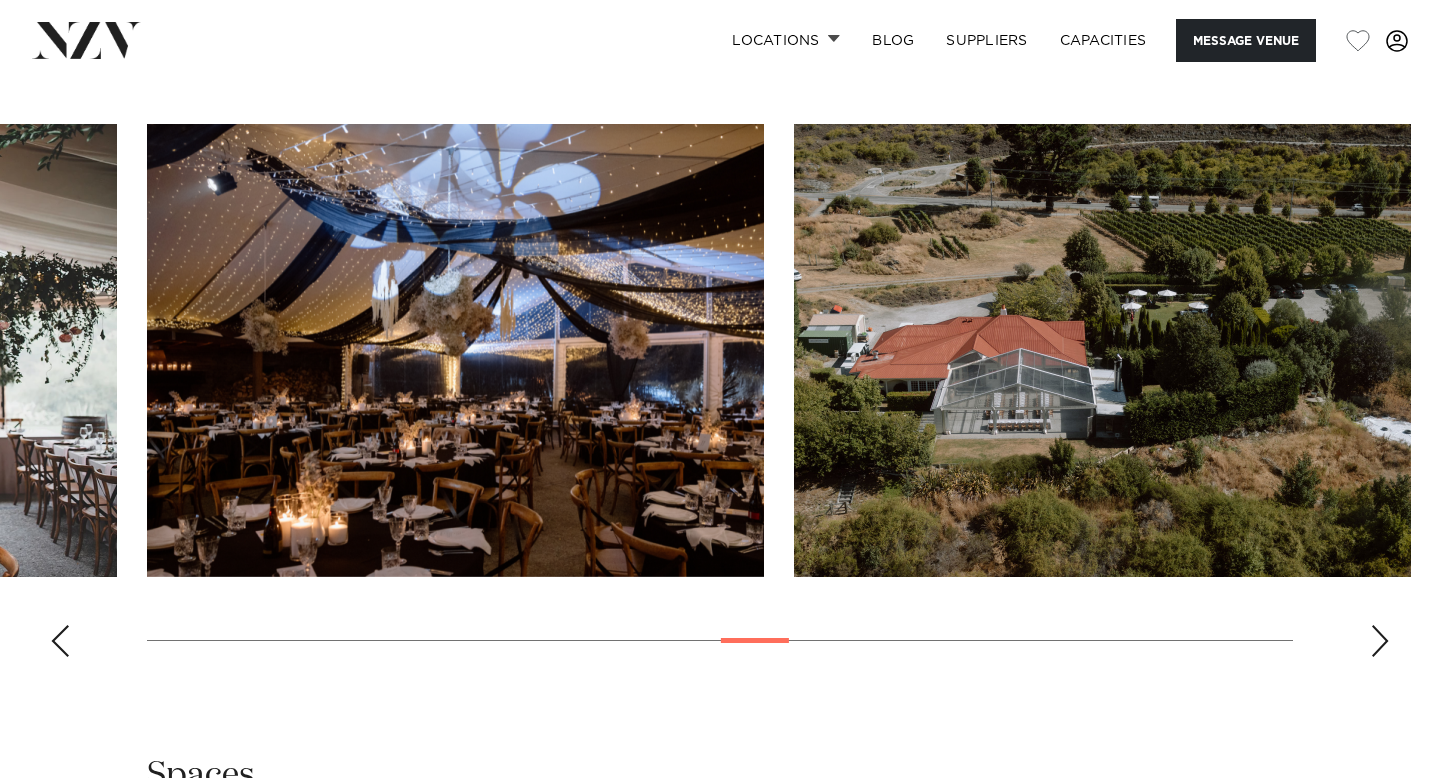 click at bounding box center (1380, 641) 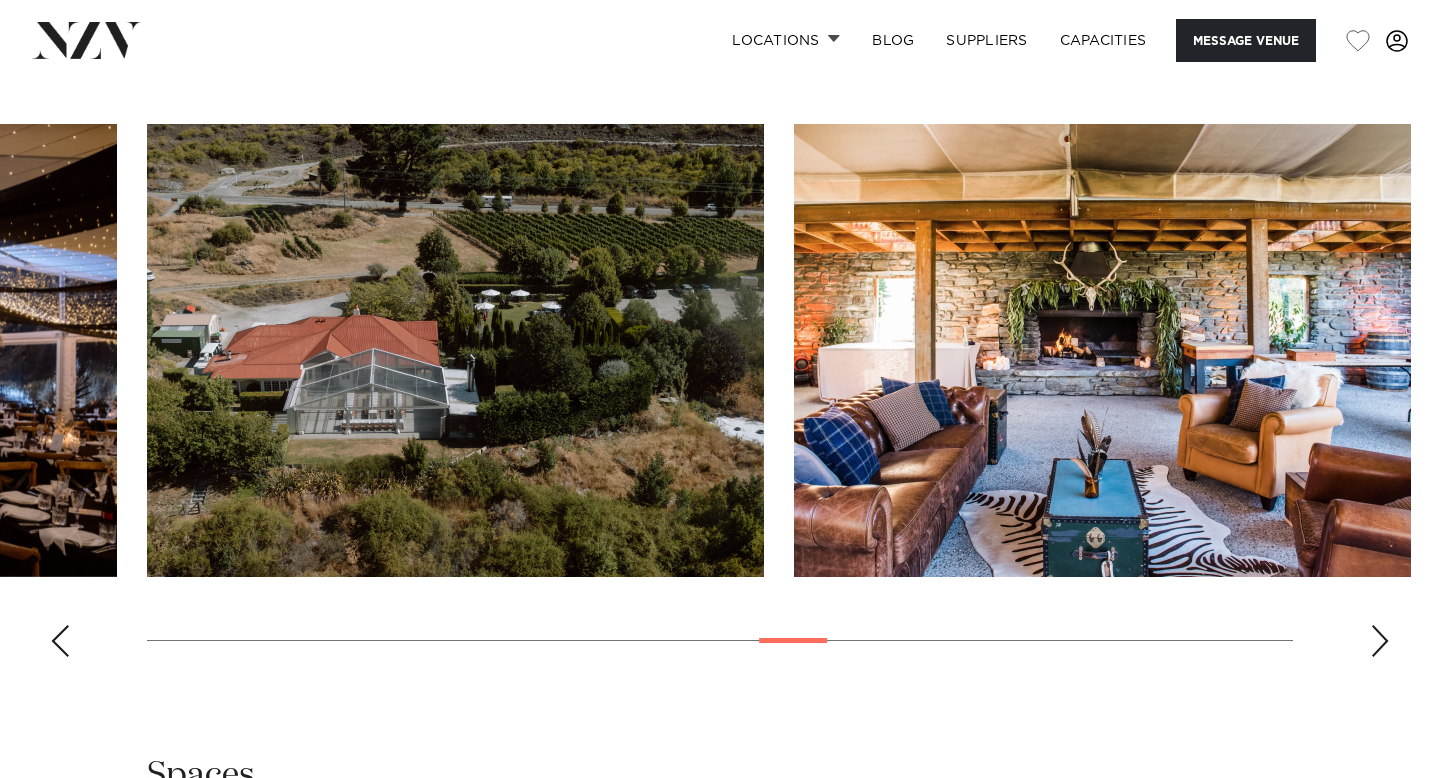 click at bounding box center (1380, 641) 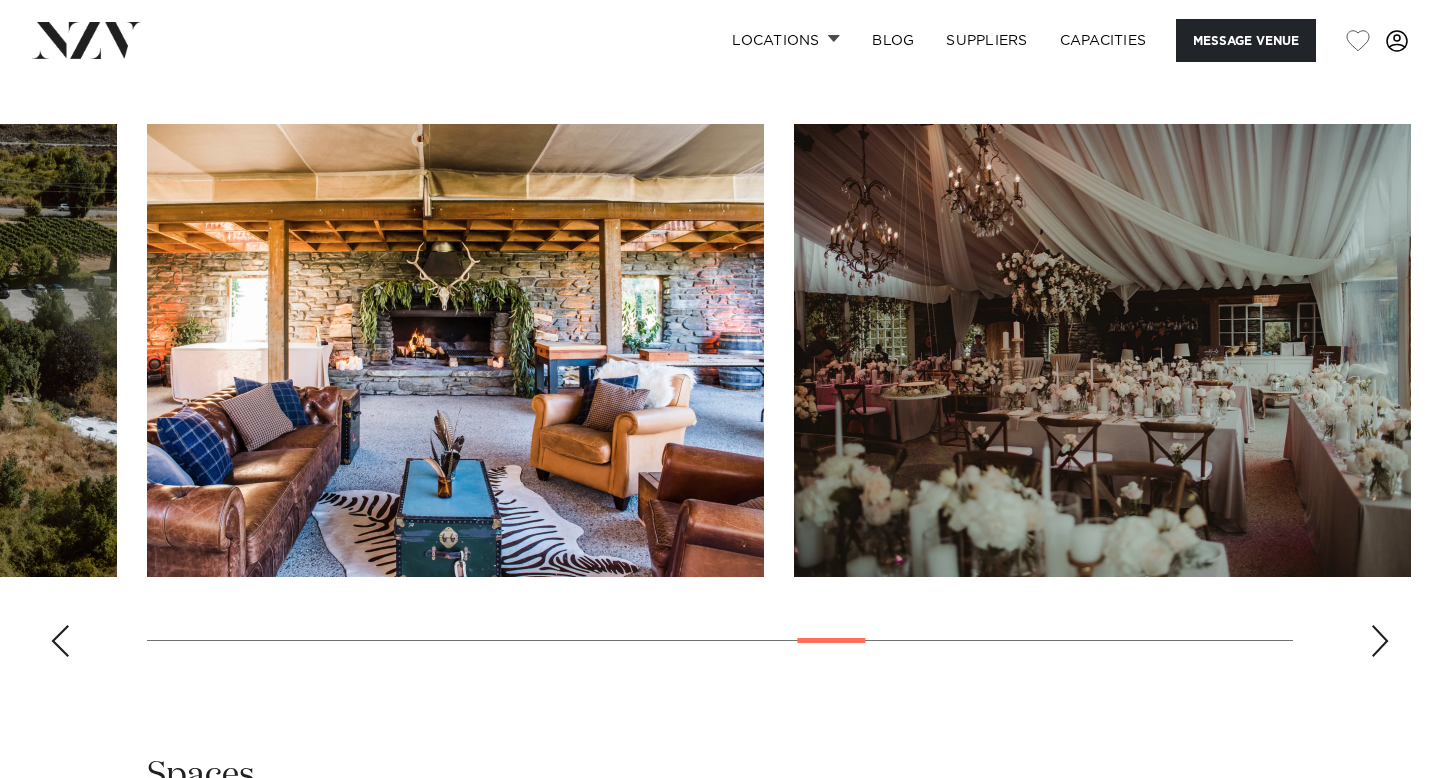 click at bounding box center (1380, 641) 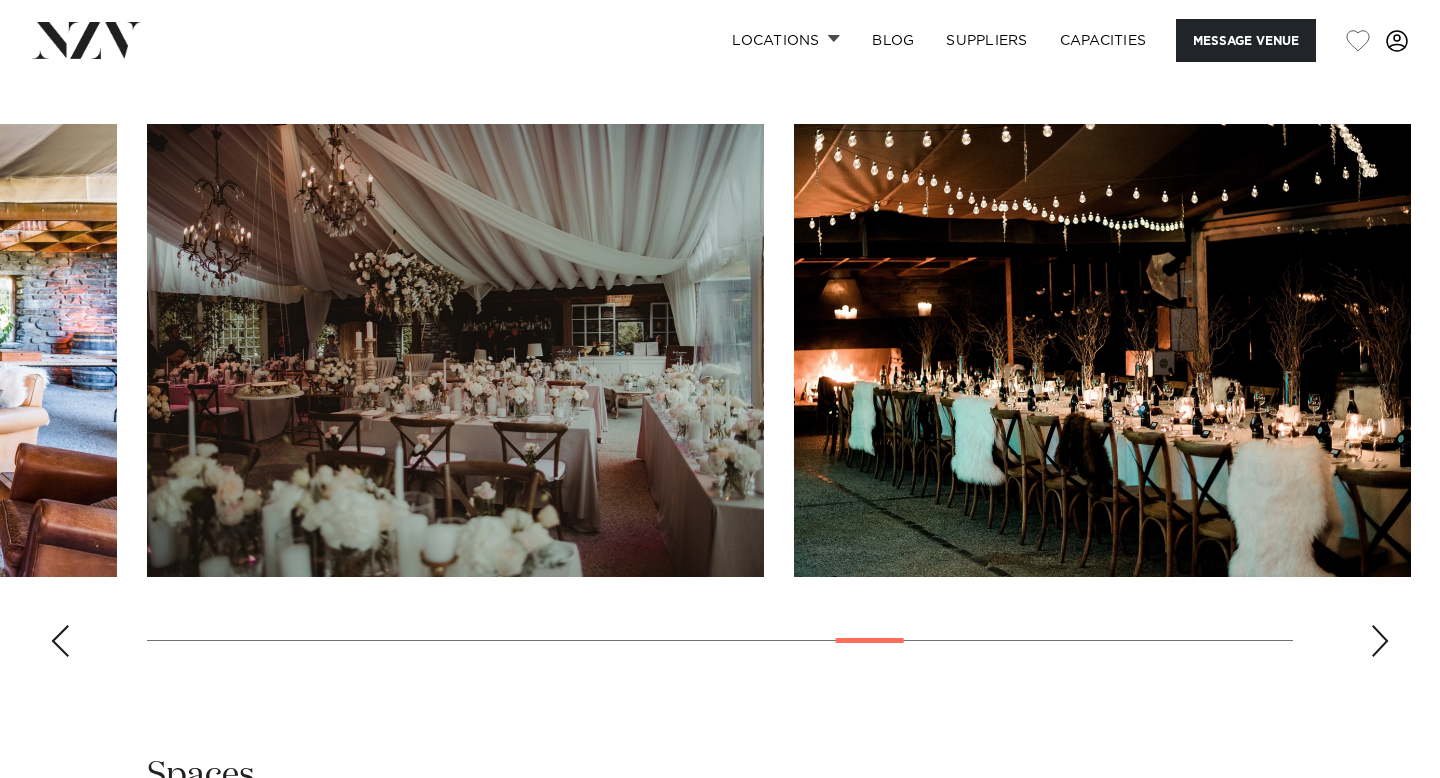 click at bounding box center [1380, 641] 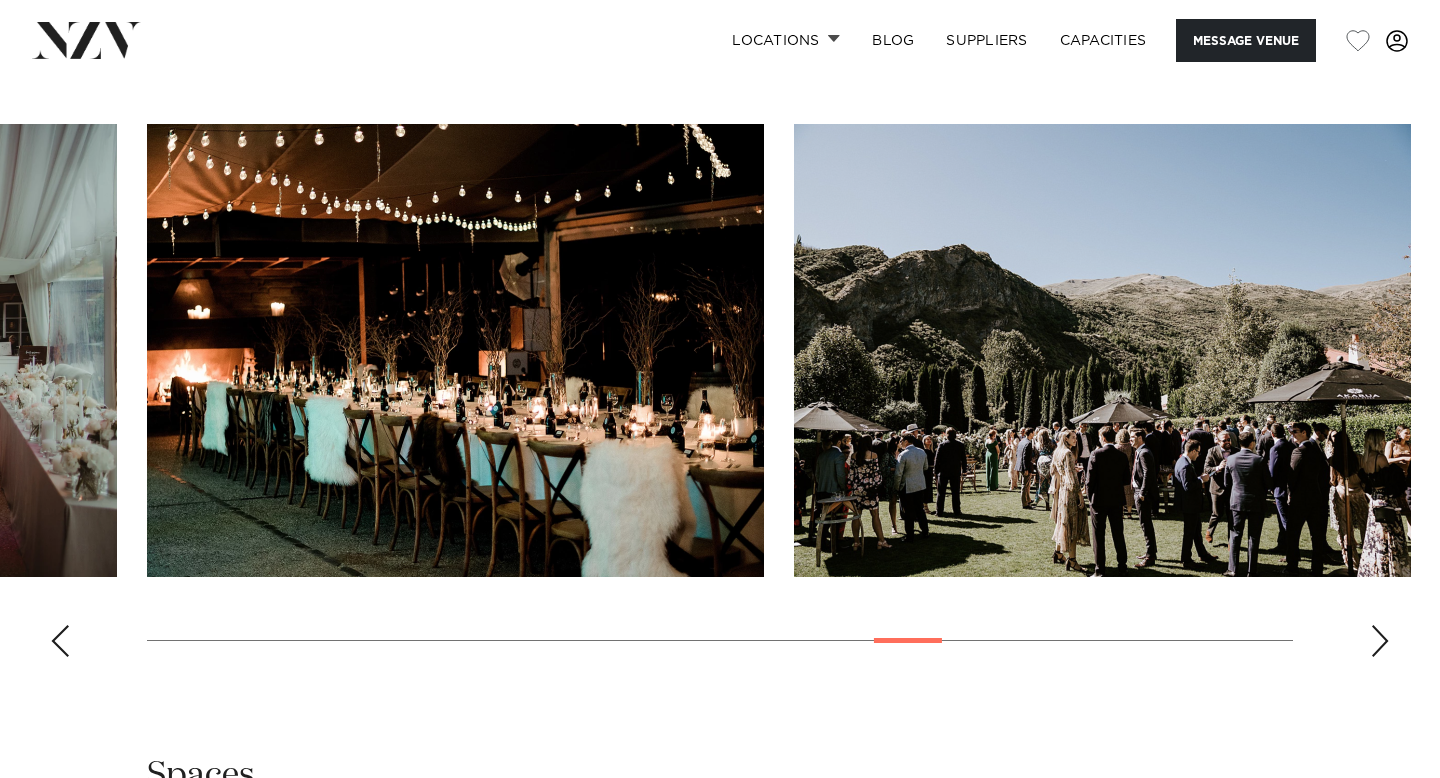 click at bounding box center [1380, 641] 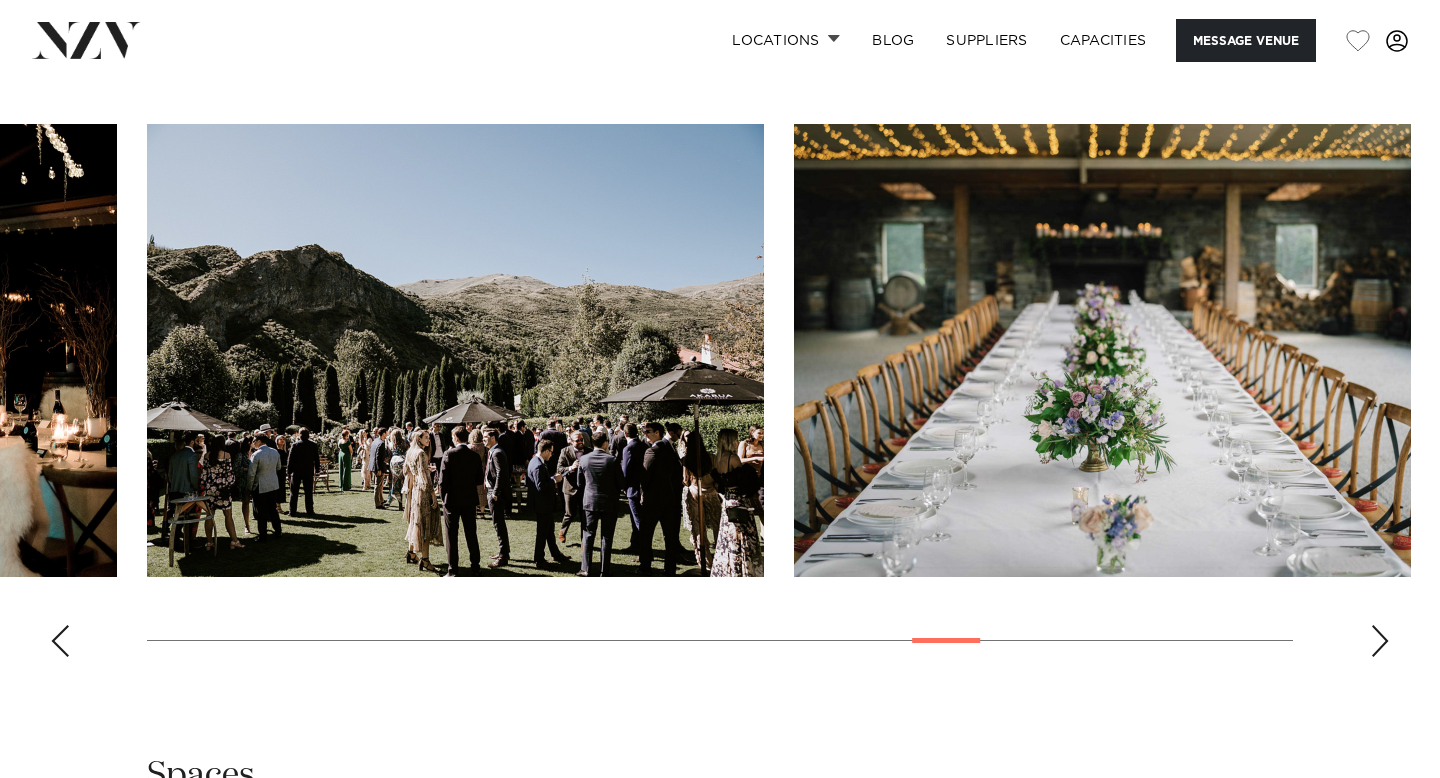 click at bounding box center (1380, 641) 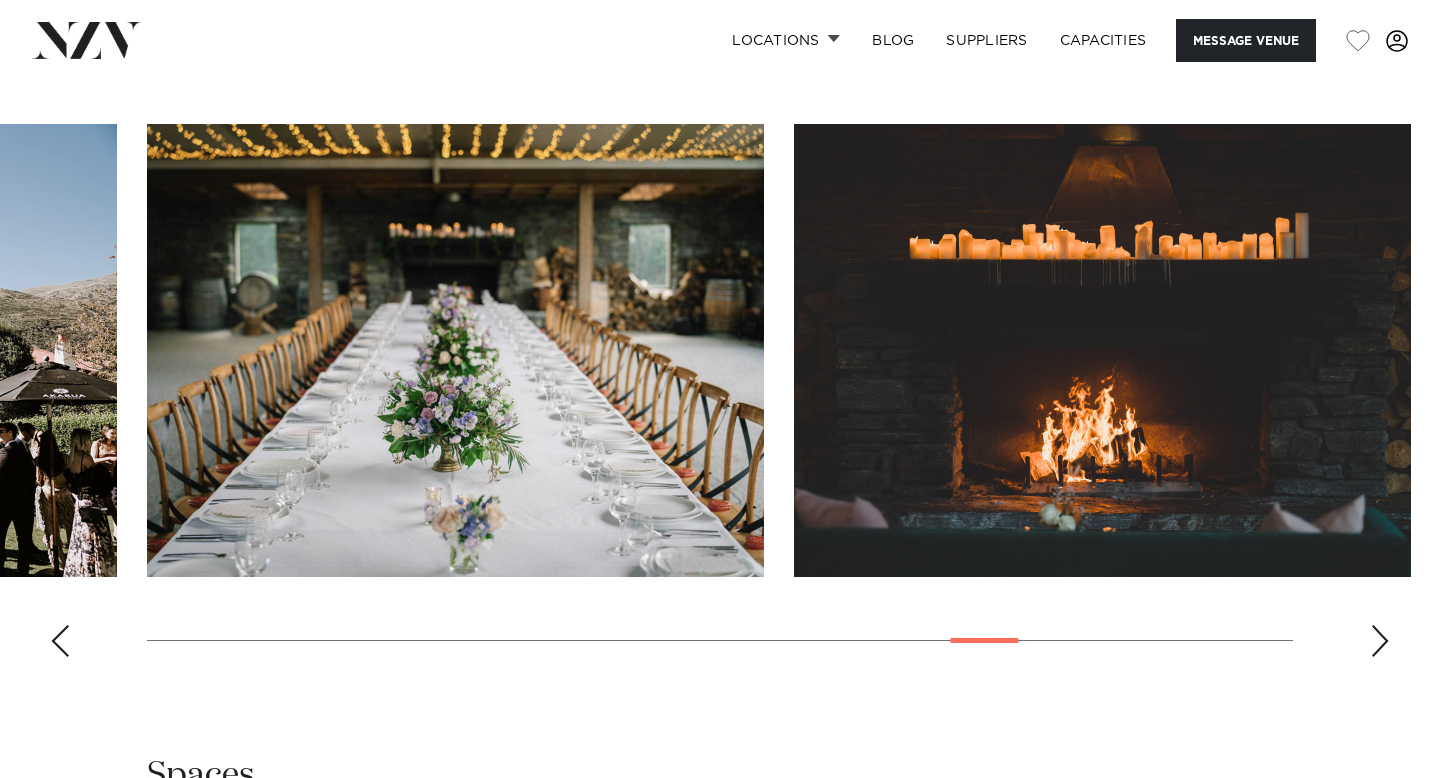 click at bounding box center (1380, 641) 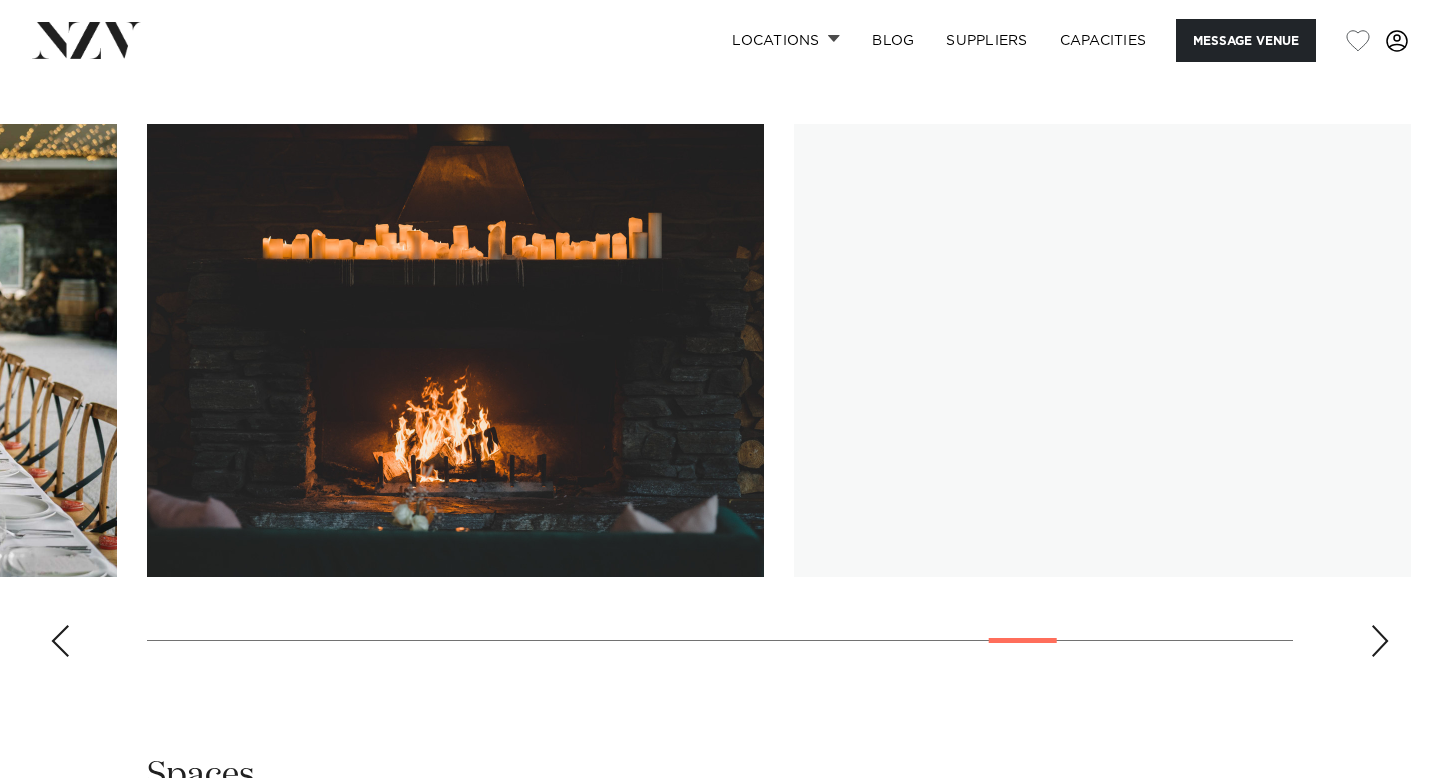 click at bounding box center (1380, 641) 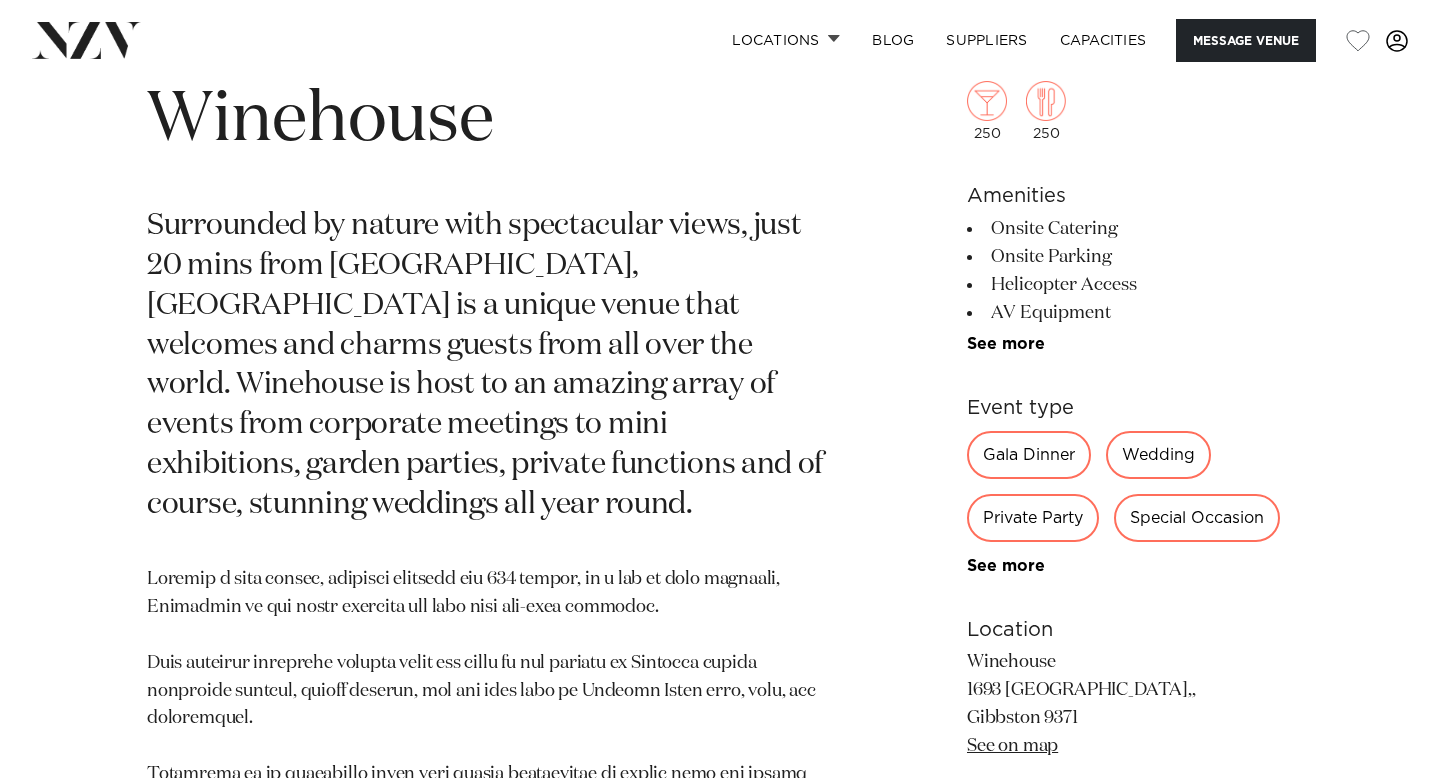 scroll, scrollTop: 730, scrollLeft: 0, axis: vertical 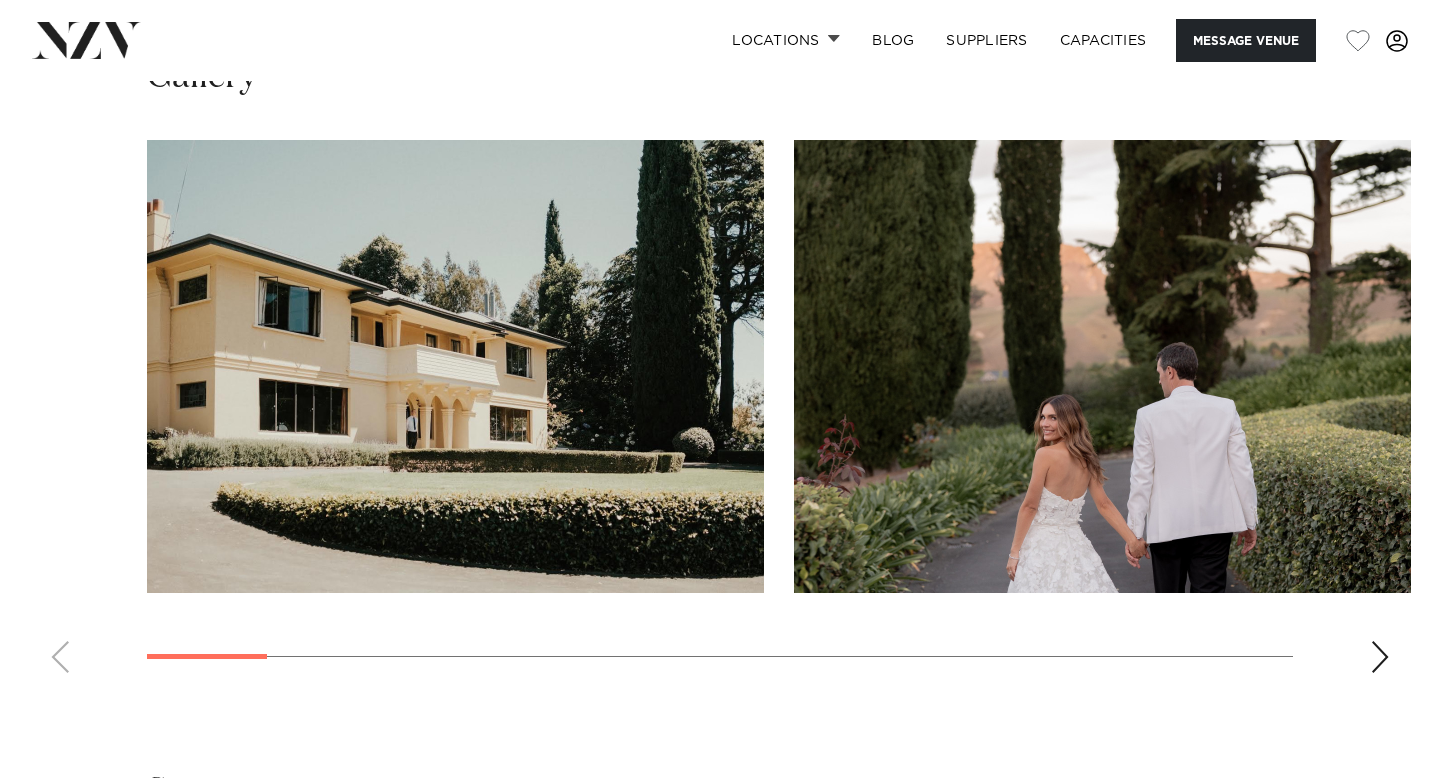 click at bounding box center [1380, 657] 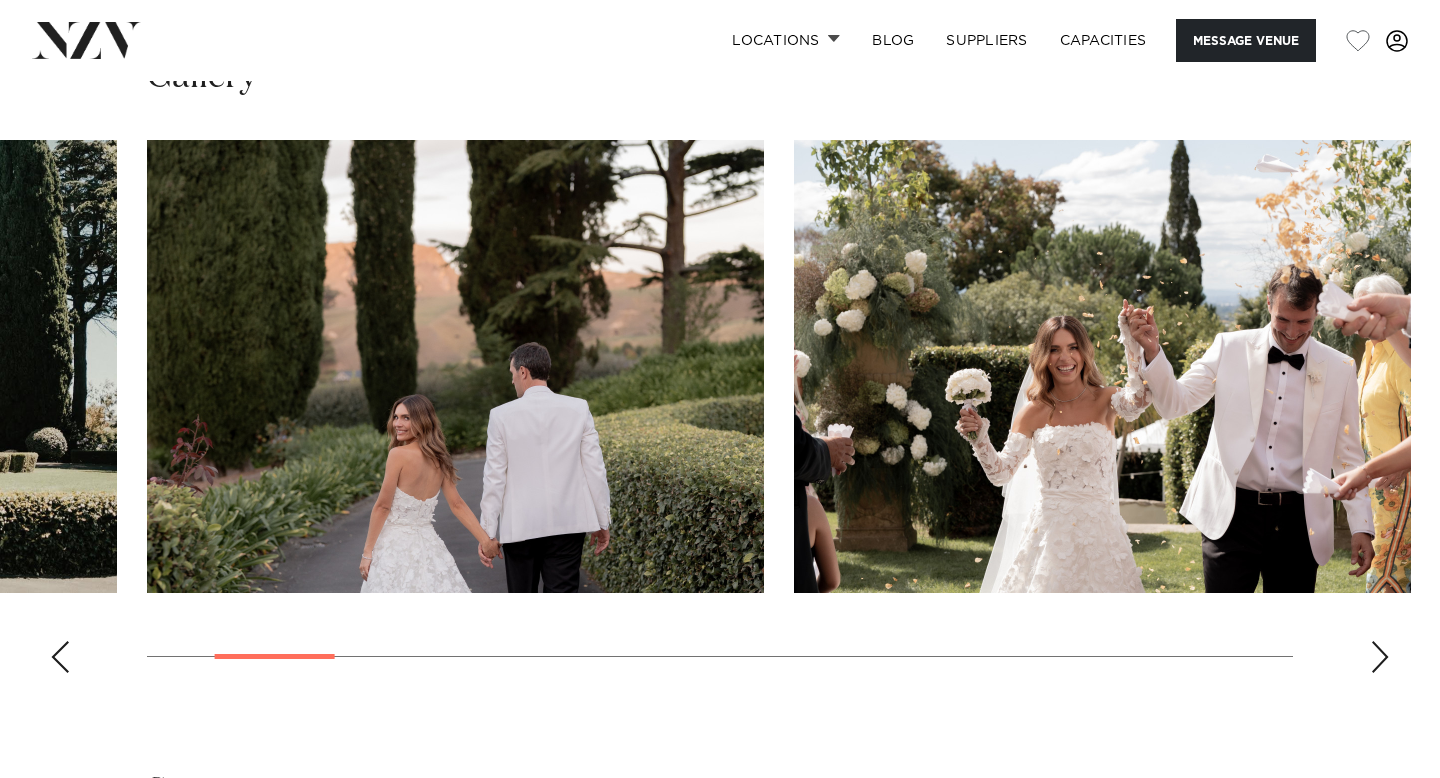 click at bounding box center [1380, 657] 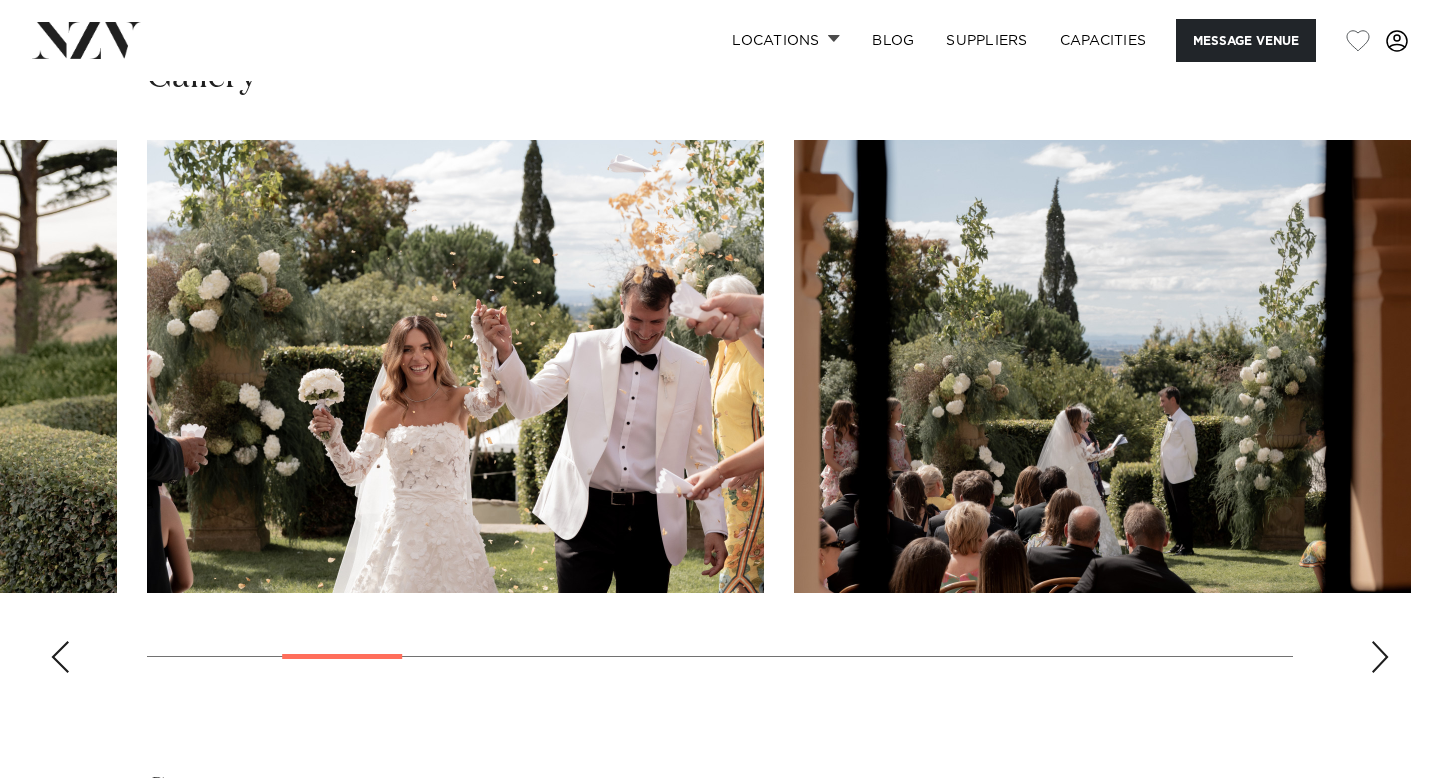 click at bounding box center (1380, 657) 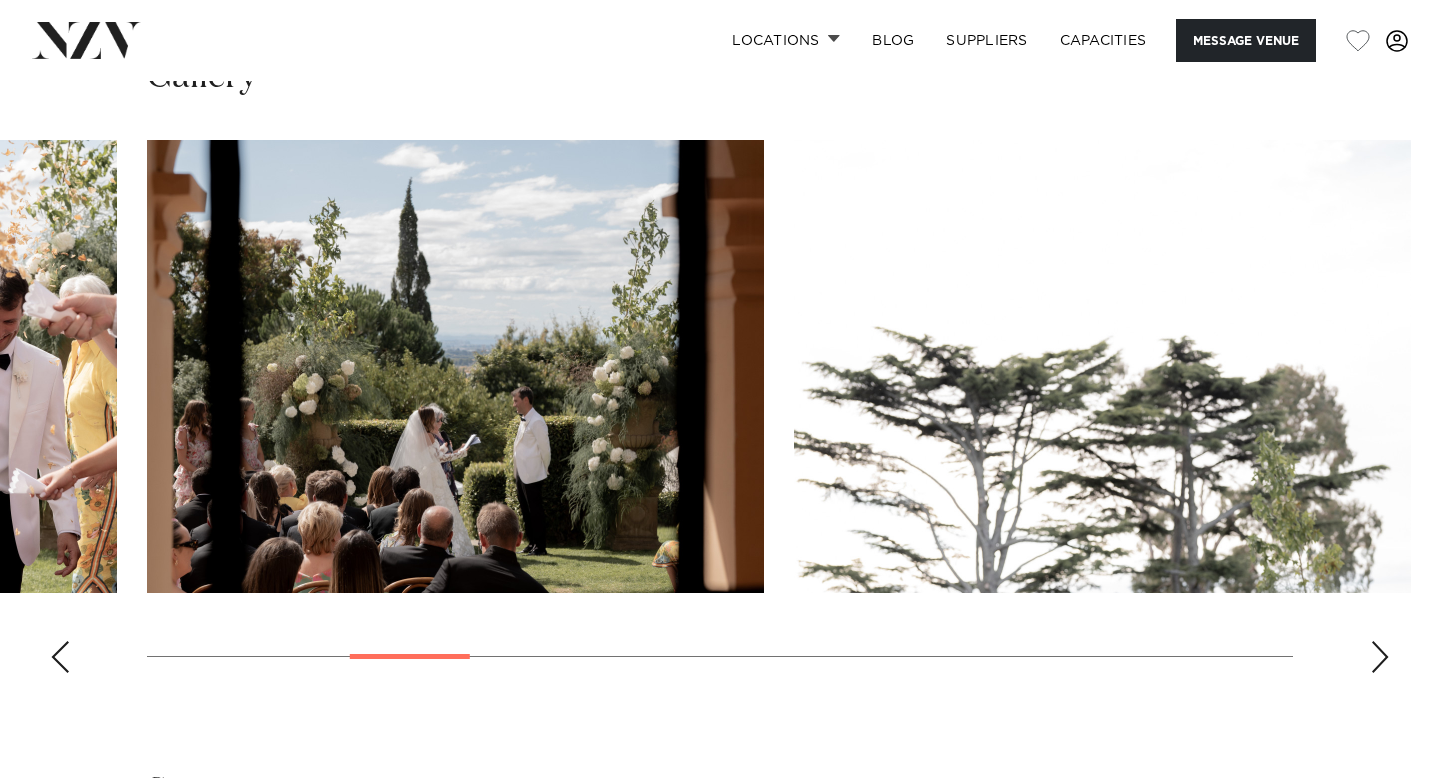 click at bounding box center [1380, 657] 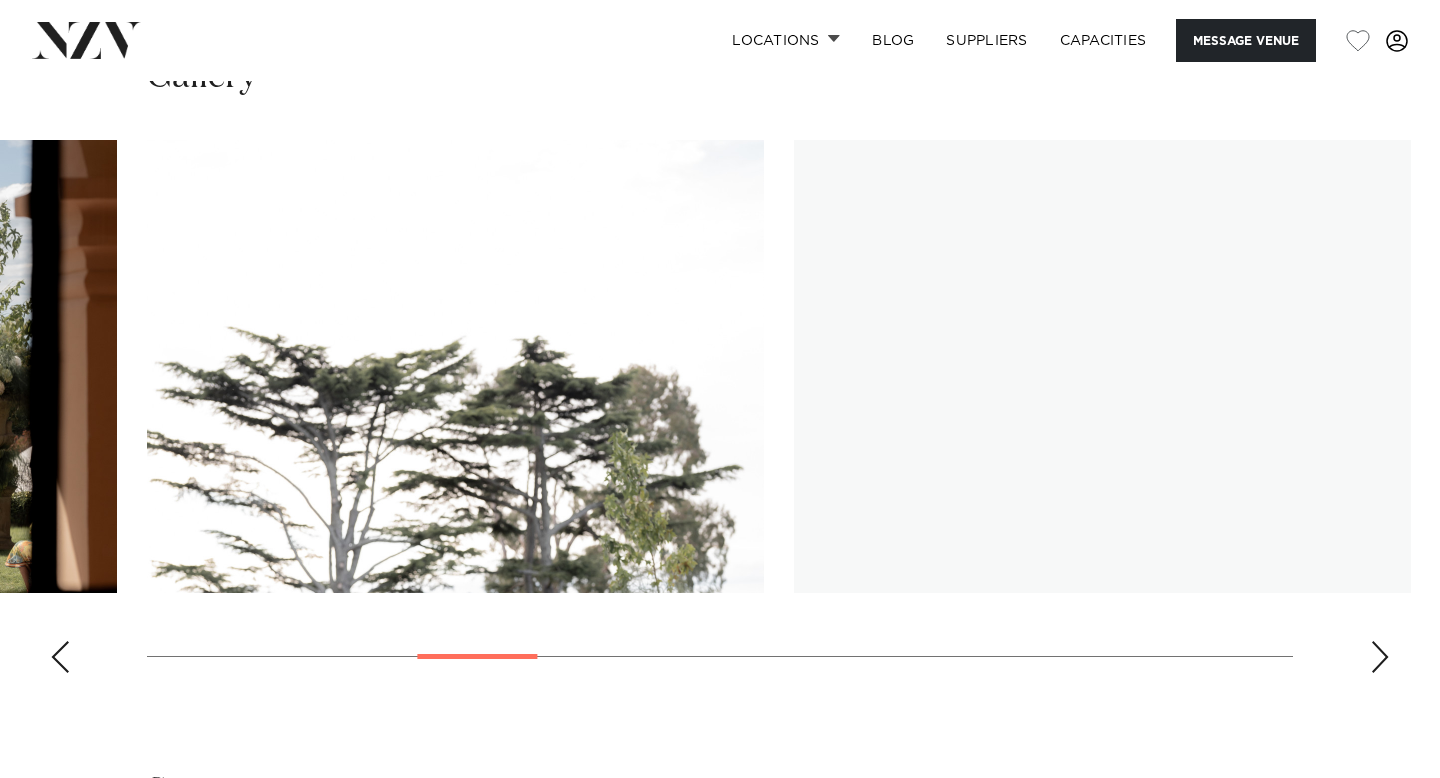 click at bounding box center [1380, 657] 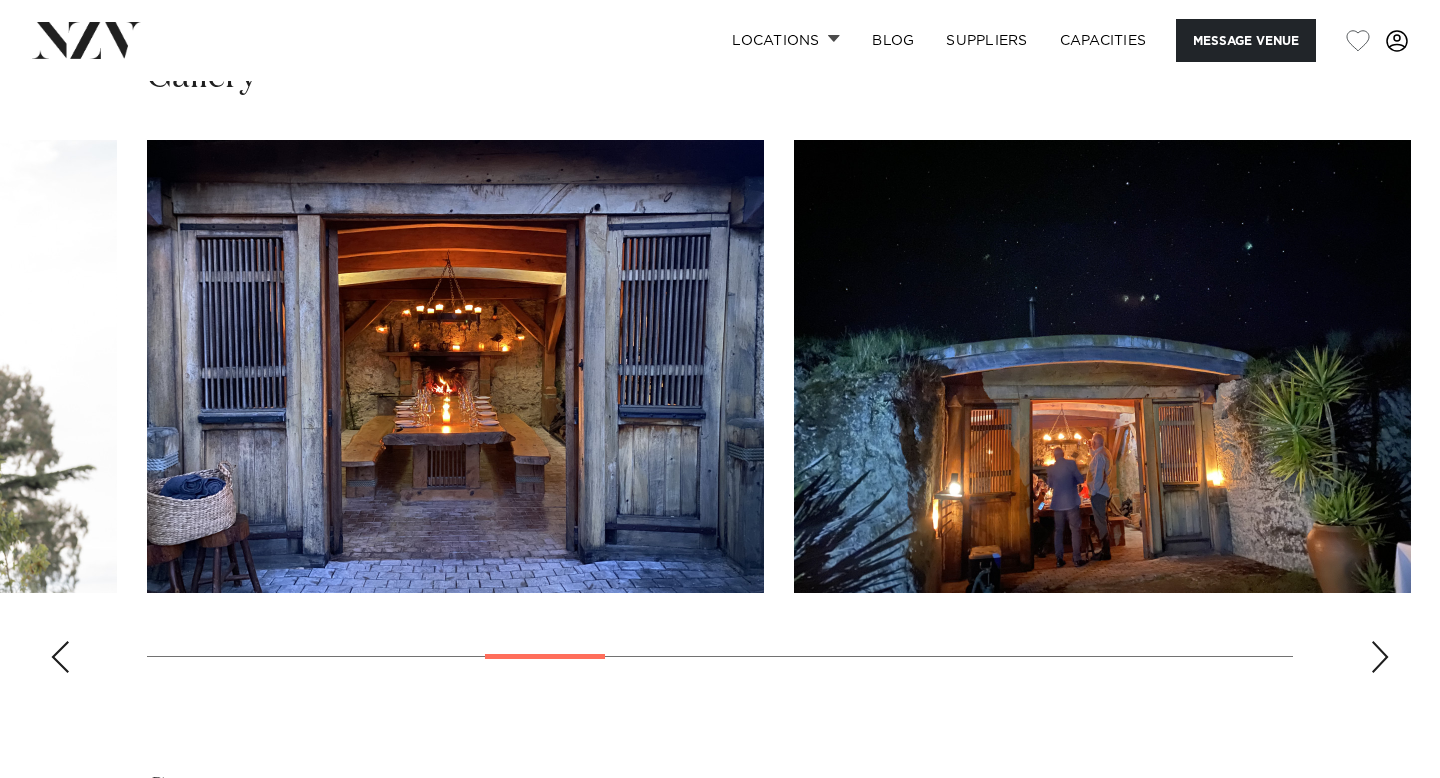 click at bounding box center [1380, 657] 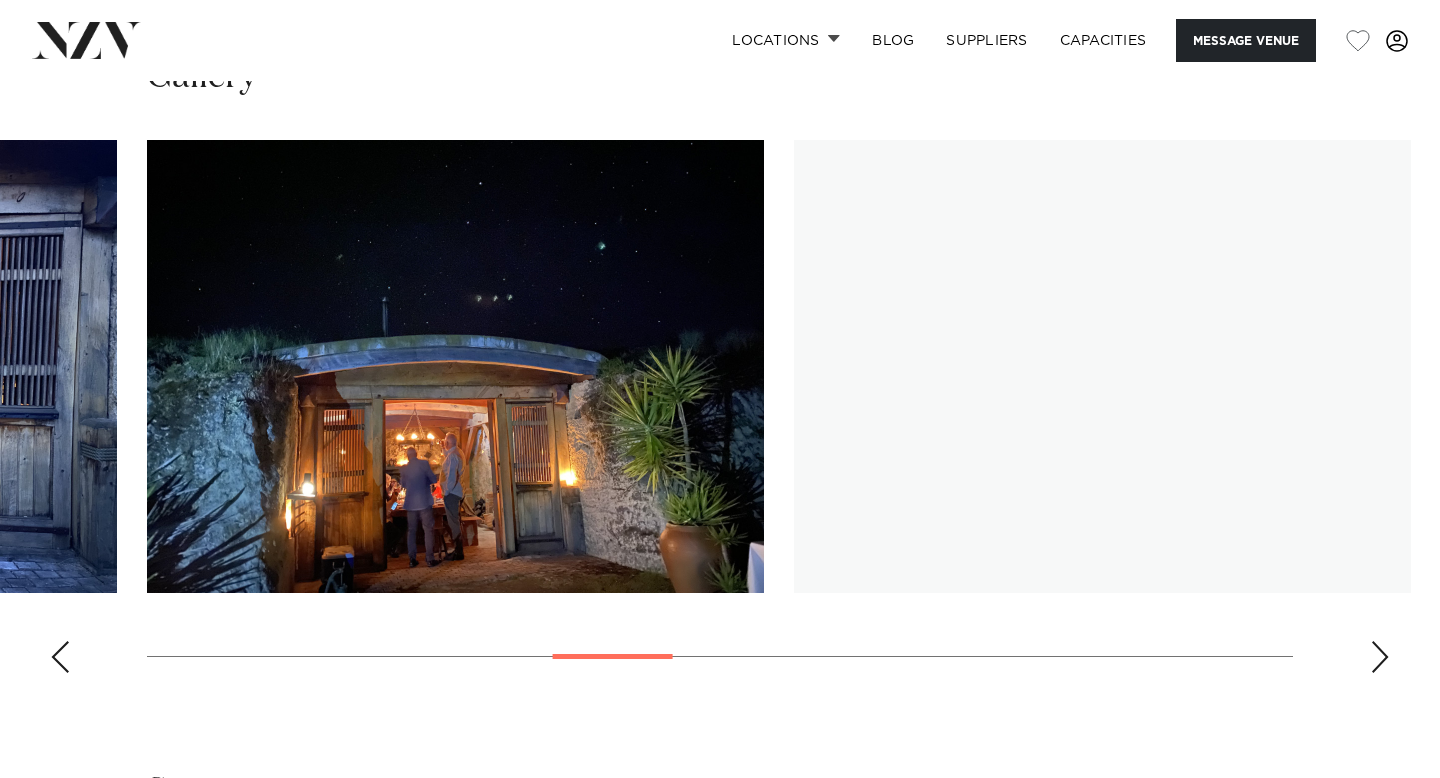 click at bounding box center [1380, 657] 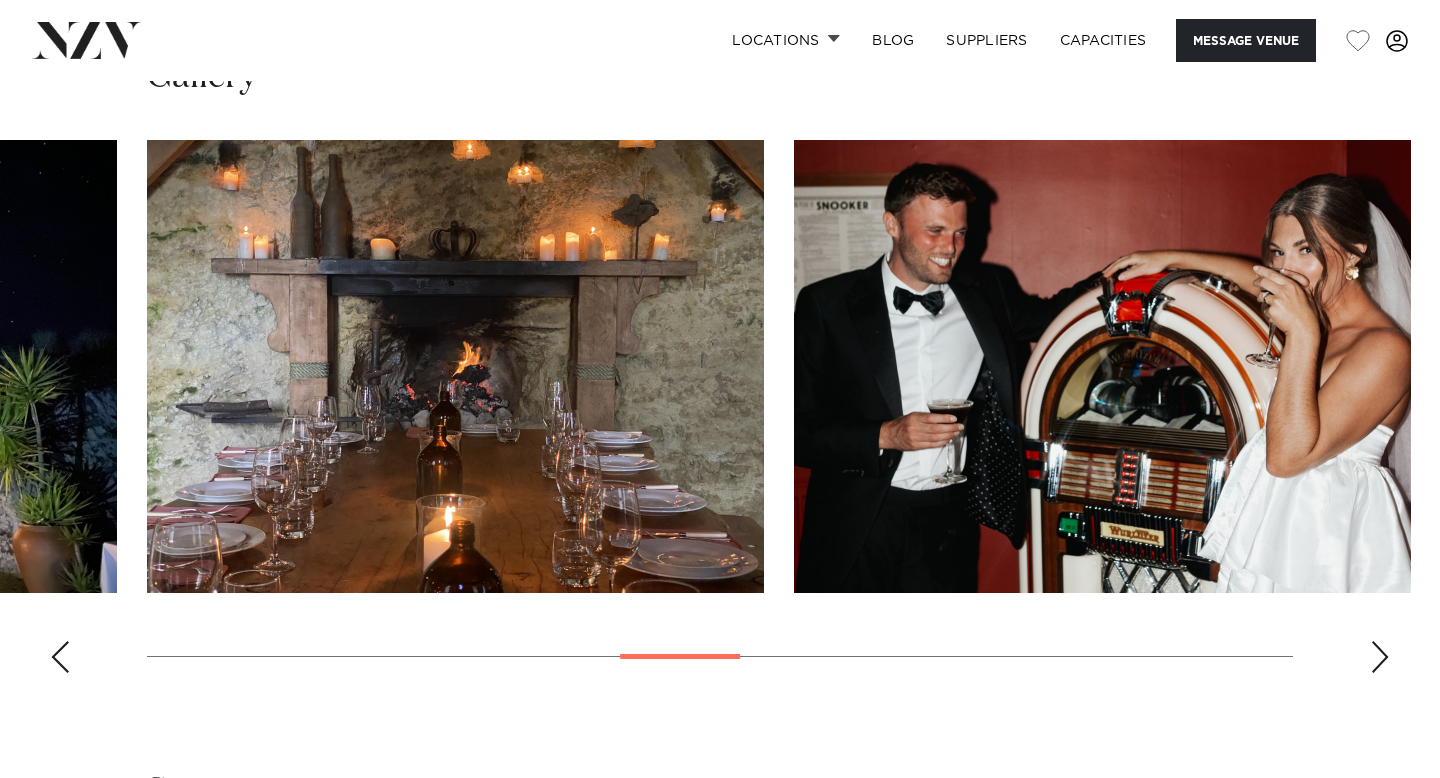 click at bounding box center [1380, 657] 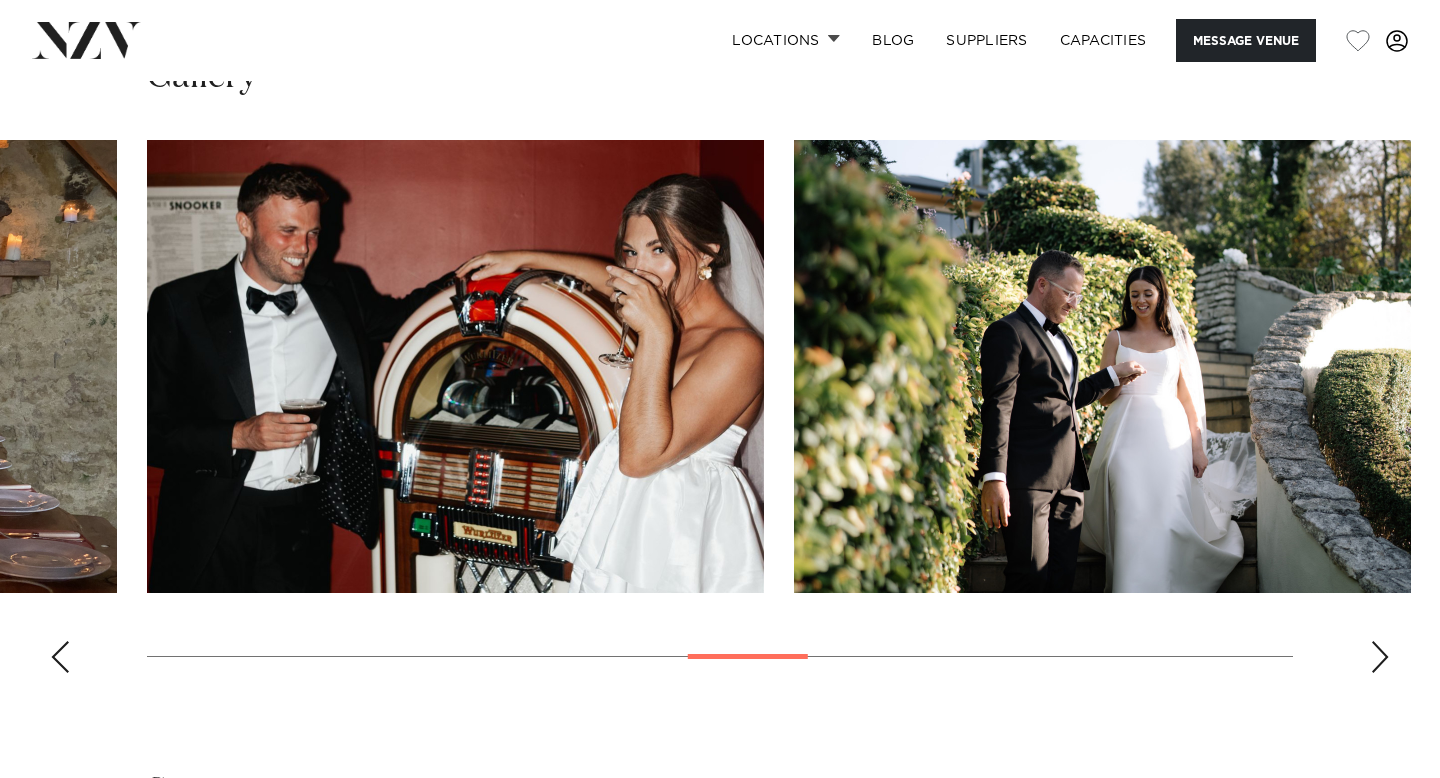 click at bounding box center (1380, 657) 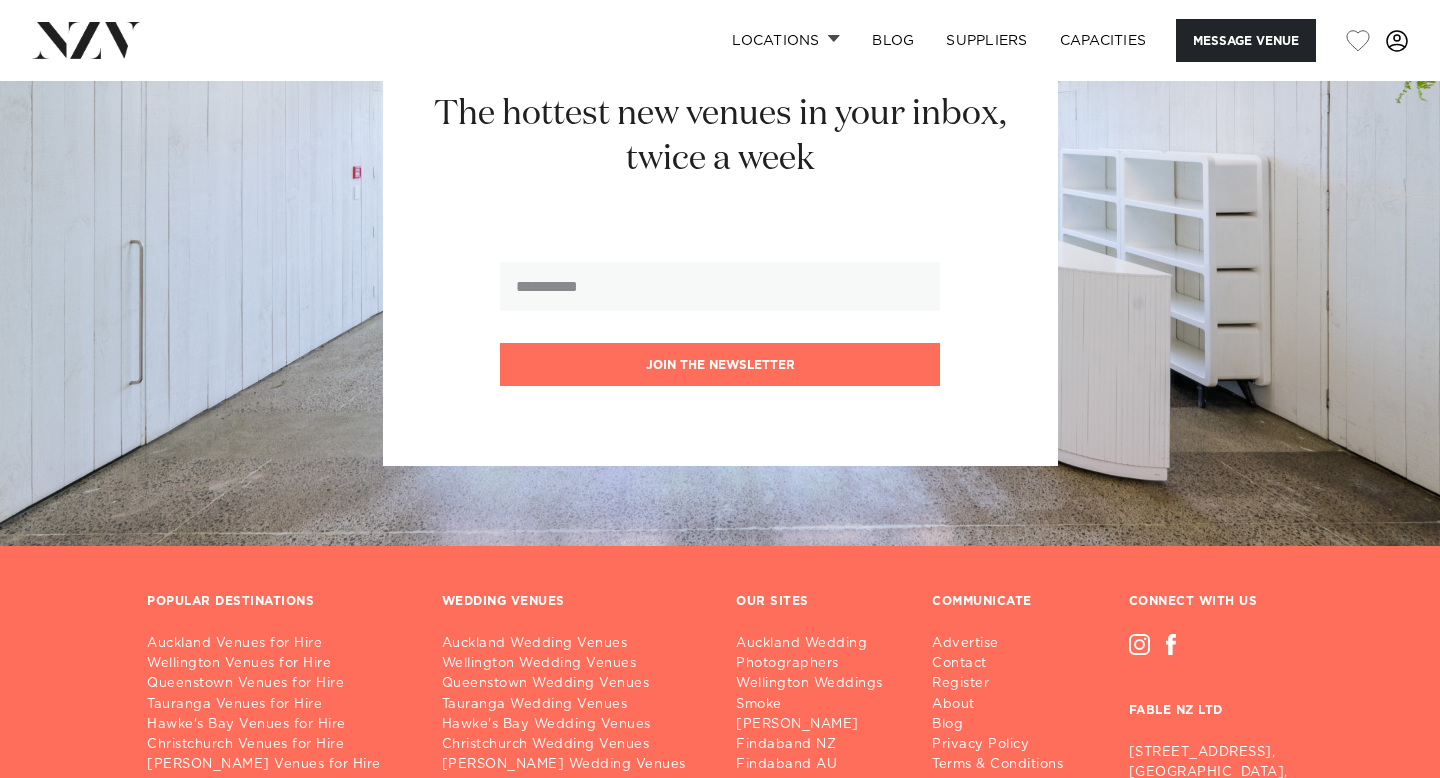 scroll, scrollTop: 5176, scrollLeft: 0, axis: vertical 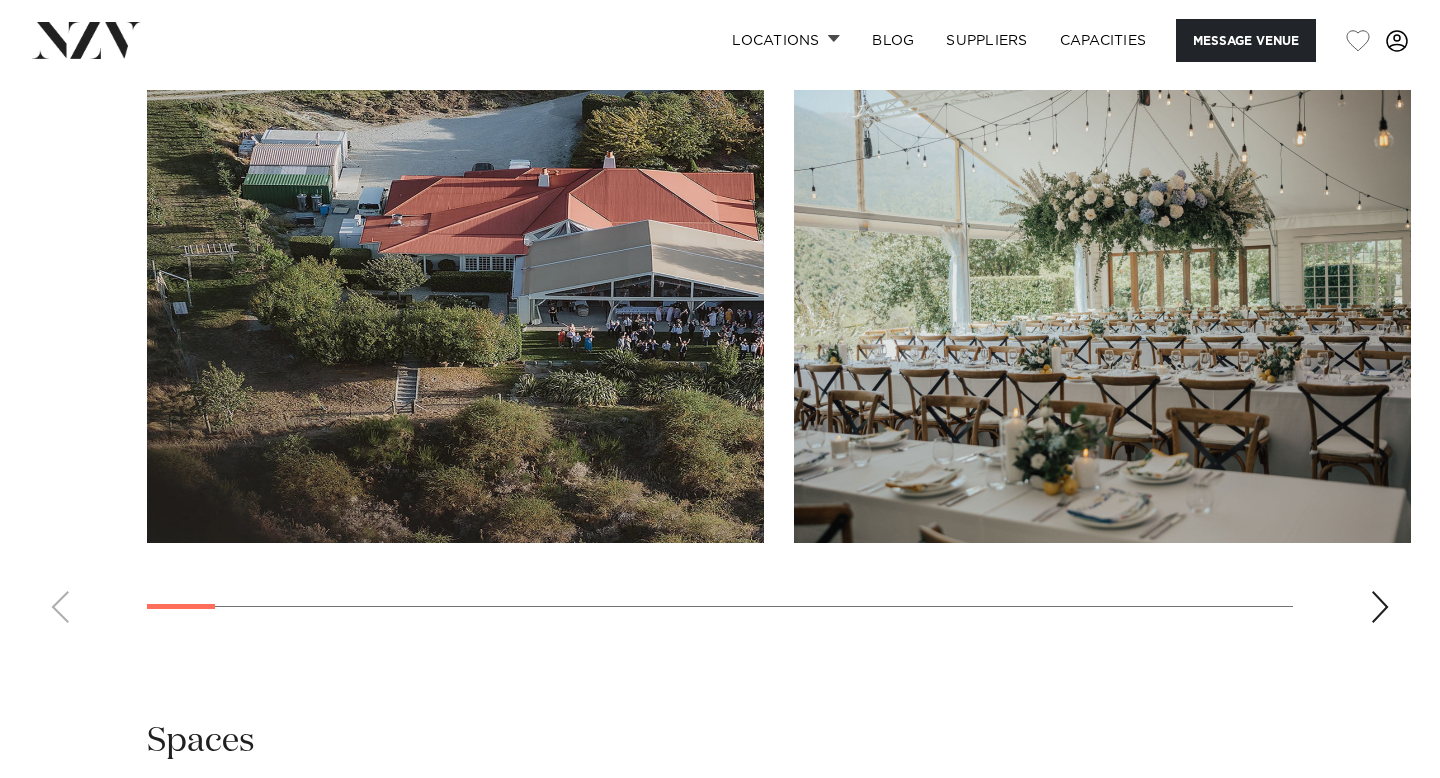 click at bounding box center (1380, 607) 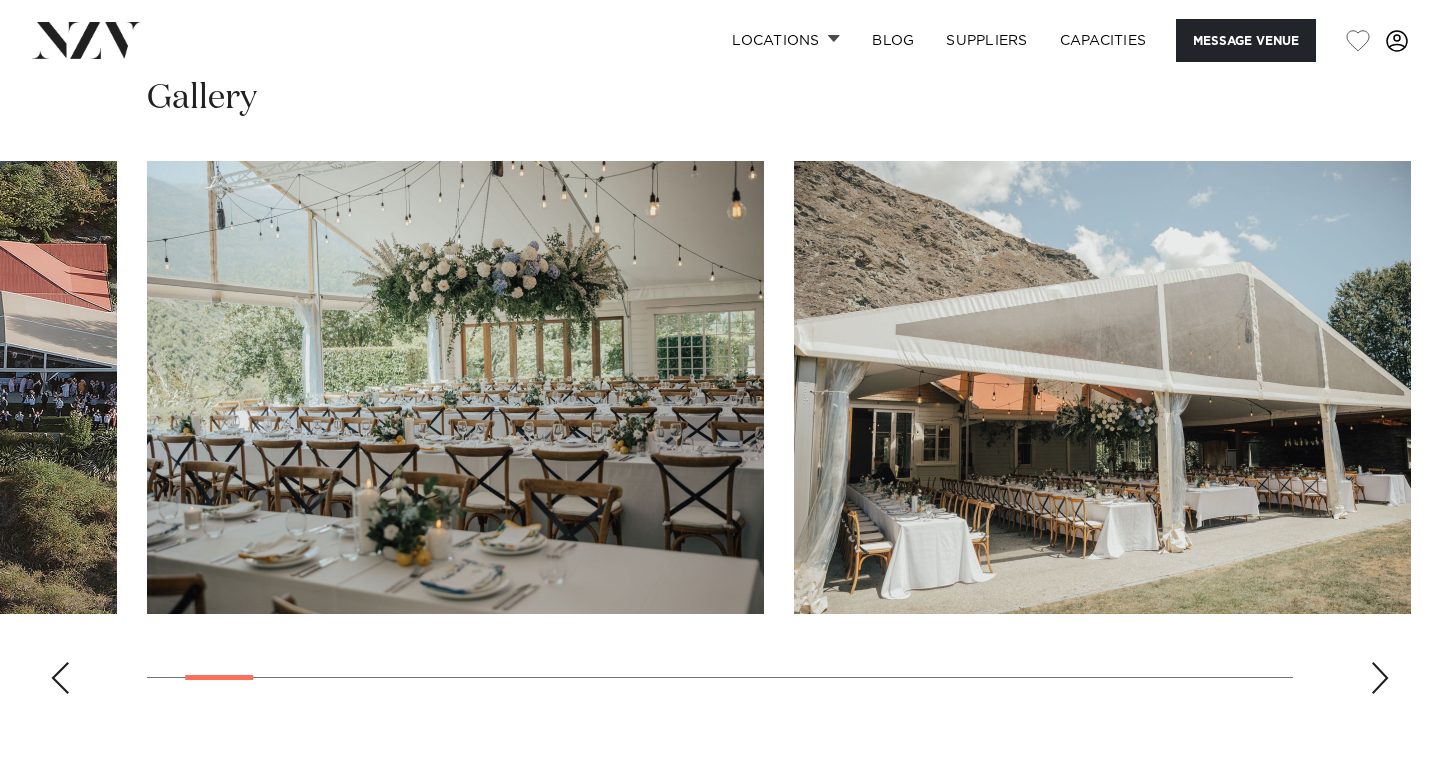 scroll, scrollTop: 2140, scrollLeft: 0, axis: vertical 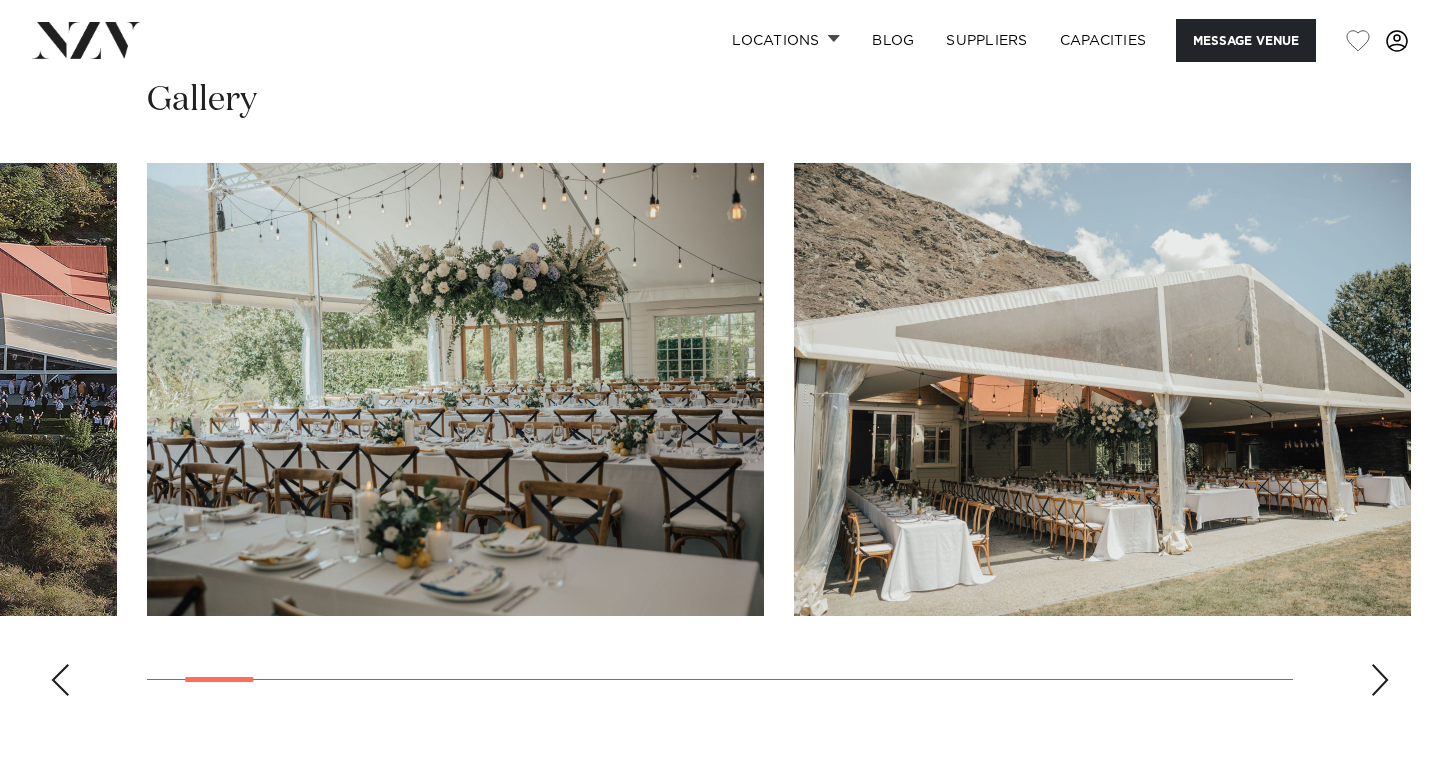 click at bounding box center [1380, 680] 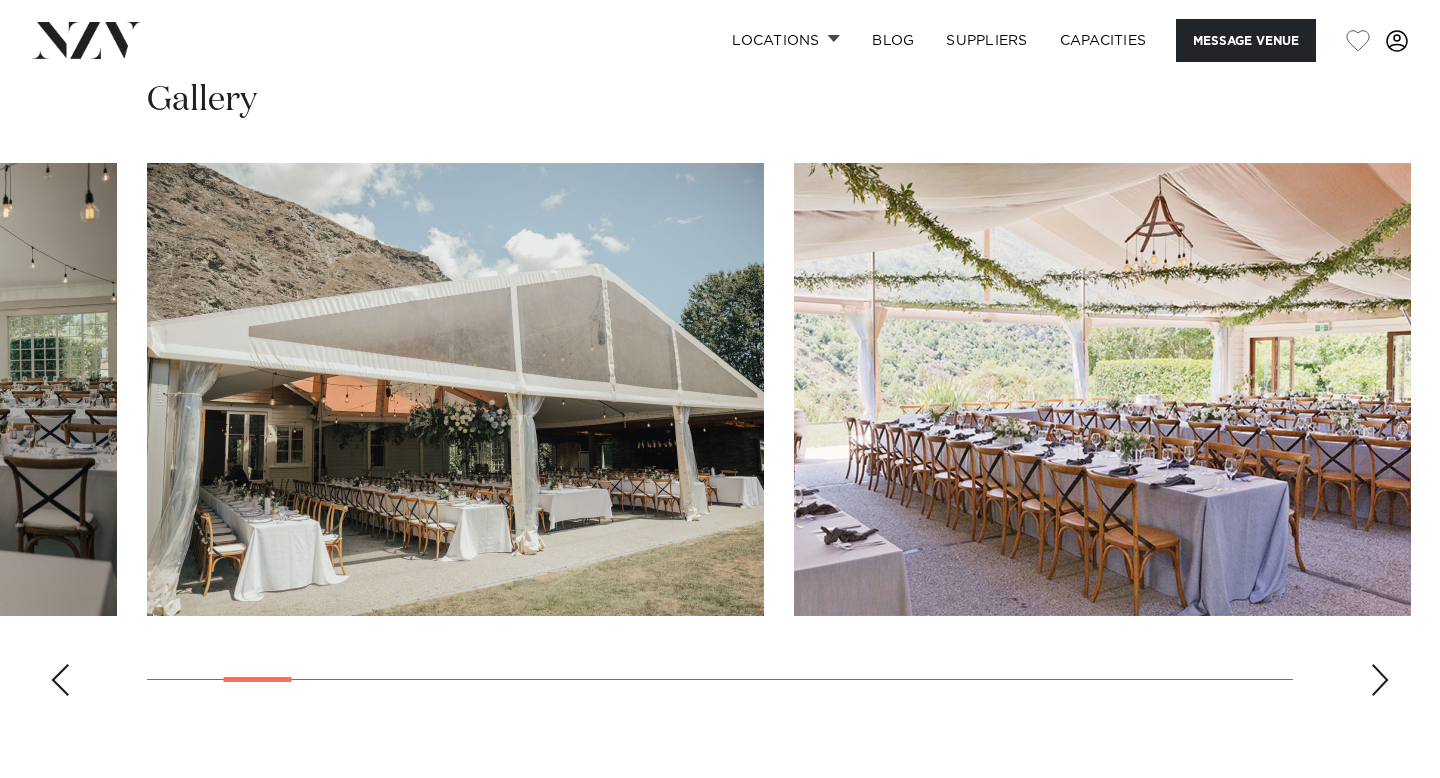 click at bounding box center (1380, 680) 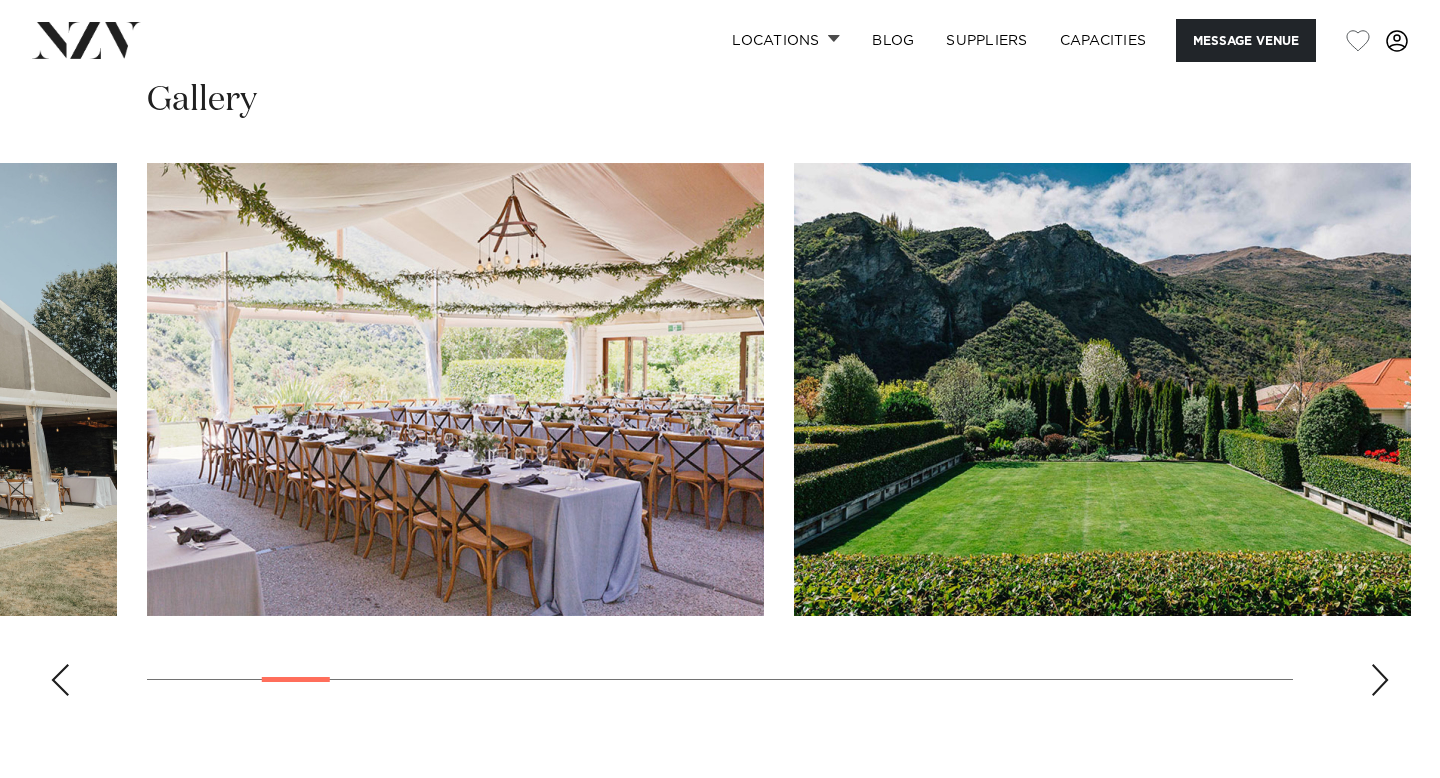 click at bounding box center (1380, 680) 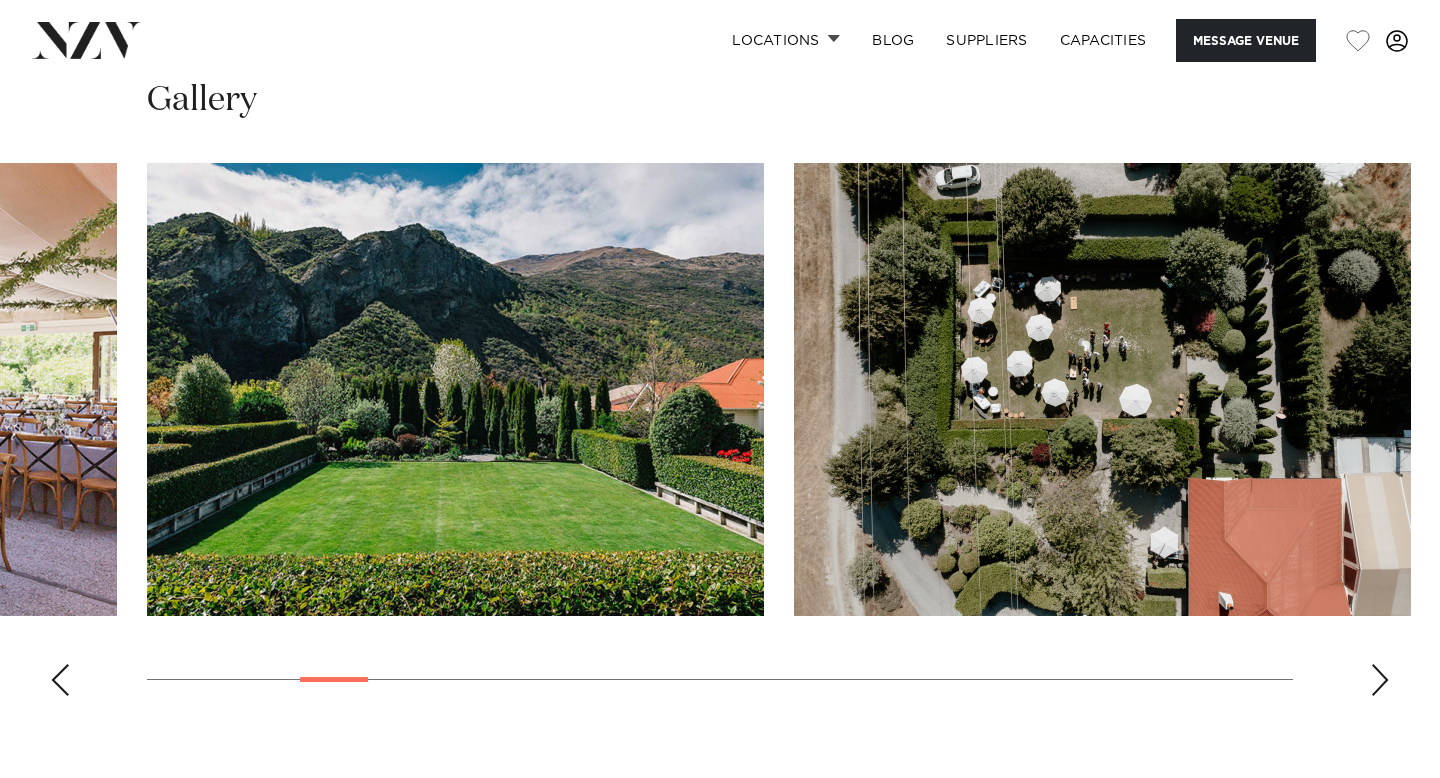 click at bounding box center (1380, 680) 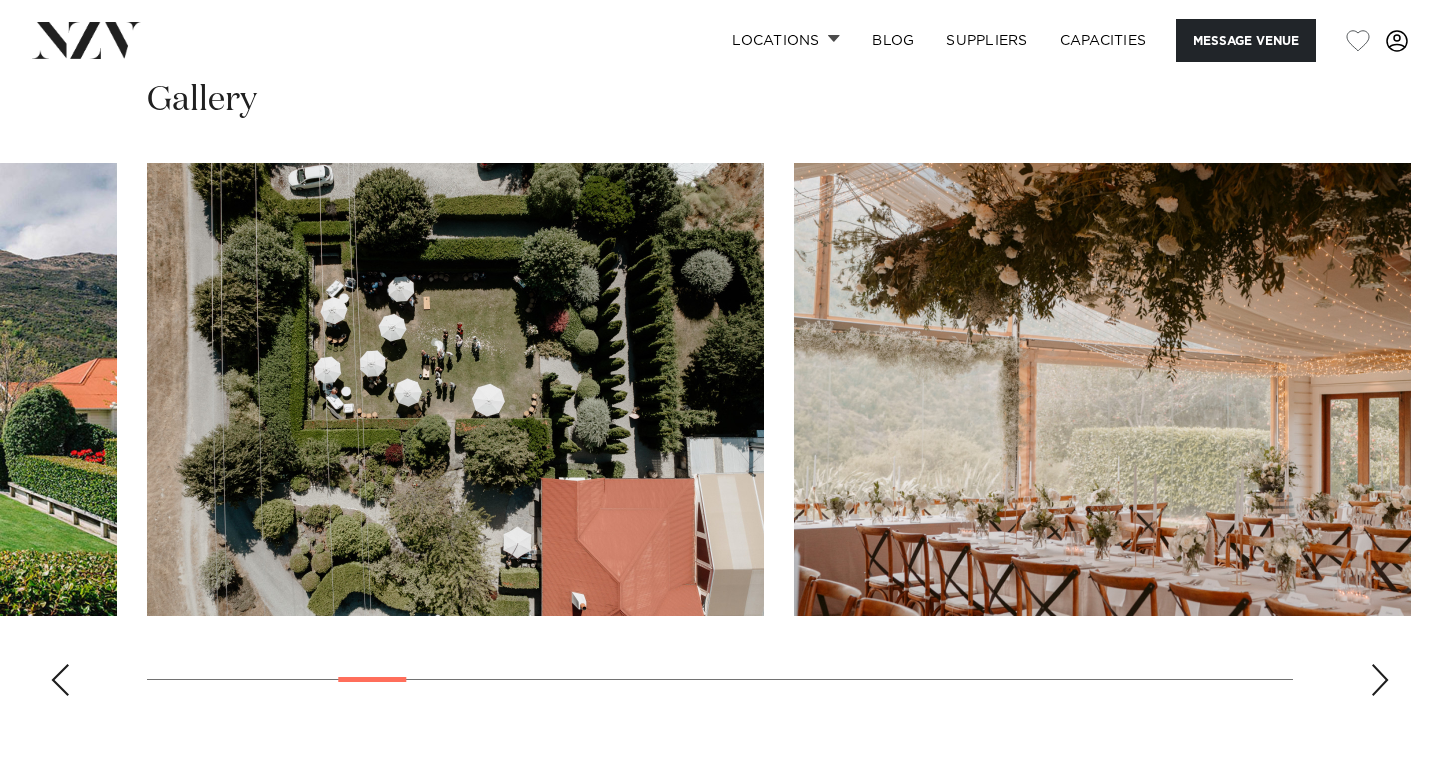 click at bounding box center [1380, 680] 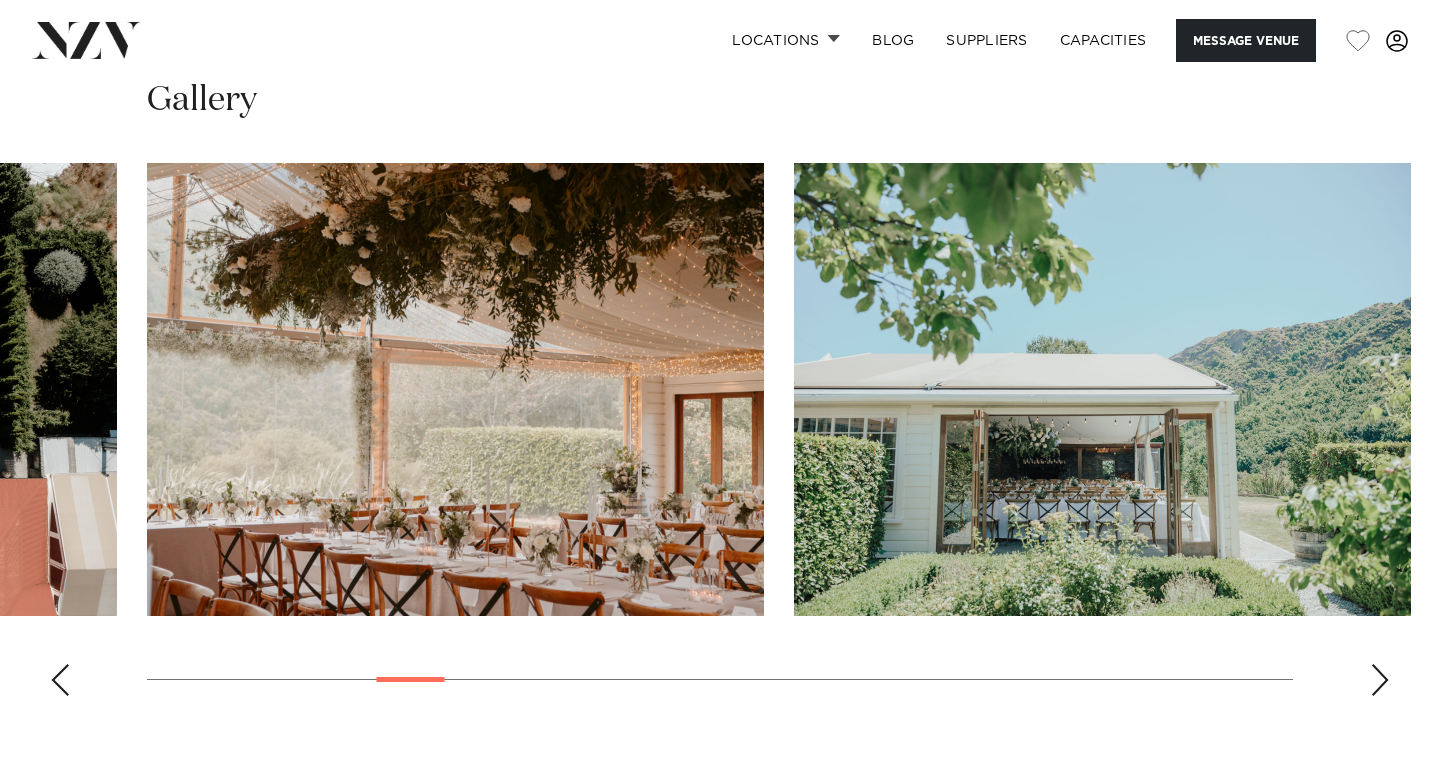 click at bounding box center (1380, 680) 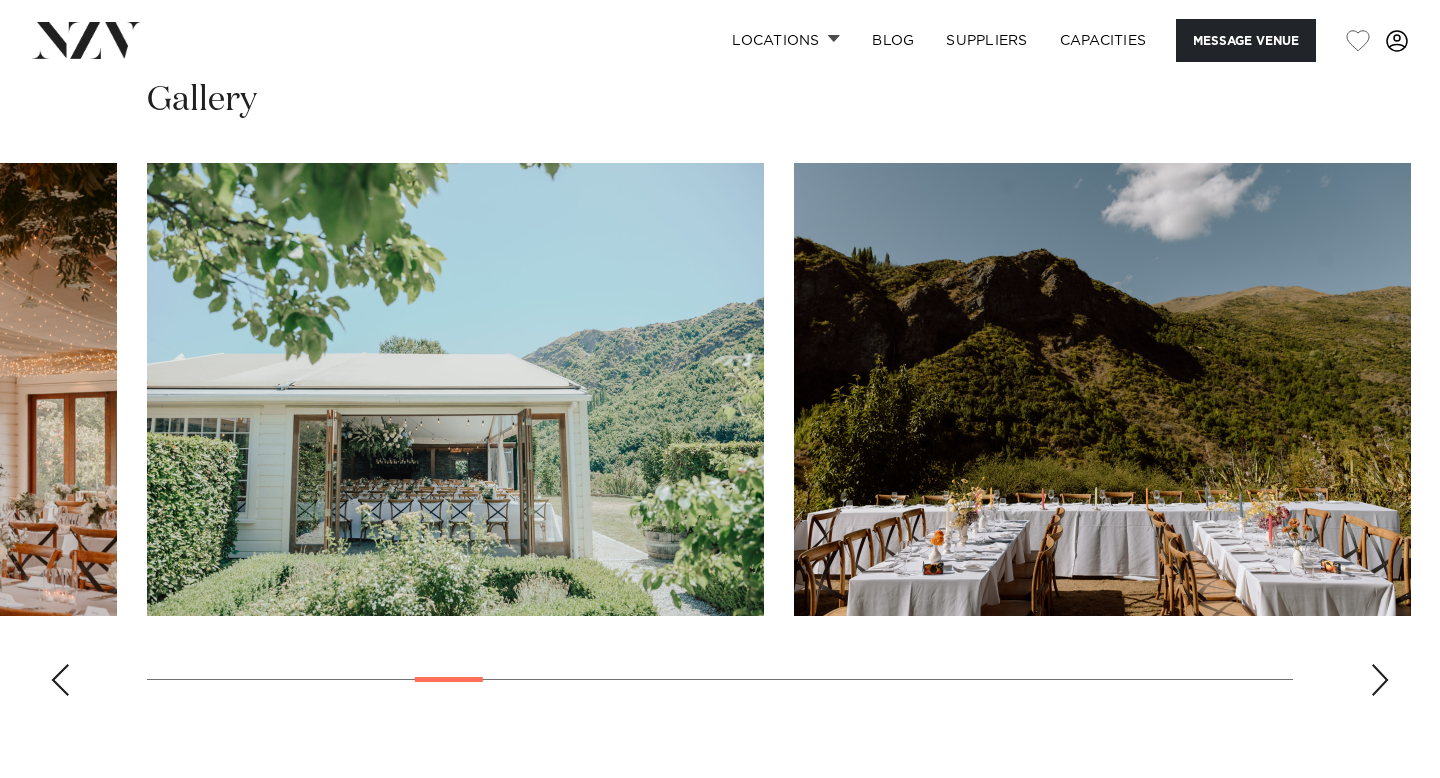 click at bounding box center [1380, 680] 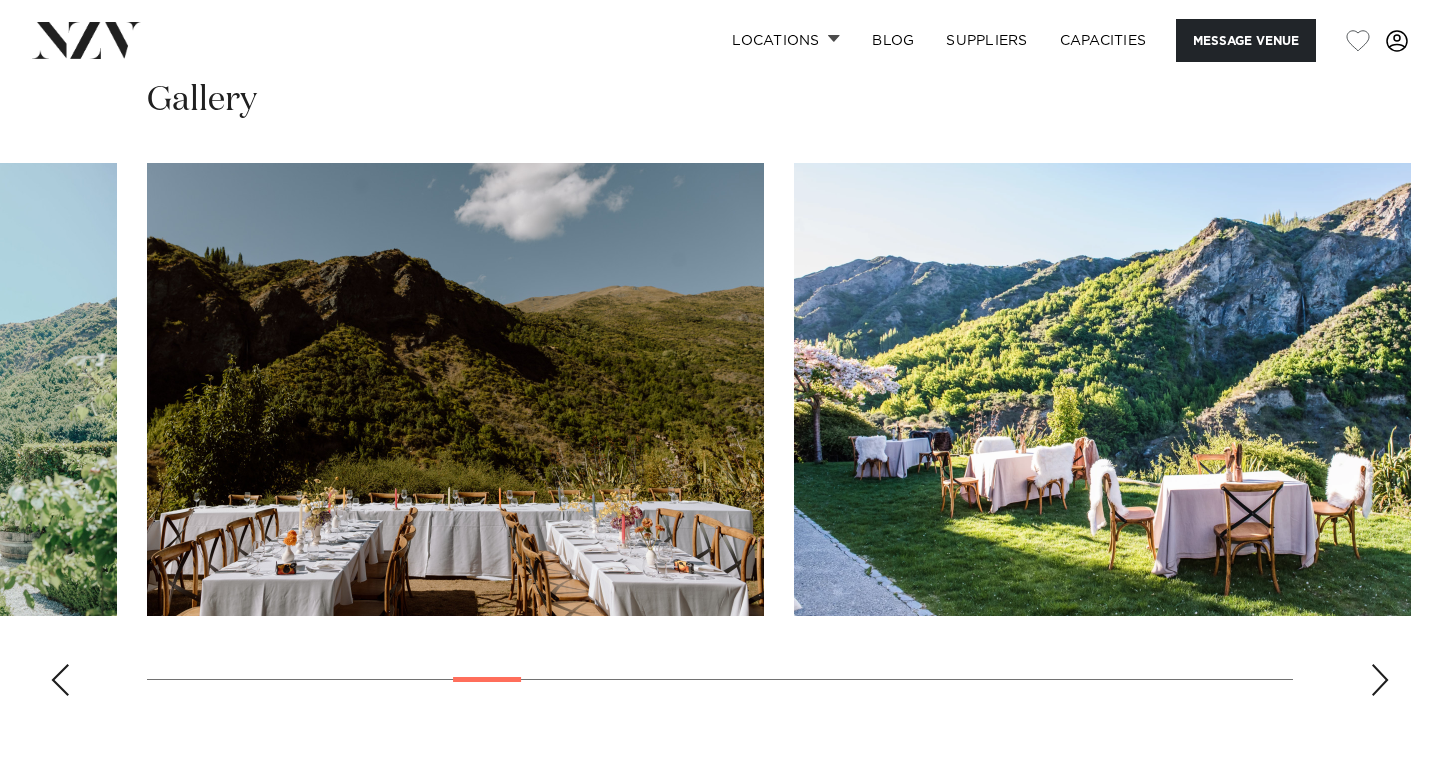 click at bounding box center (1380, 680) 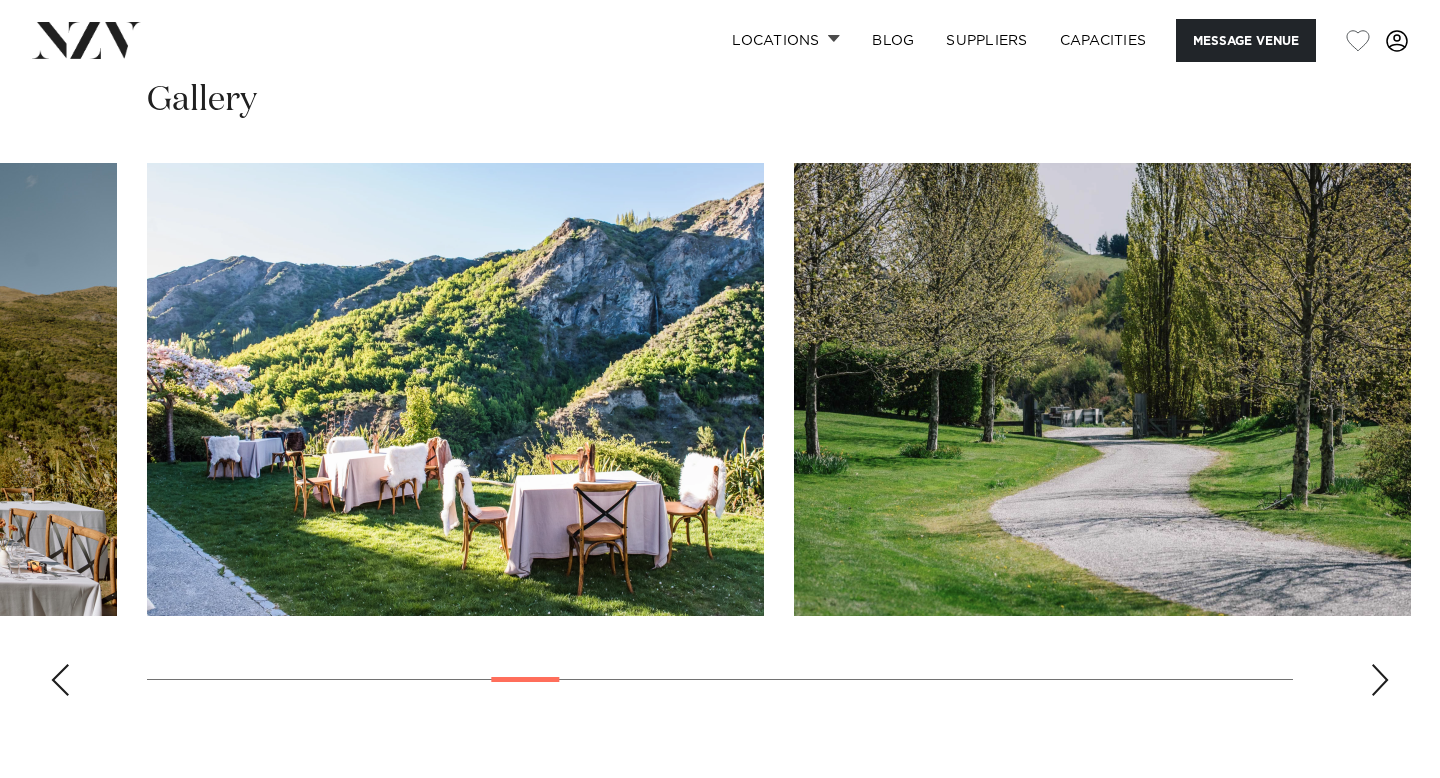 click at bounding box center (1380, 680) 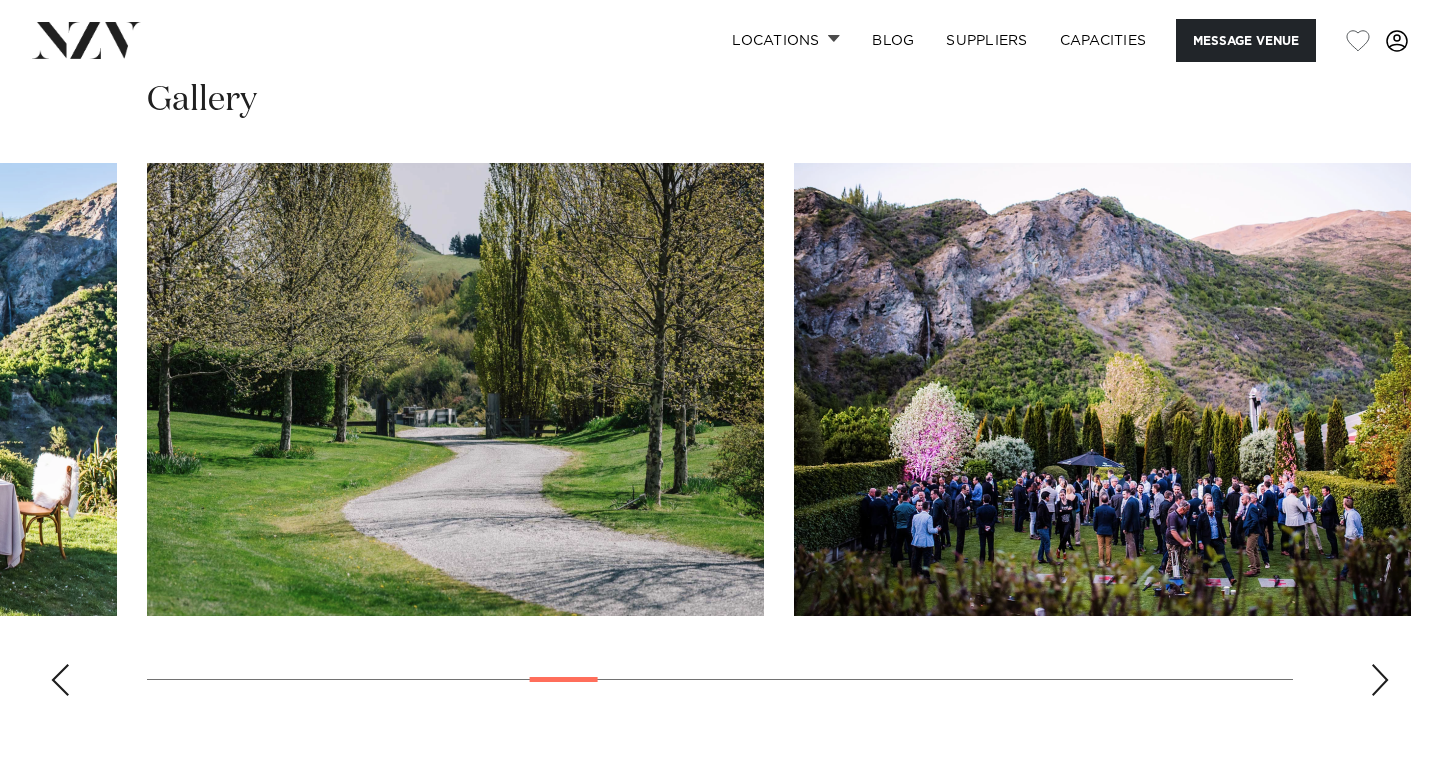 click at bounding box center (1380, 680) 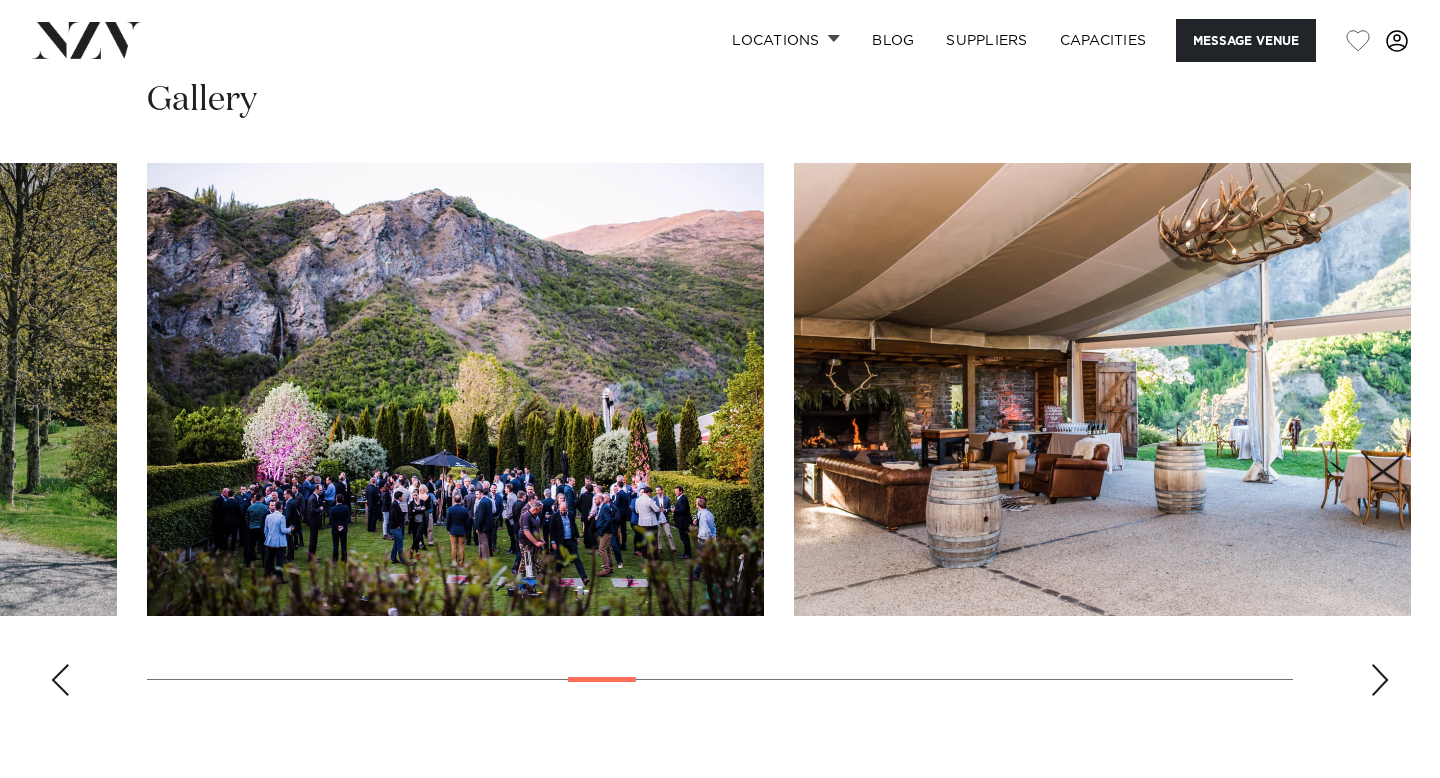 click at bounding box center [1380, 680] 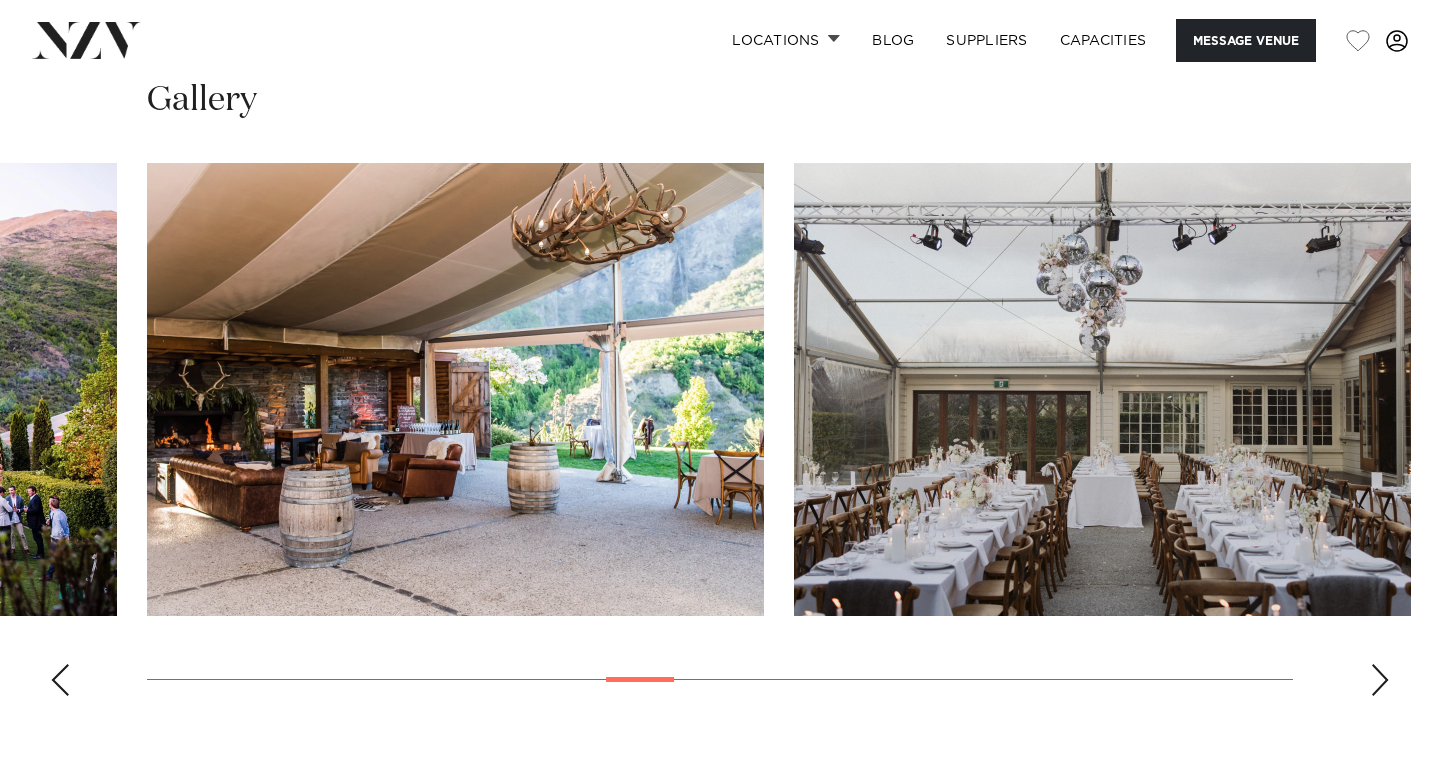 click at bounding box center (1380, 680) 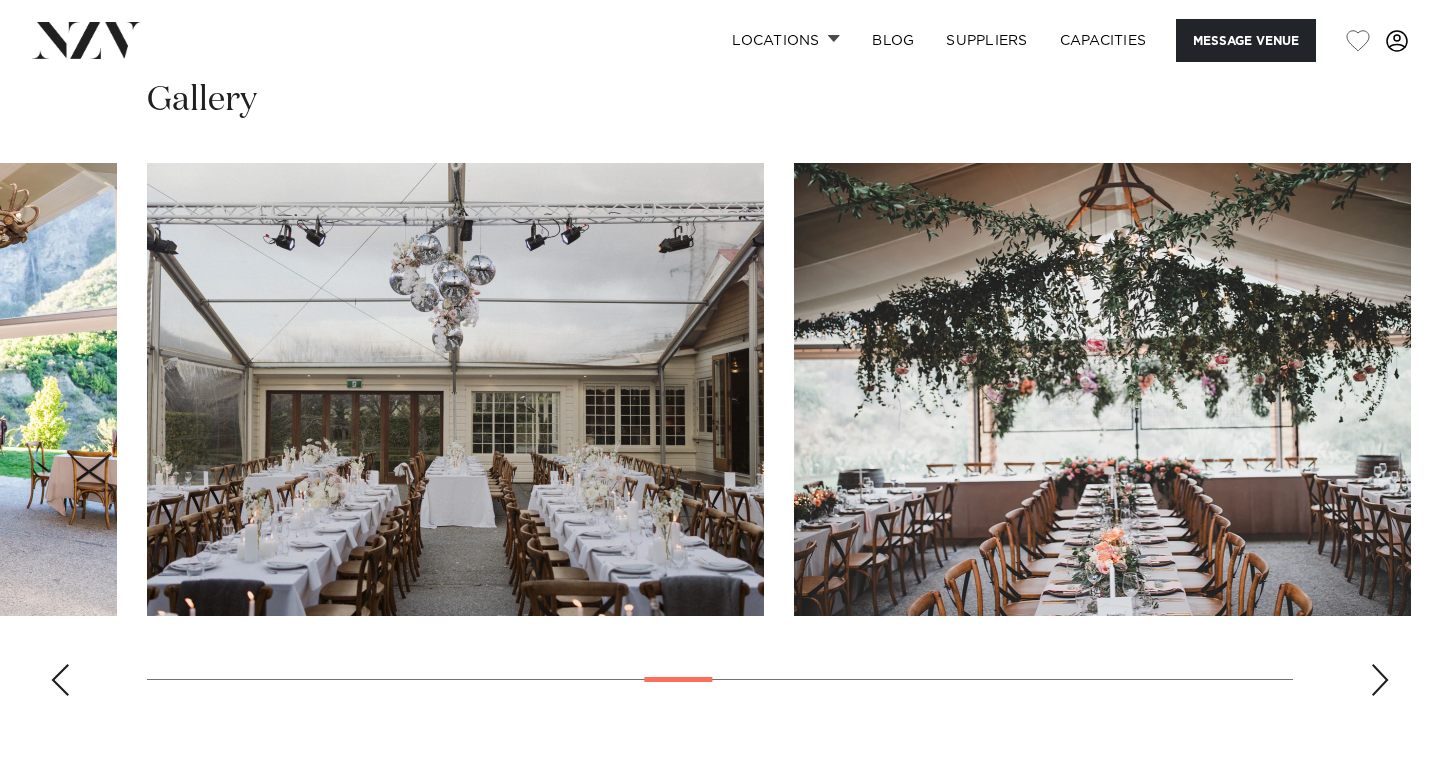 click at bounding box center [1380, 680] 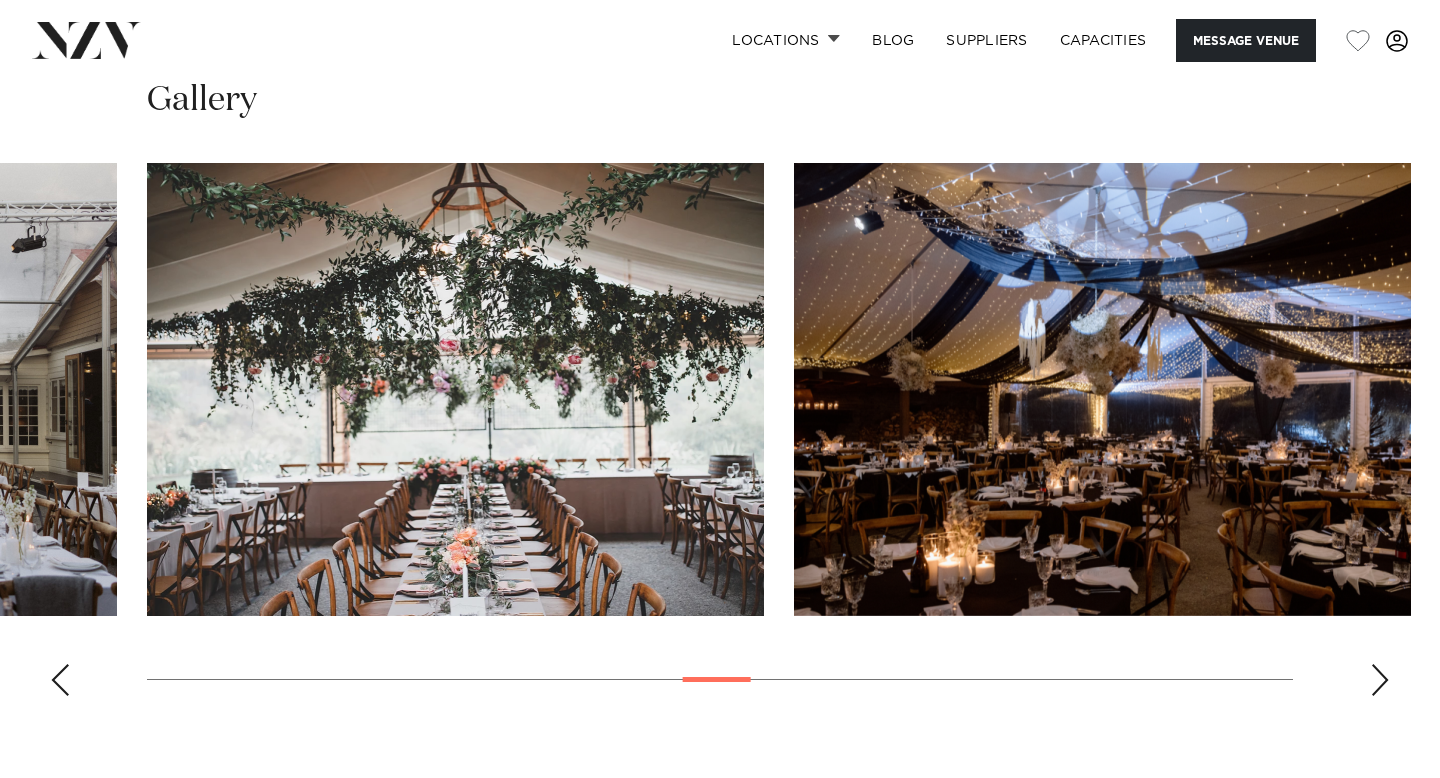 click at bounding box center [1380, 680] 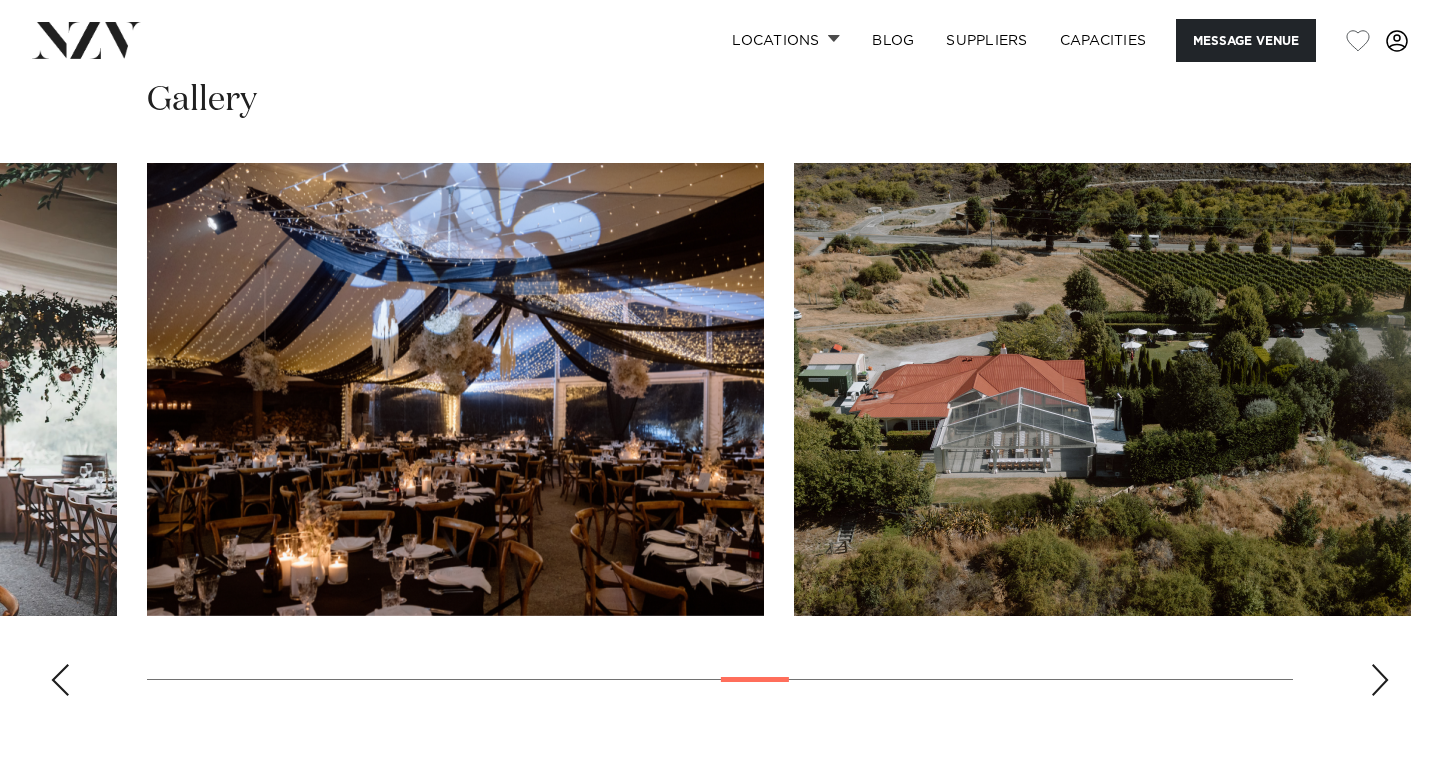 click at bounding box center [720, 437] 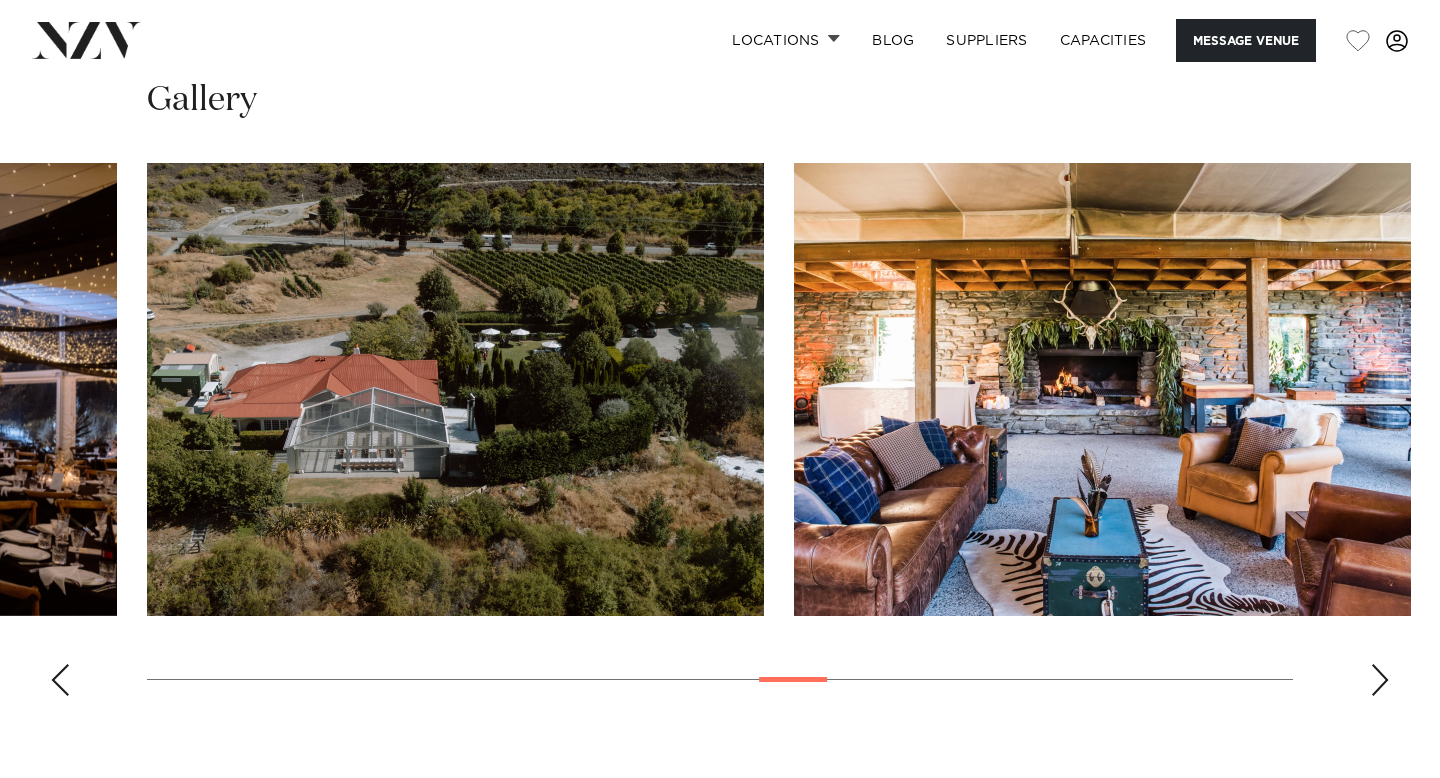 click at bounding box center [1380, 680] 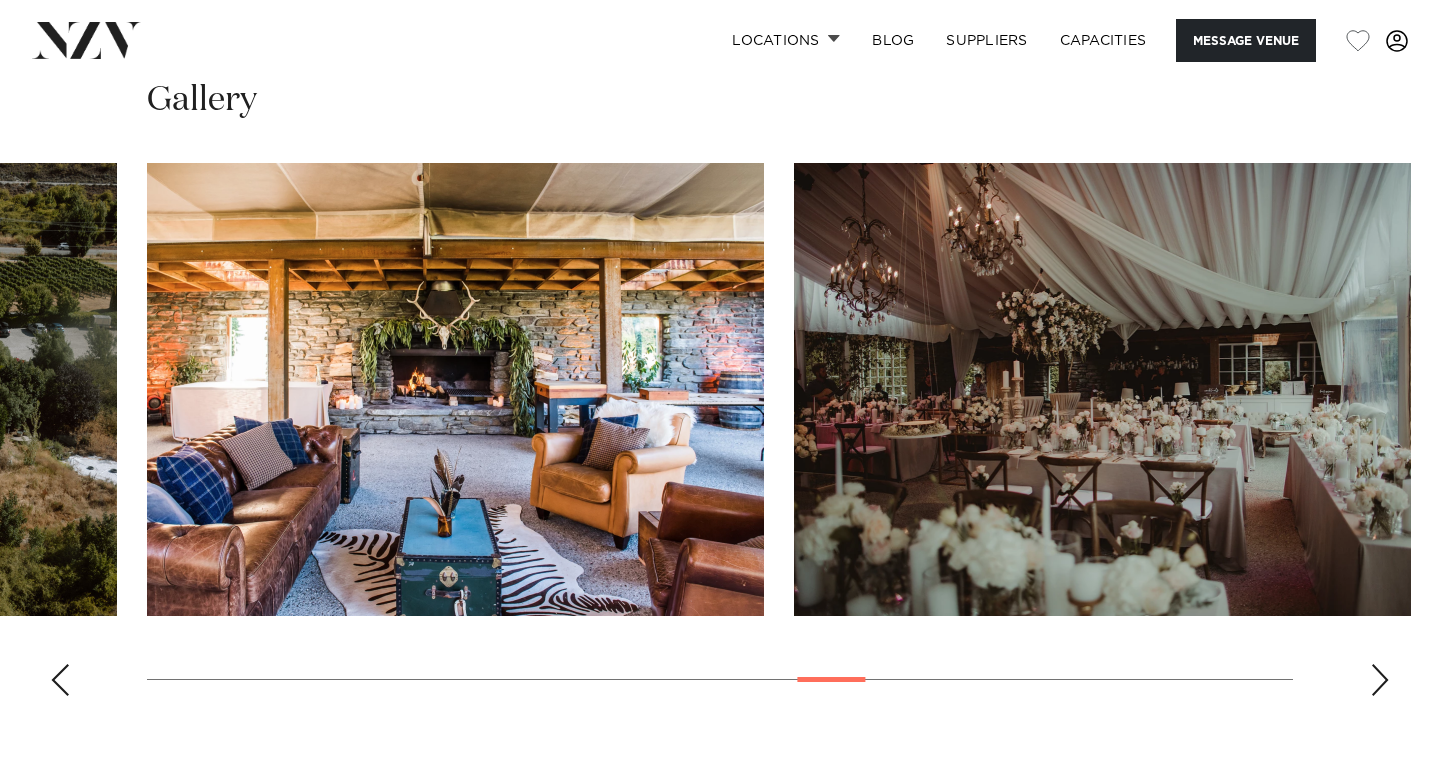 click at bounding box center [1380, 680] 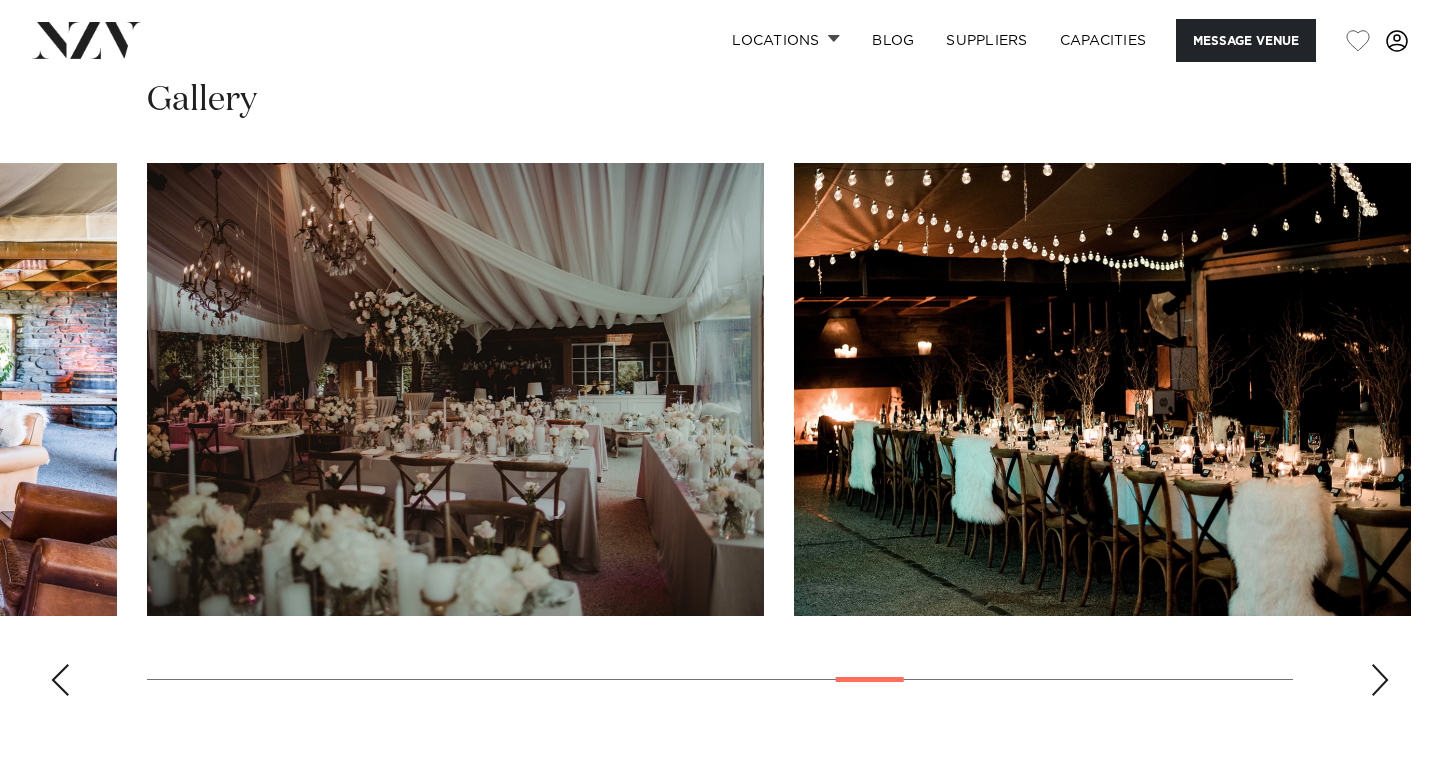 click at bounding box center [1380, 680] 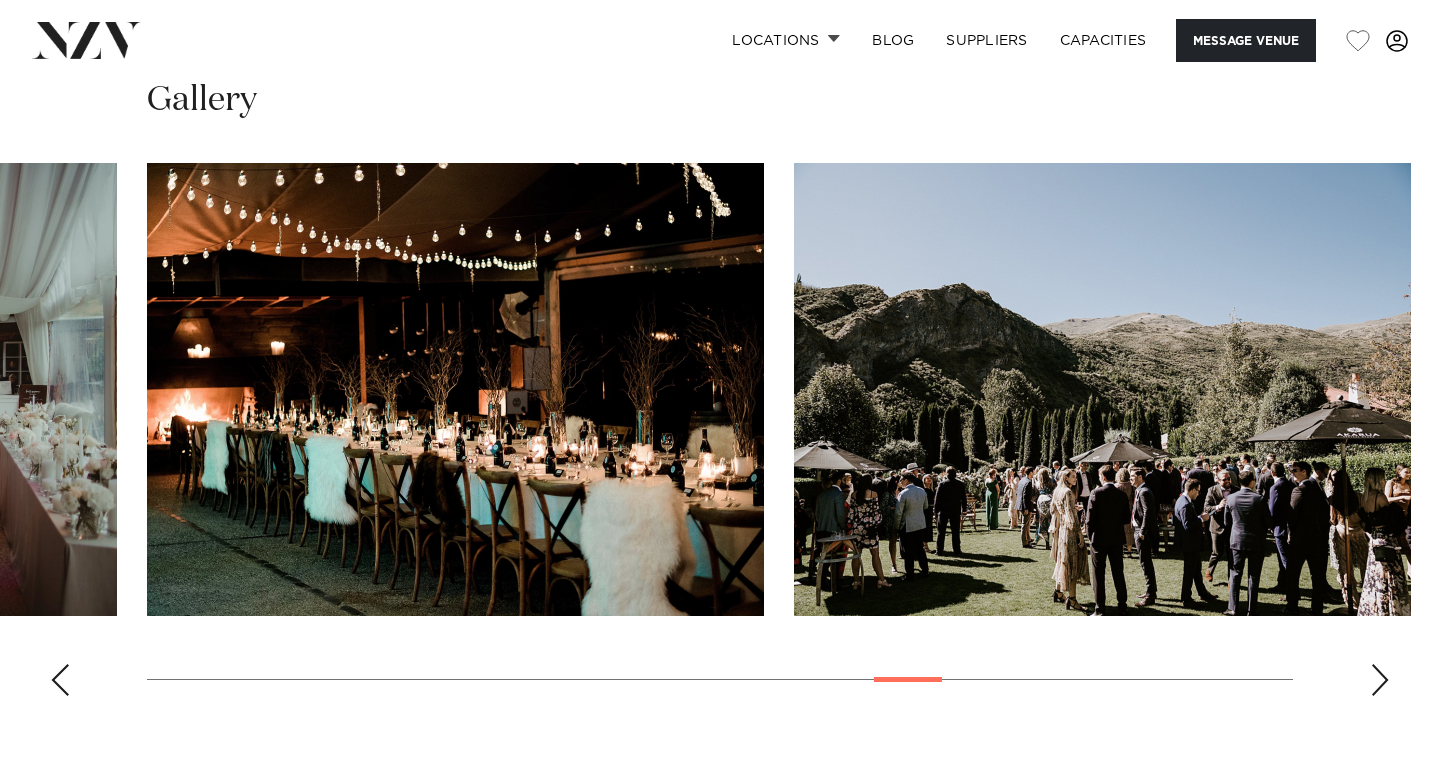 click at bounding box center [1380, 680] 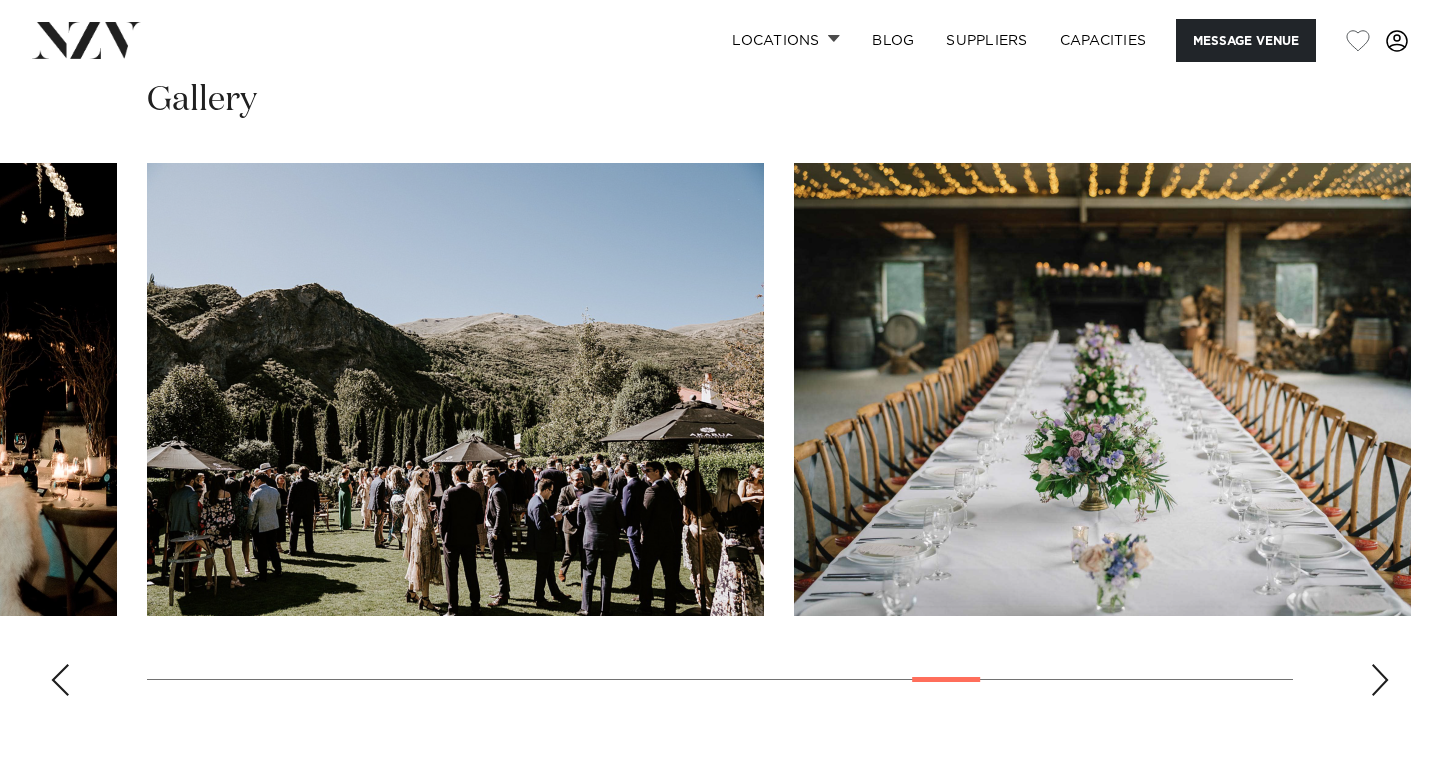 click at bounding box center [60, 680] 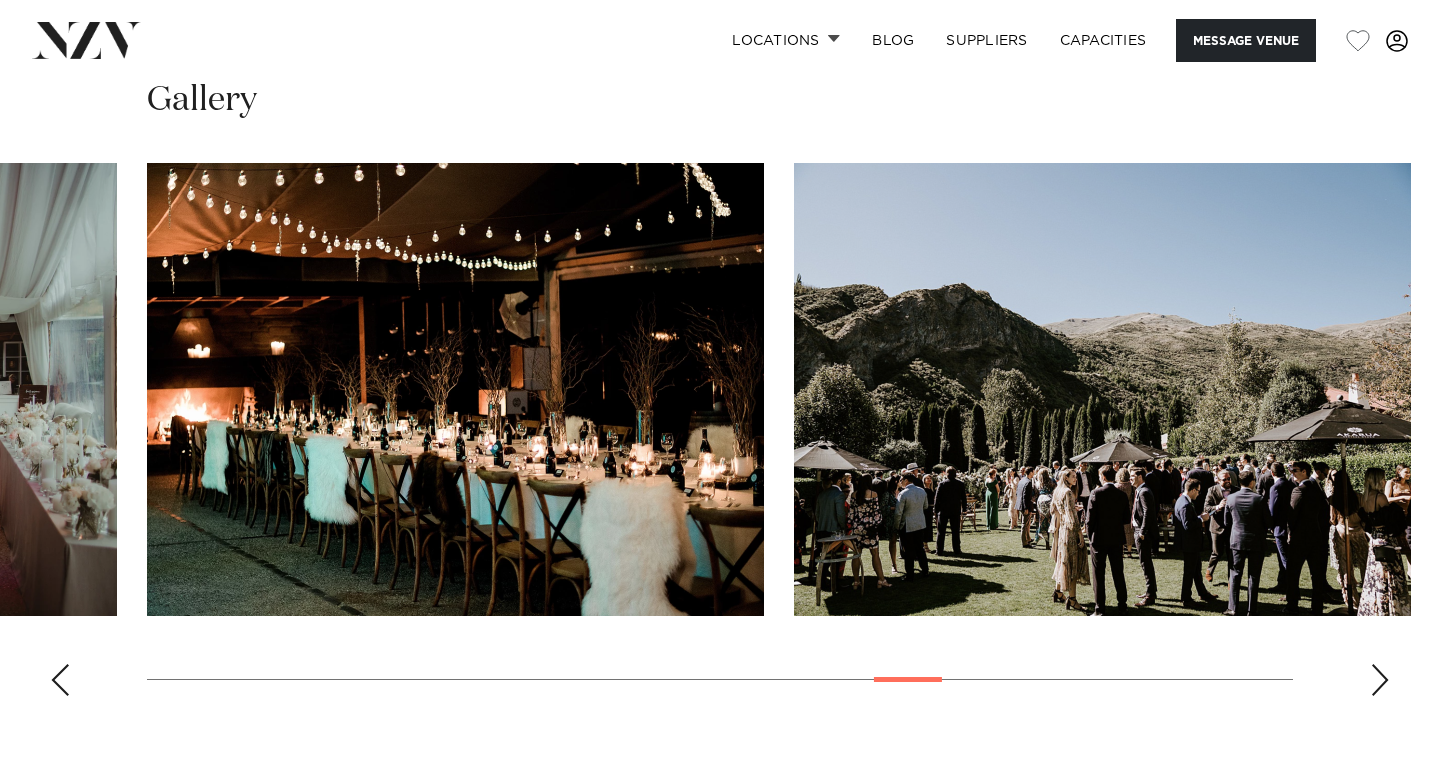 click at bounding box center [1380, 680] 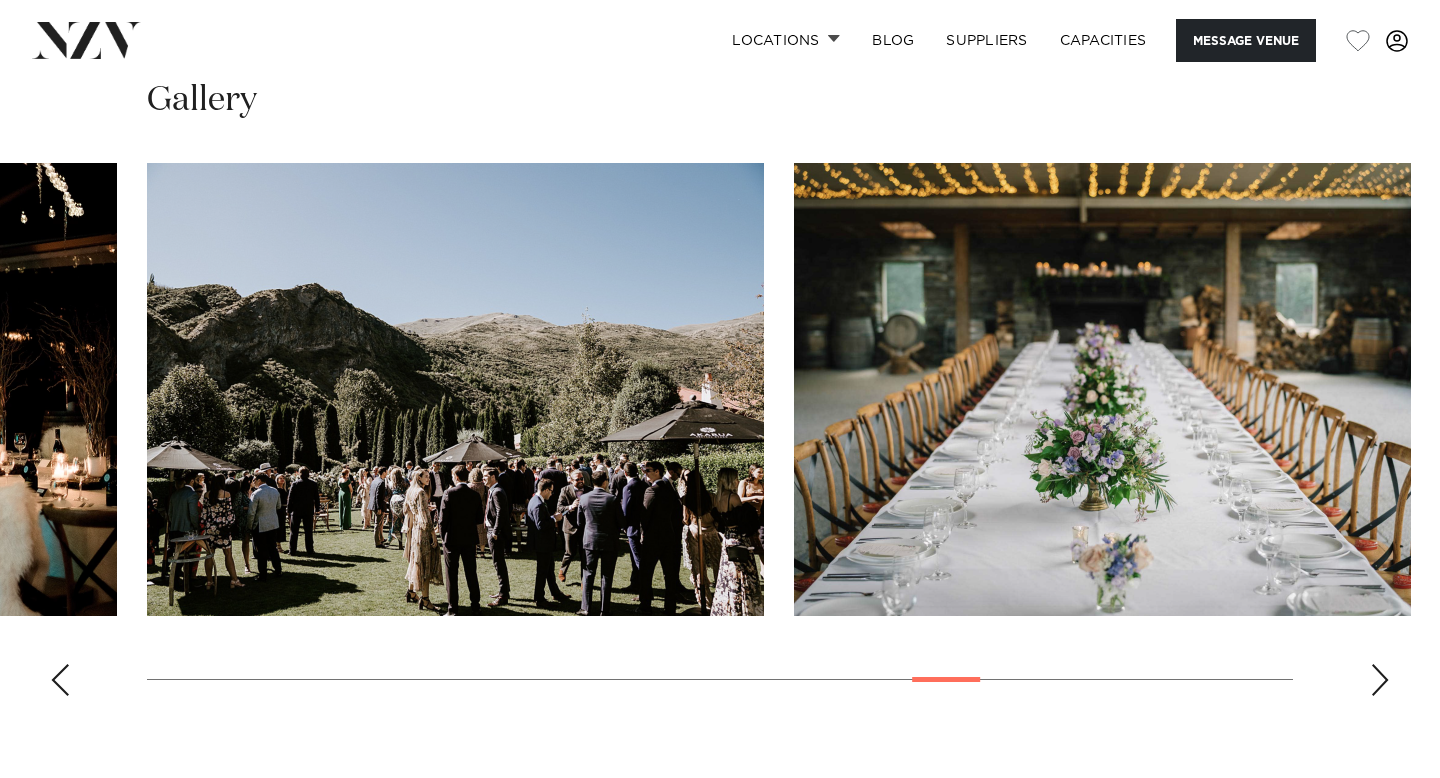 click at bounding box center (1380, 680) 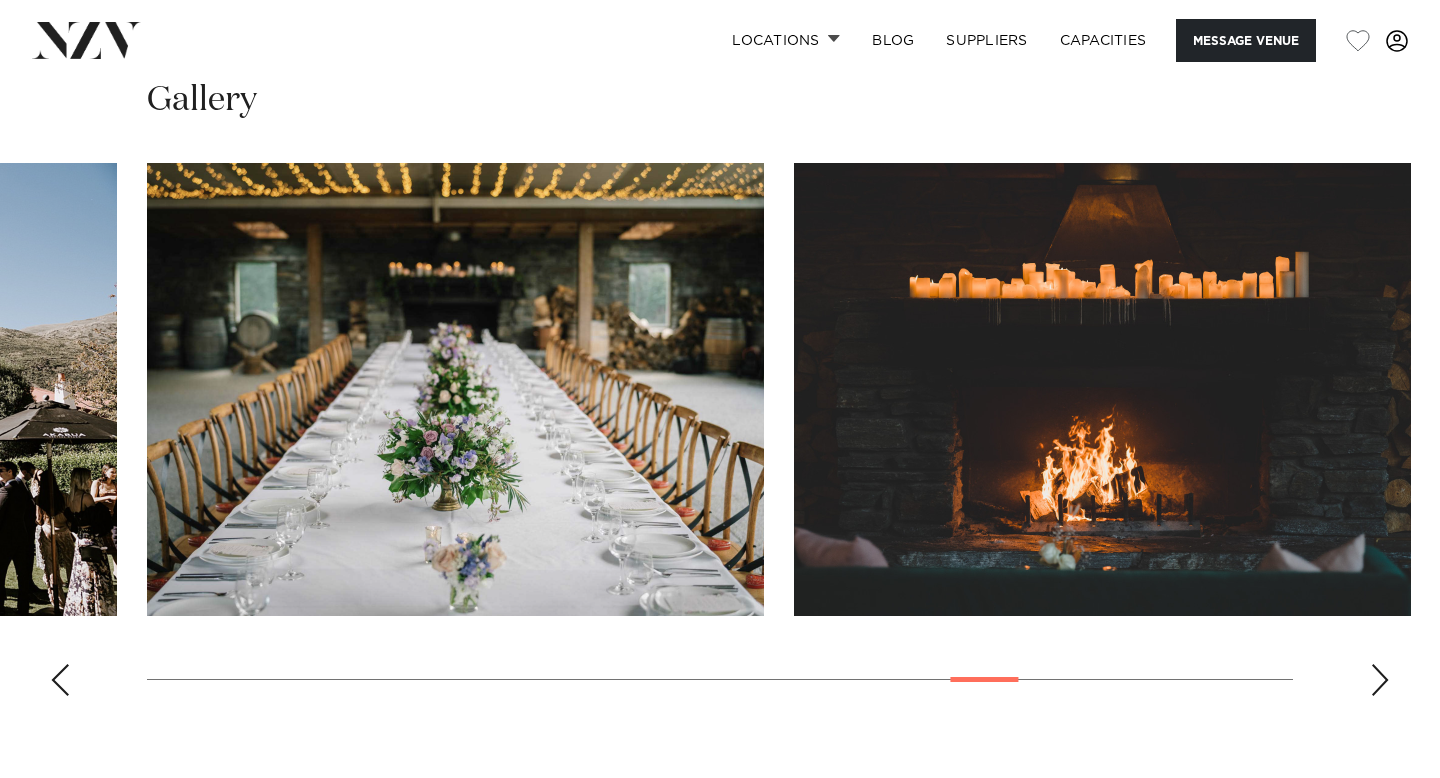 click at bounding box center (1380, 680) 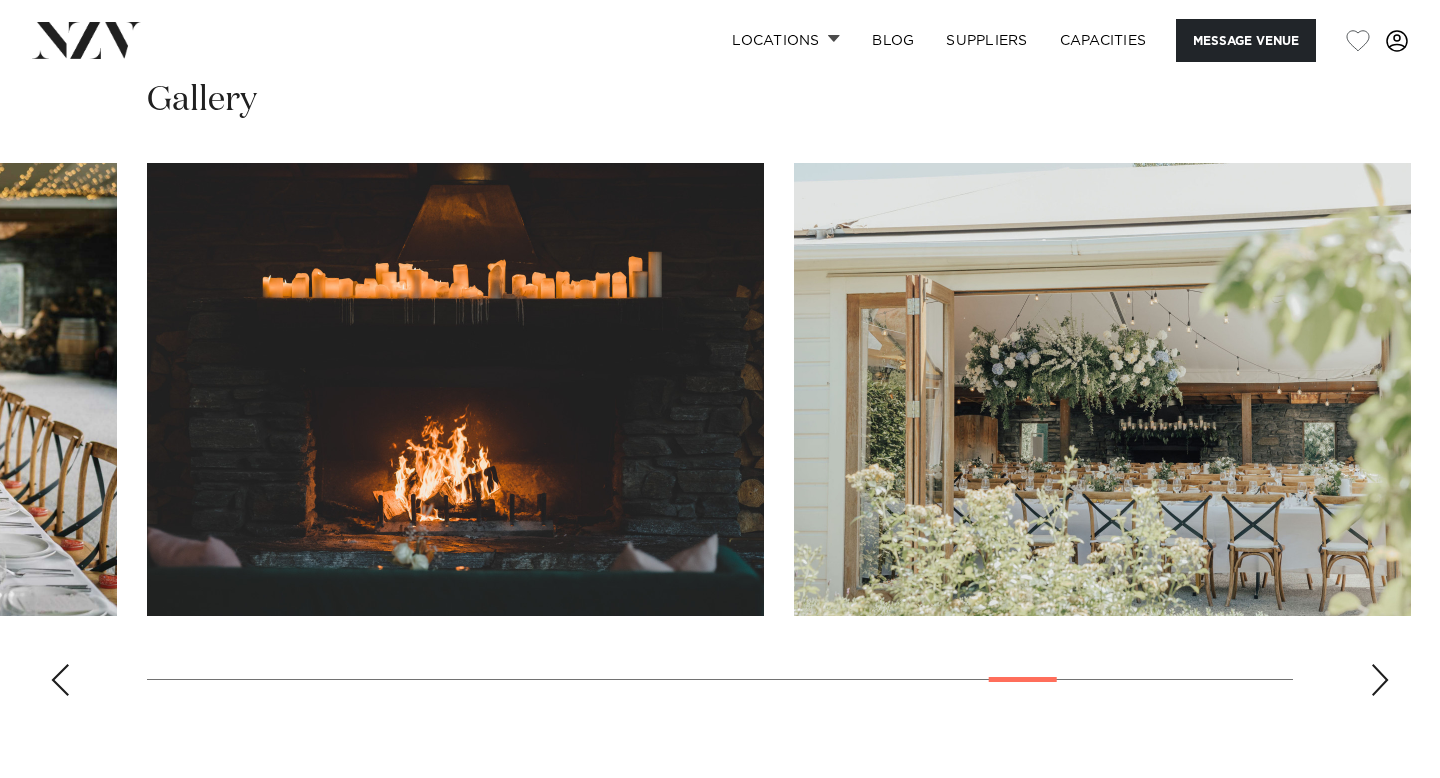 click at bounding box center (1380, 680) 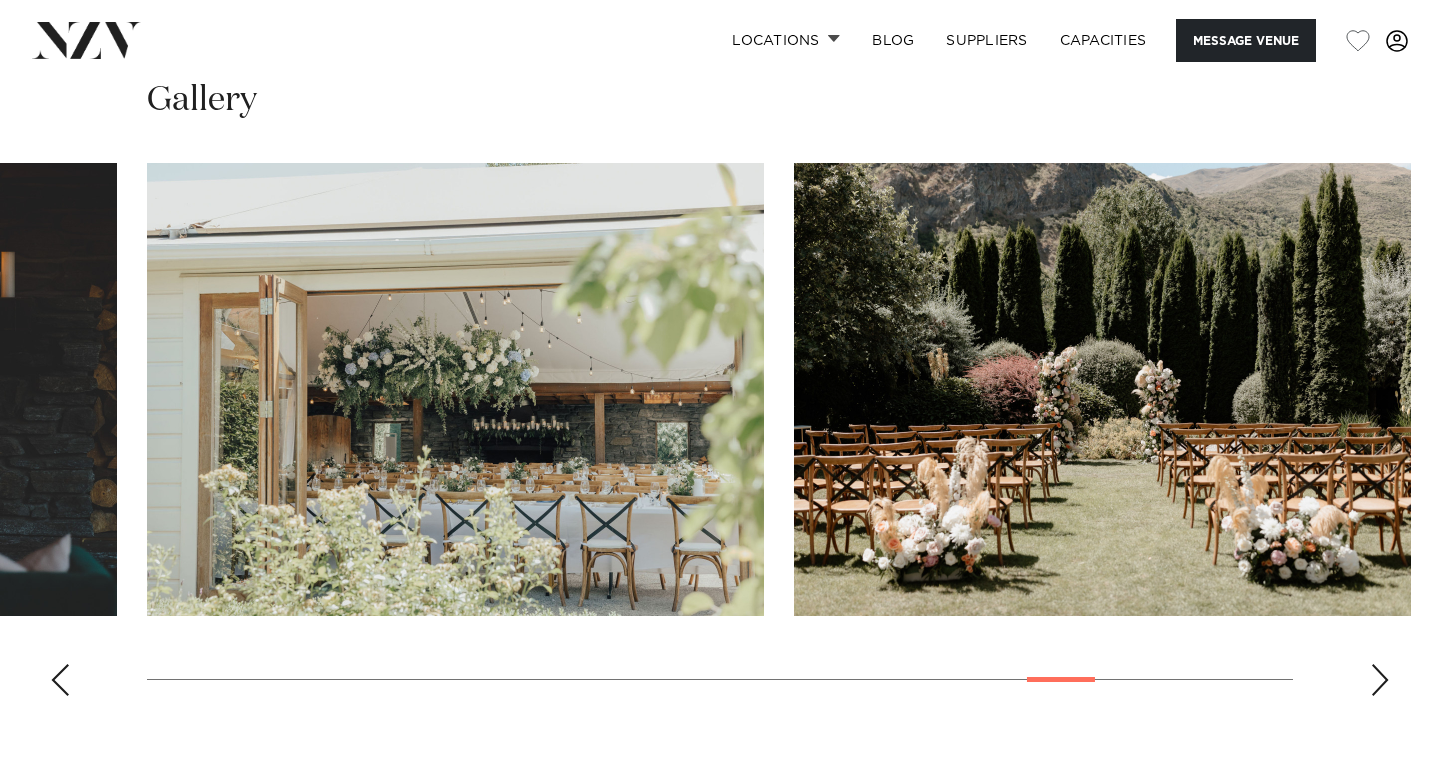 click at bounding box center [1380, 680] 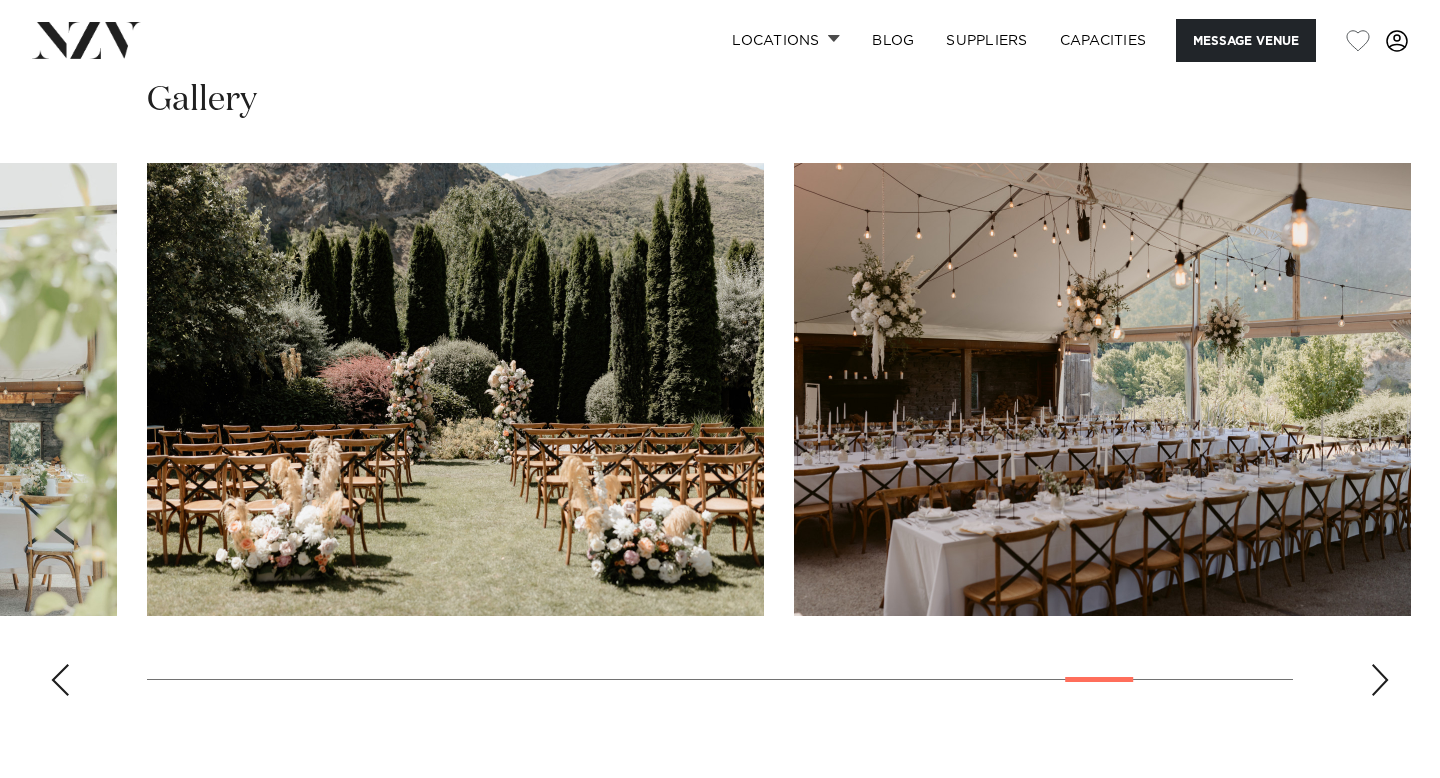 click at bounding box center [60, 680] 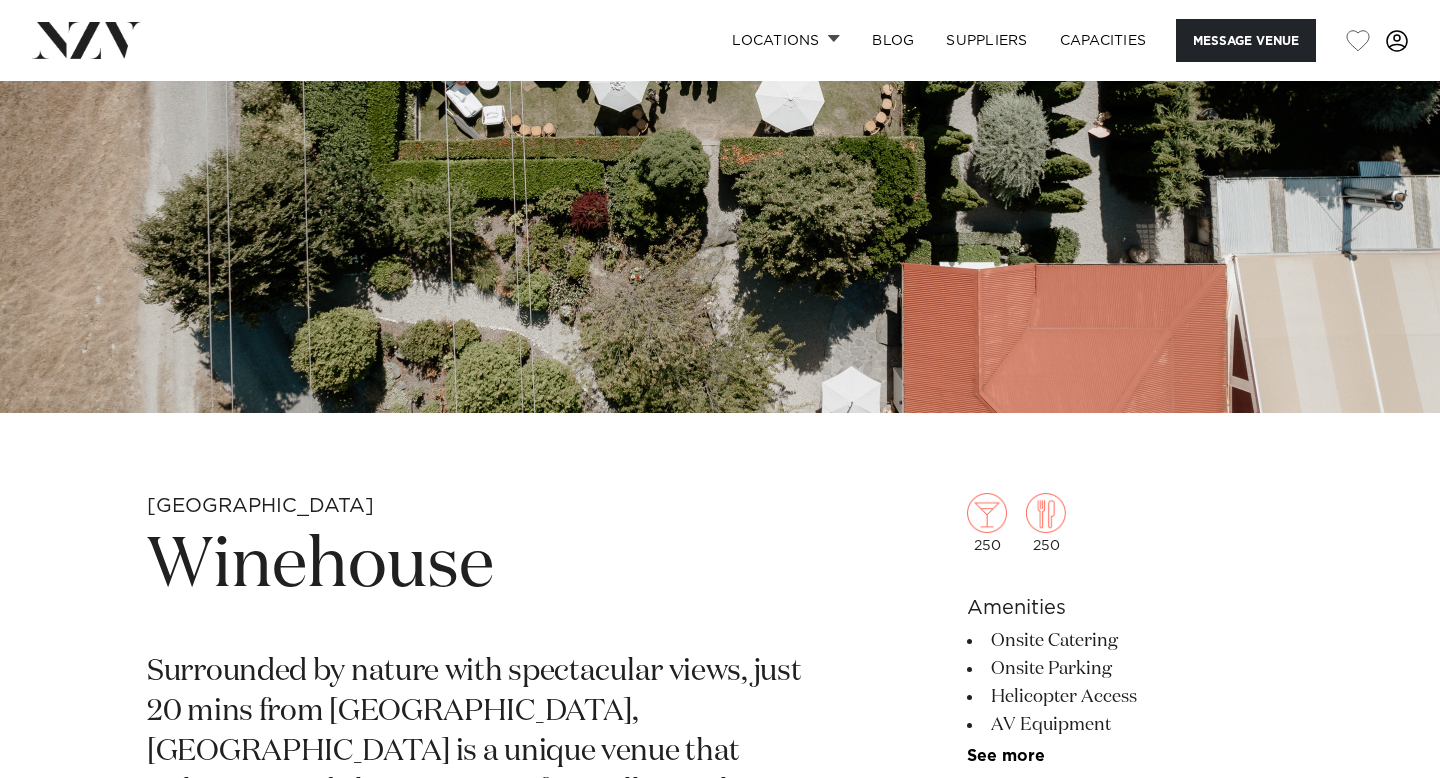 scroll, scrollTop: 397, scrollLeft: 0, axis: vertical 